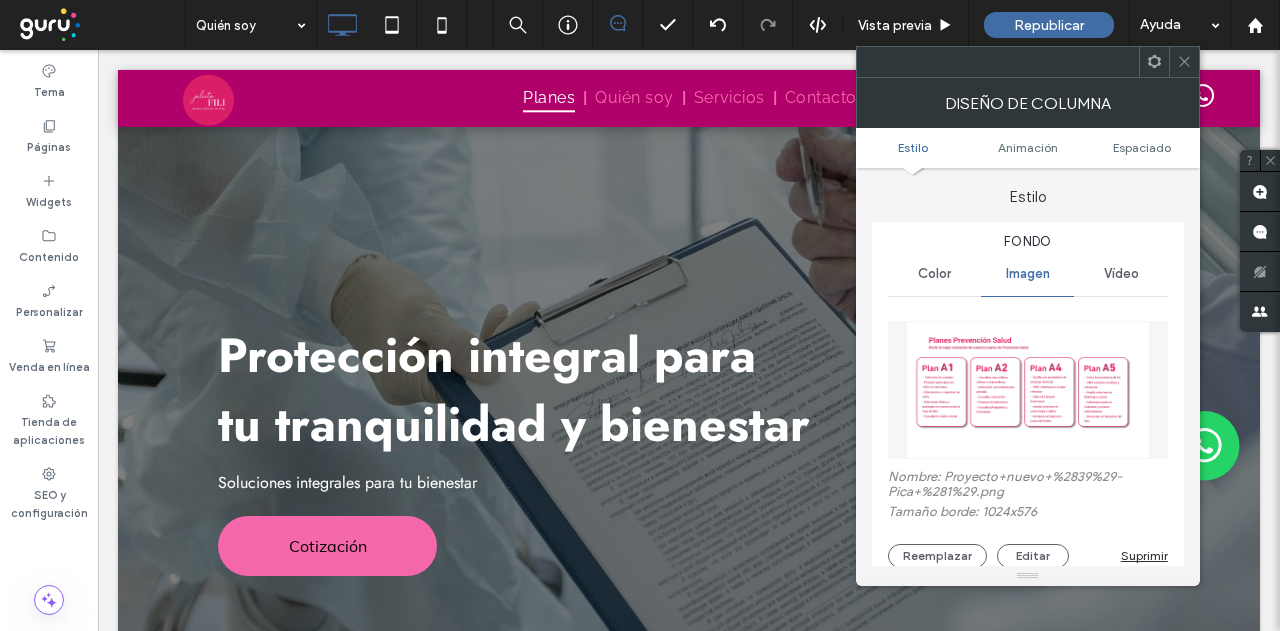 scroll, scrollTop: 1649, scrollLeft: 0, axis: vertical 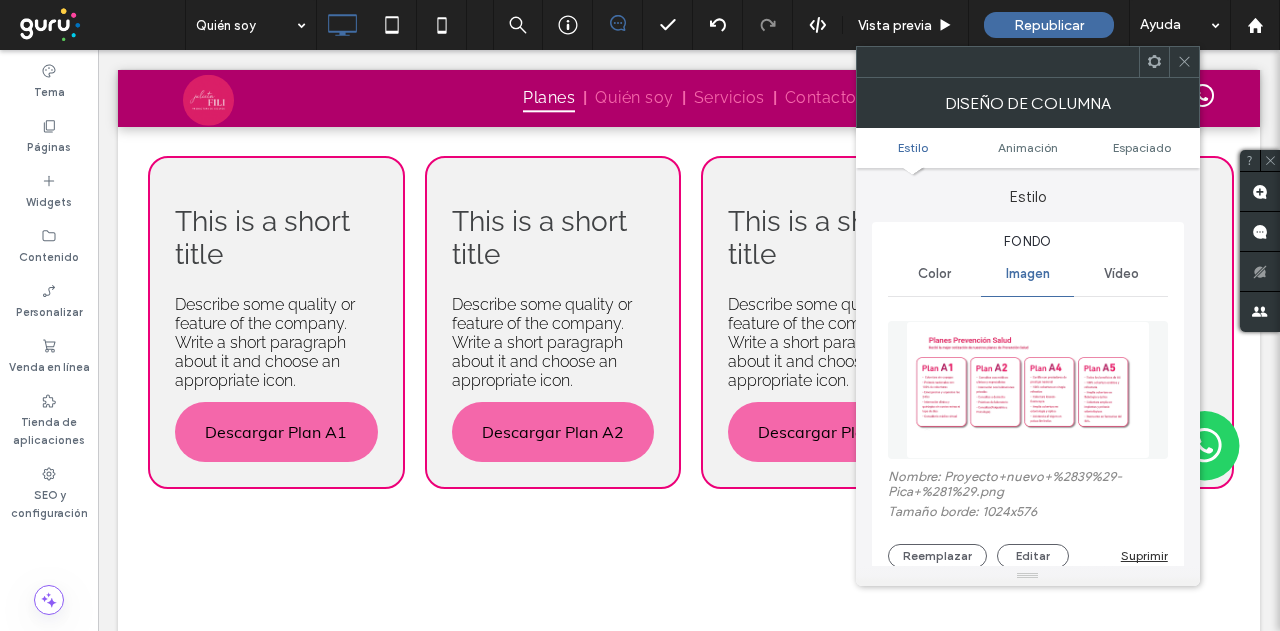 click on "Describe some quality or feature of the company. Write a short paragraph about it and choose an appropriate icon." at bounding box center (265, 342) 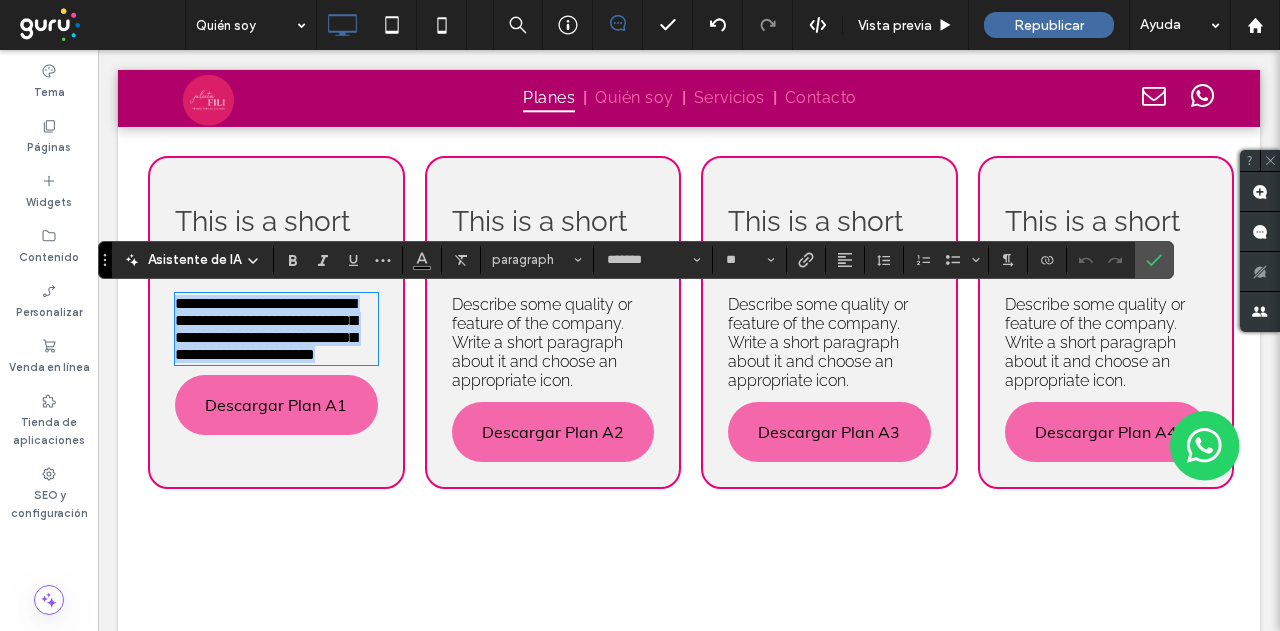 type on "*******" 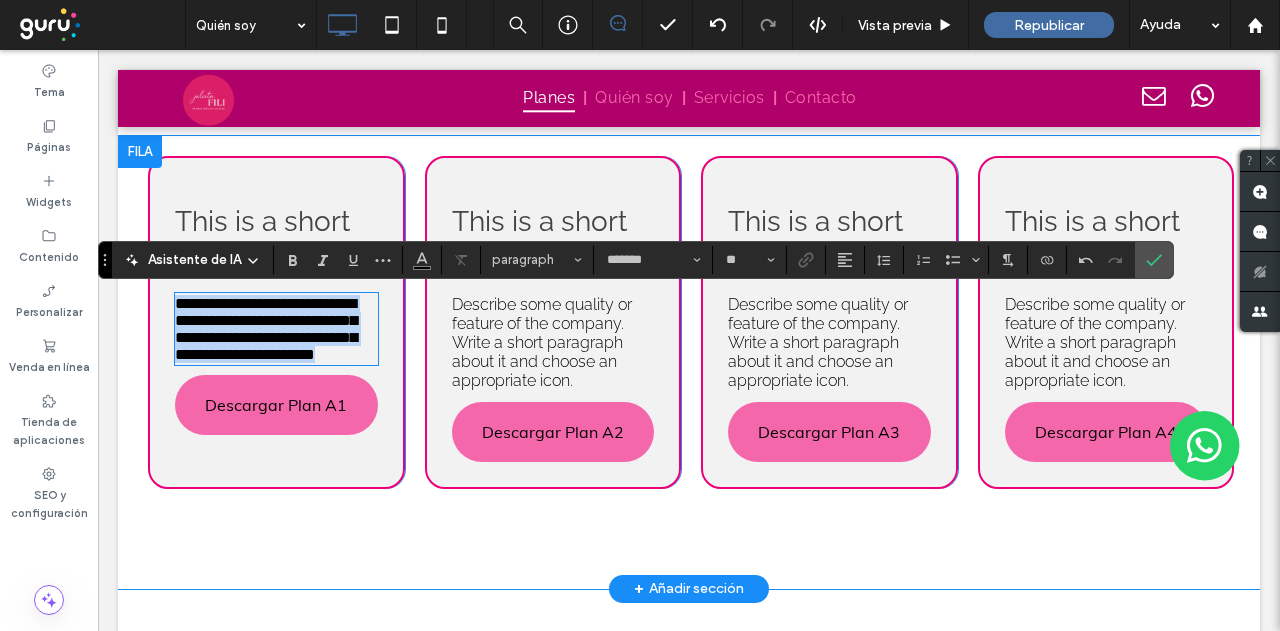 scroll, scrollTop: 0, scrollLeft: 0, axis: both 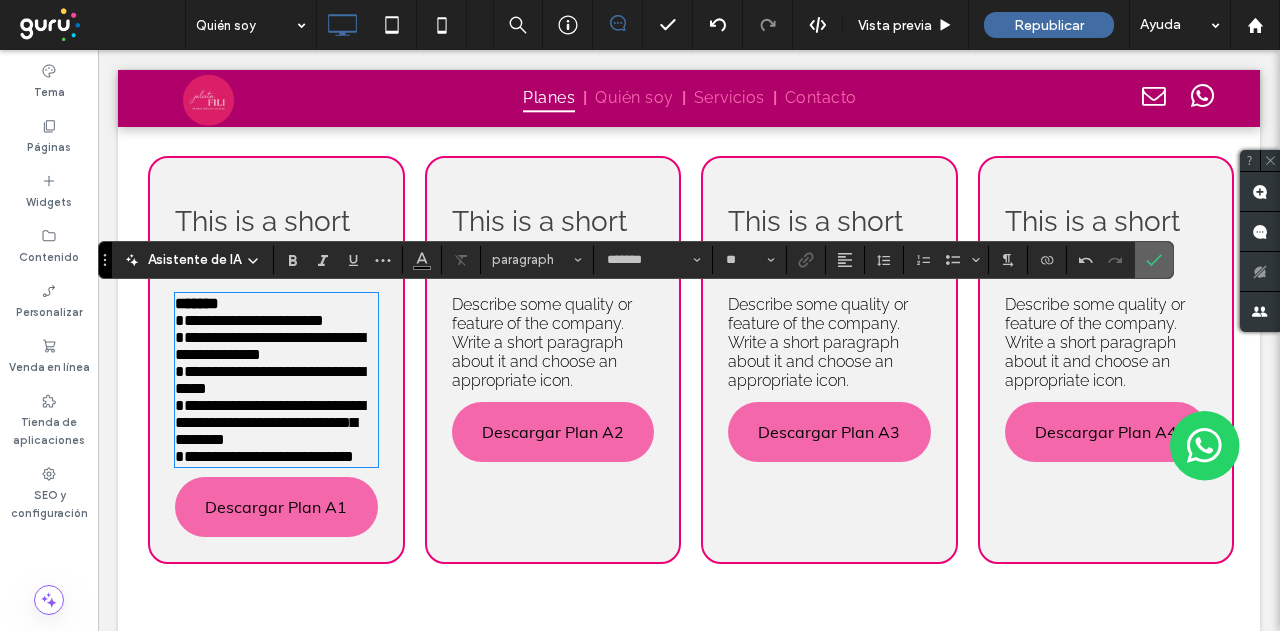 click 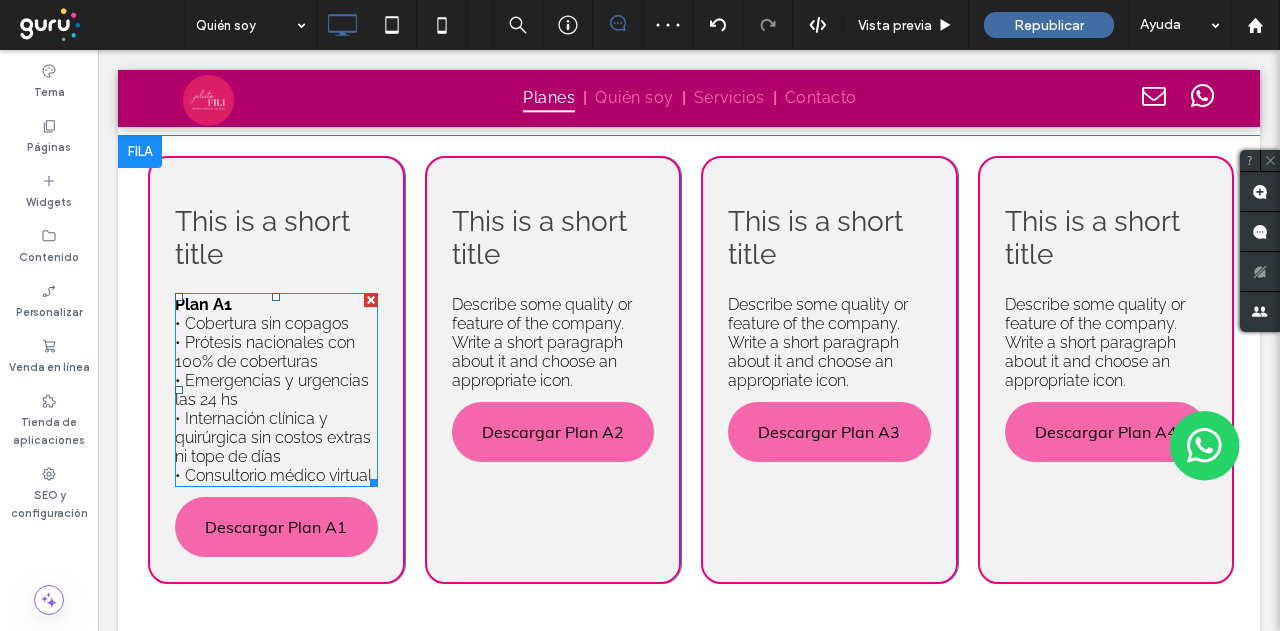 click on "Plan A1" at bounding box center [203, 304] 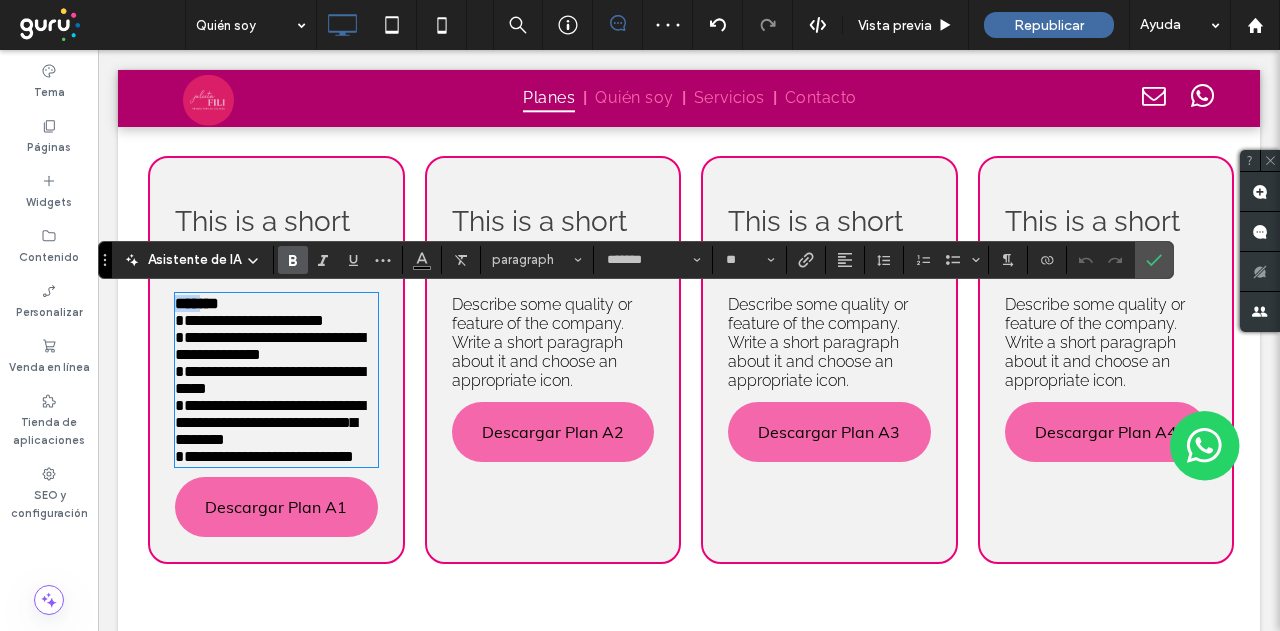 click on "*******" at bounding box center (197, 303) 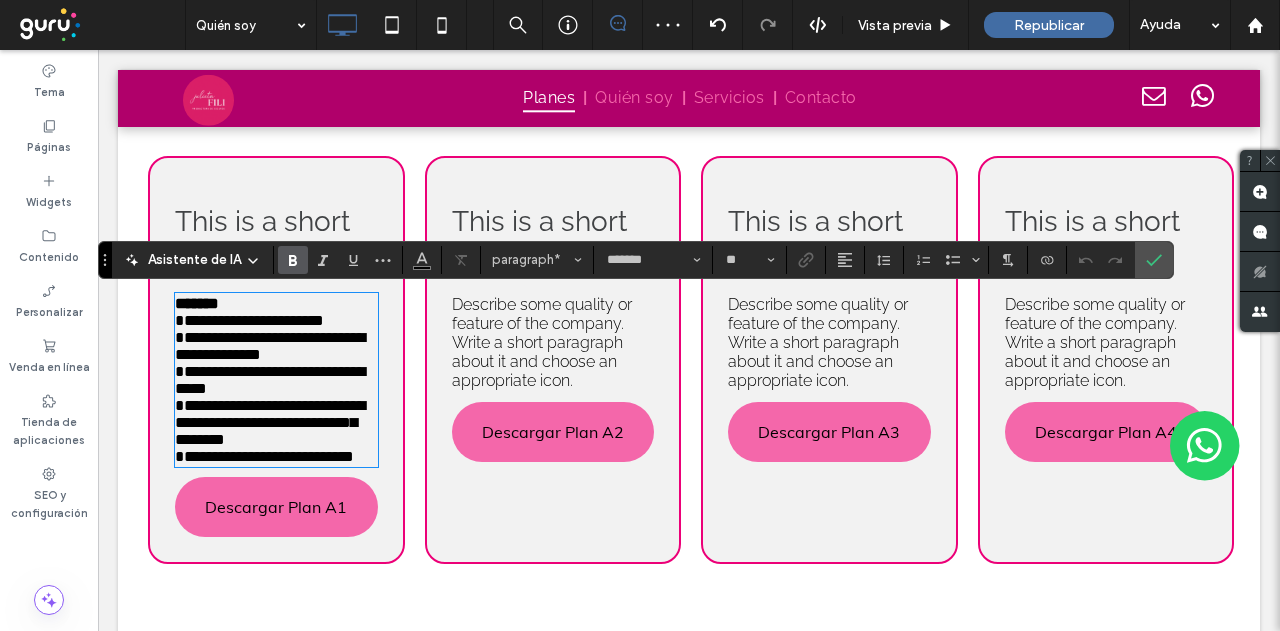 click on "*******" at bounding box center (197, 303) 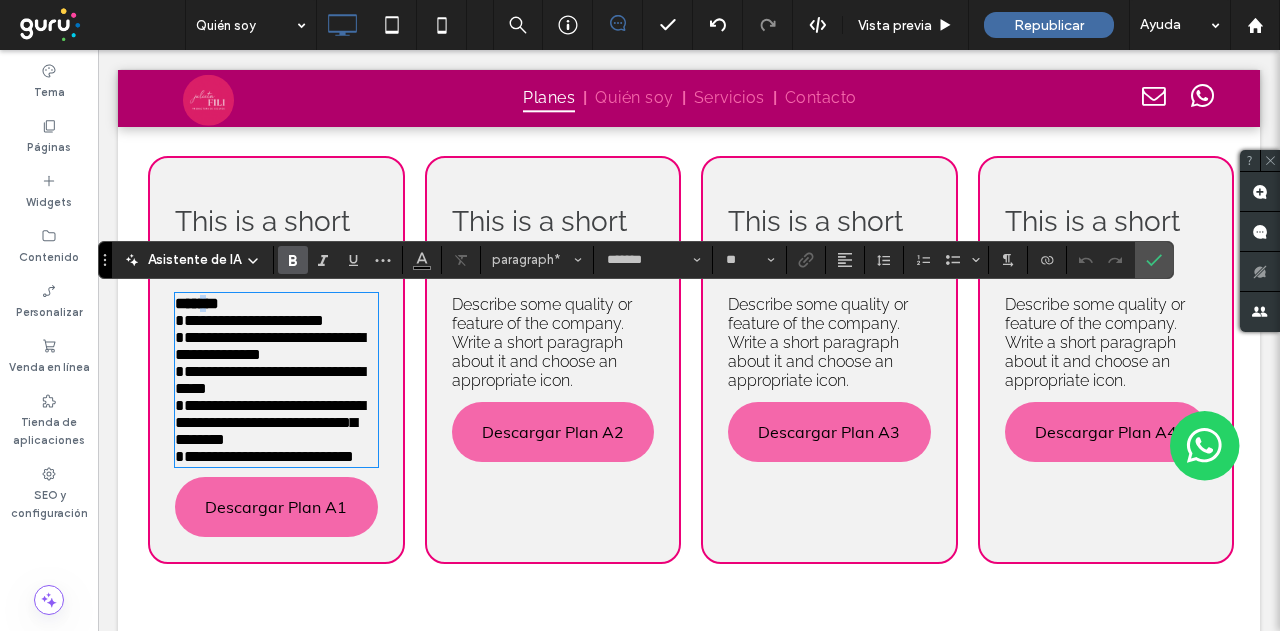 click on "*******" at bounding box center (197, 303) 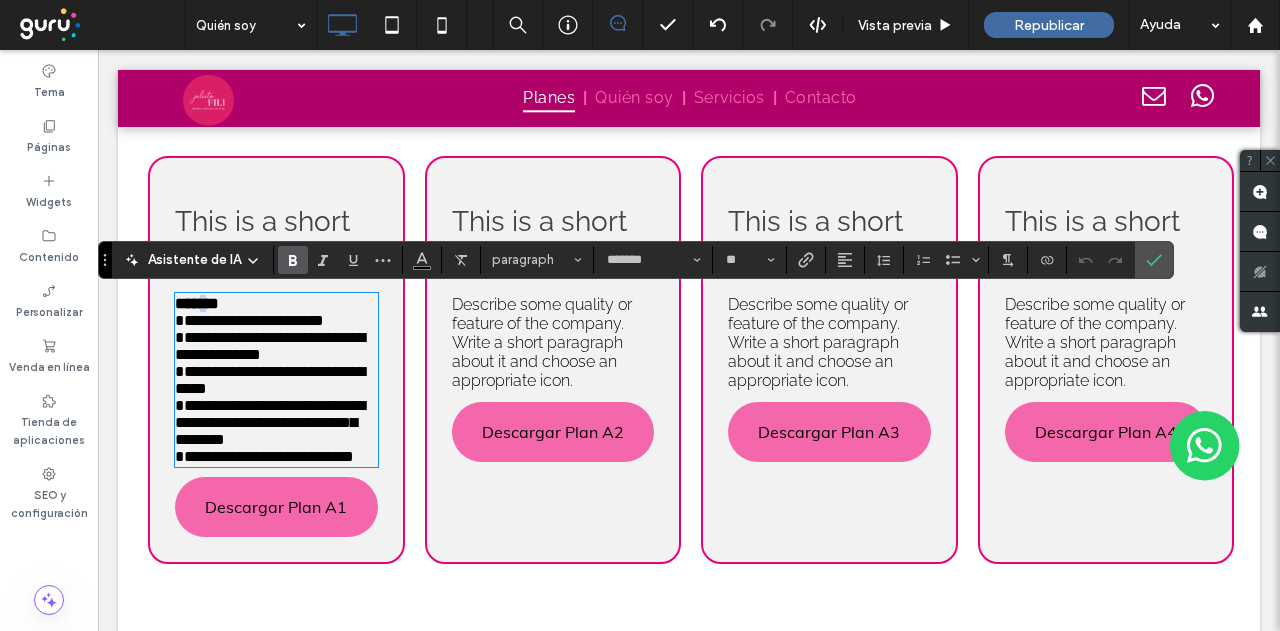 click on "*******" at bounding box center (197, 303) 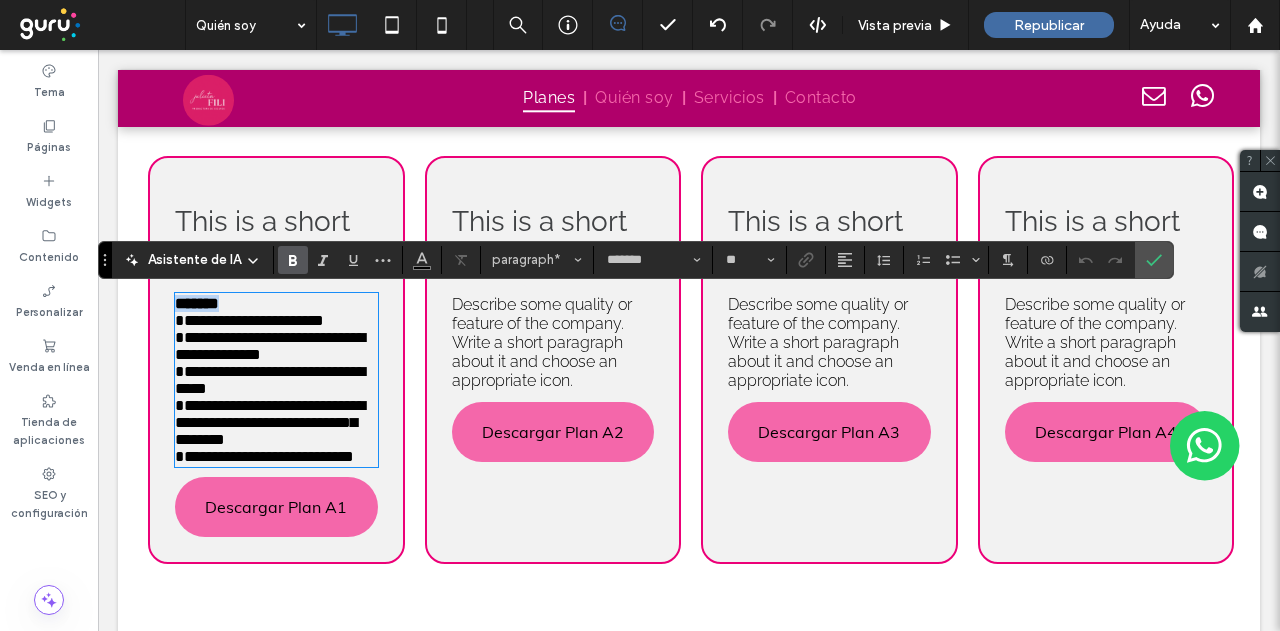 drag, startPoint x: 175, startPoint y: 309, endPoint x: 142, endPoint y: 309, distance: 33 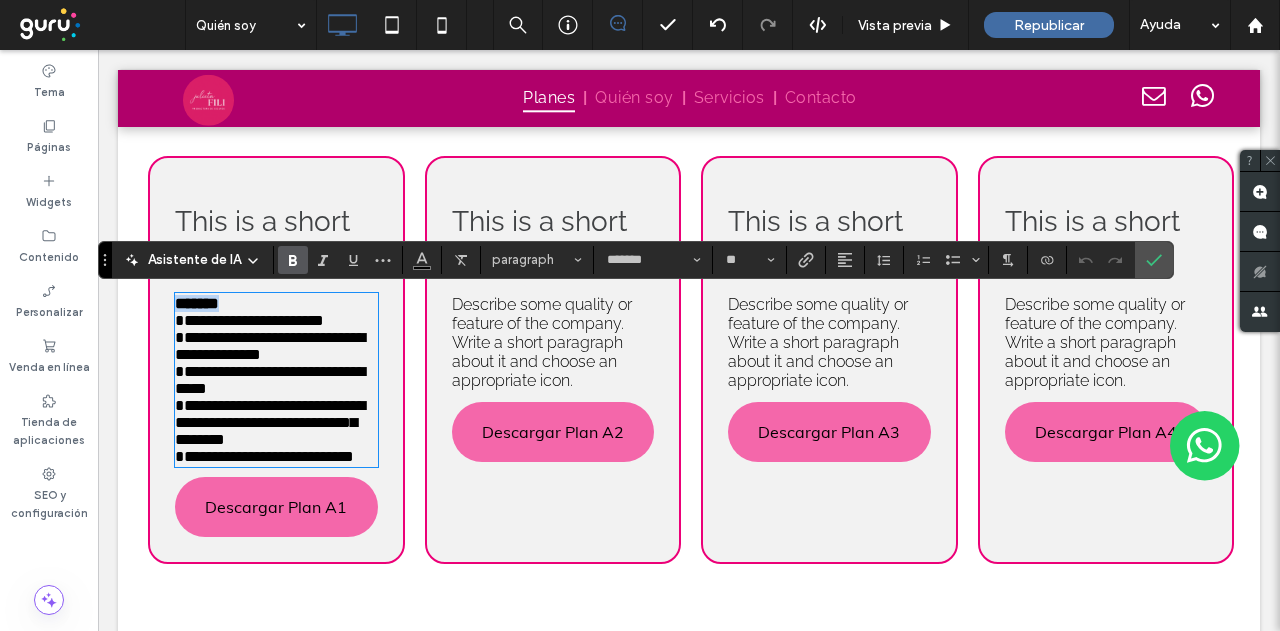 type 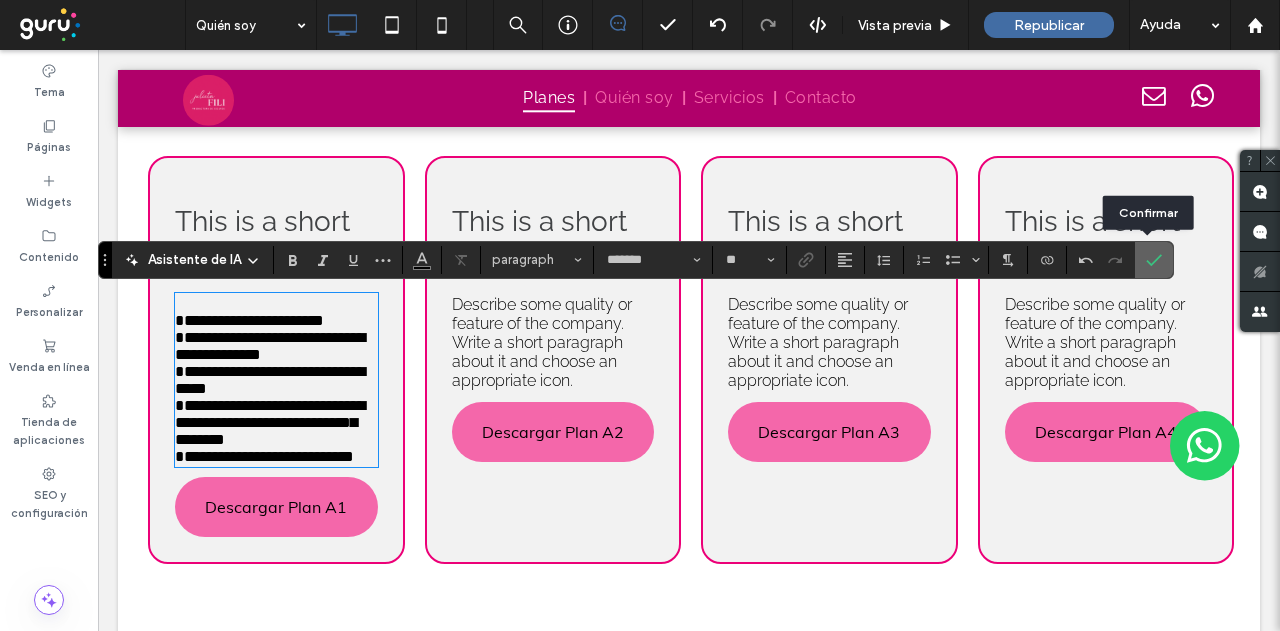 drag, startPoint x: 1141, startPoint y: 264, endPoint x: 906, endPoint y: 243, distance: 235.93643 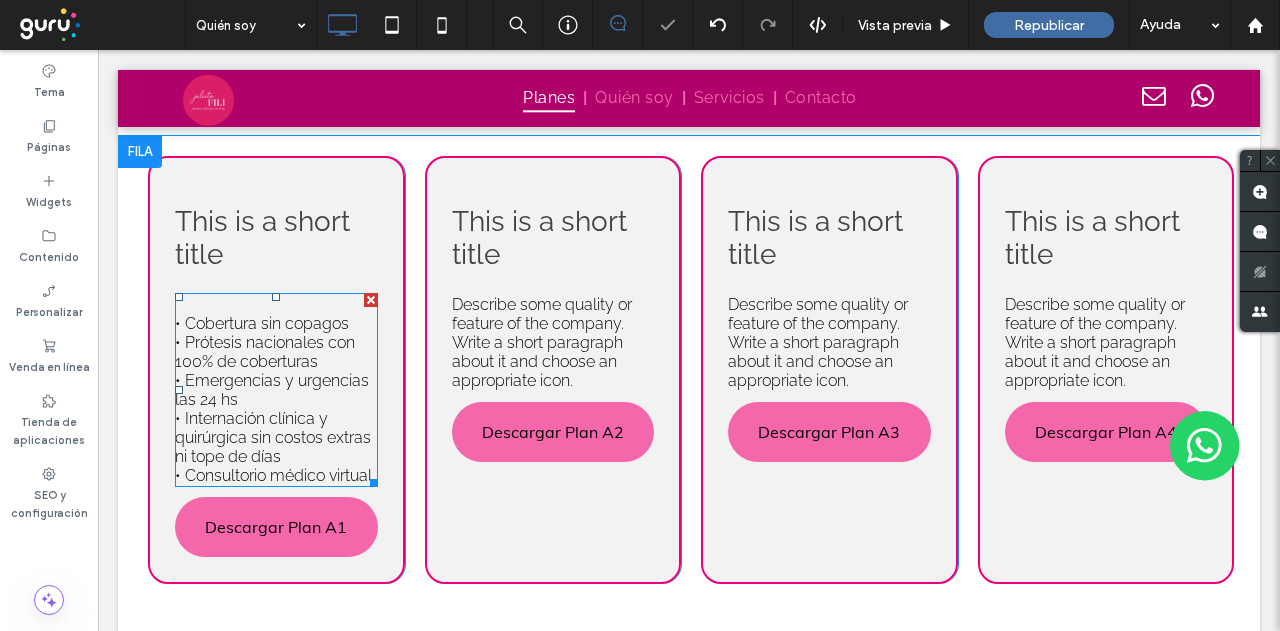 click on "• Cobertura sin copagos" at bounding box center [262, 323] 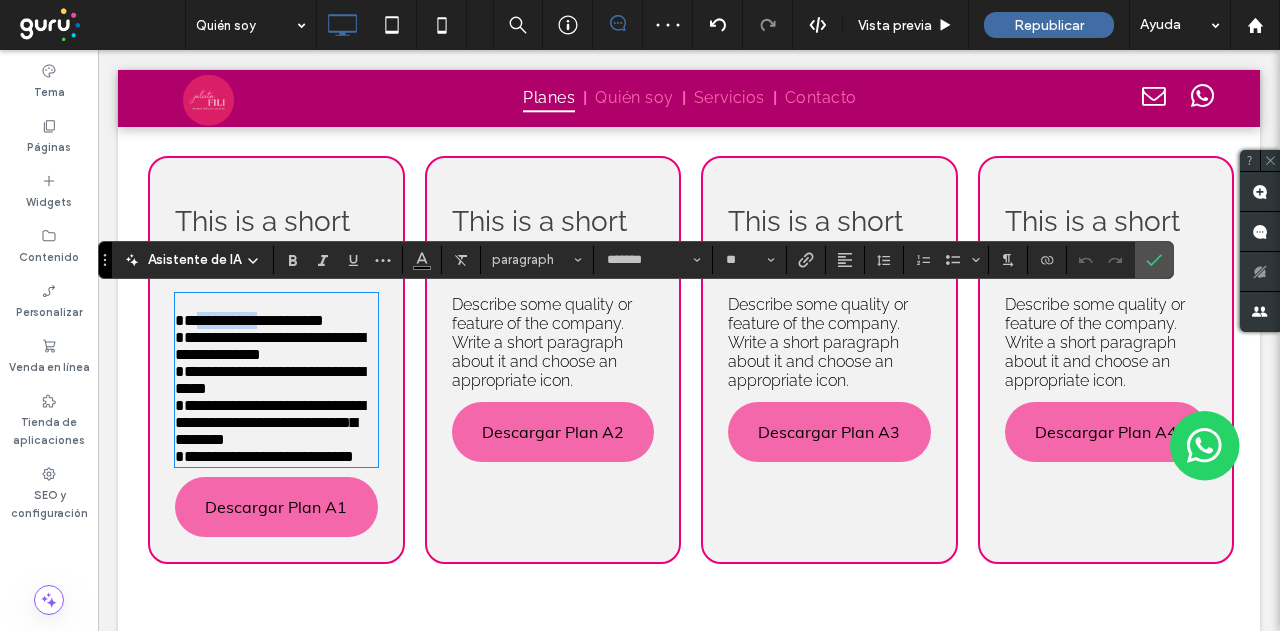 click on "[FIRST] [LAST]" at bounding box center (276, 380) 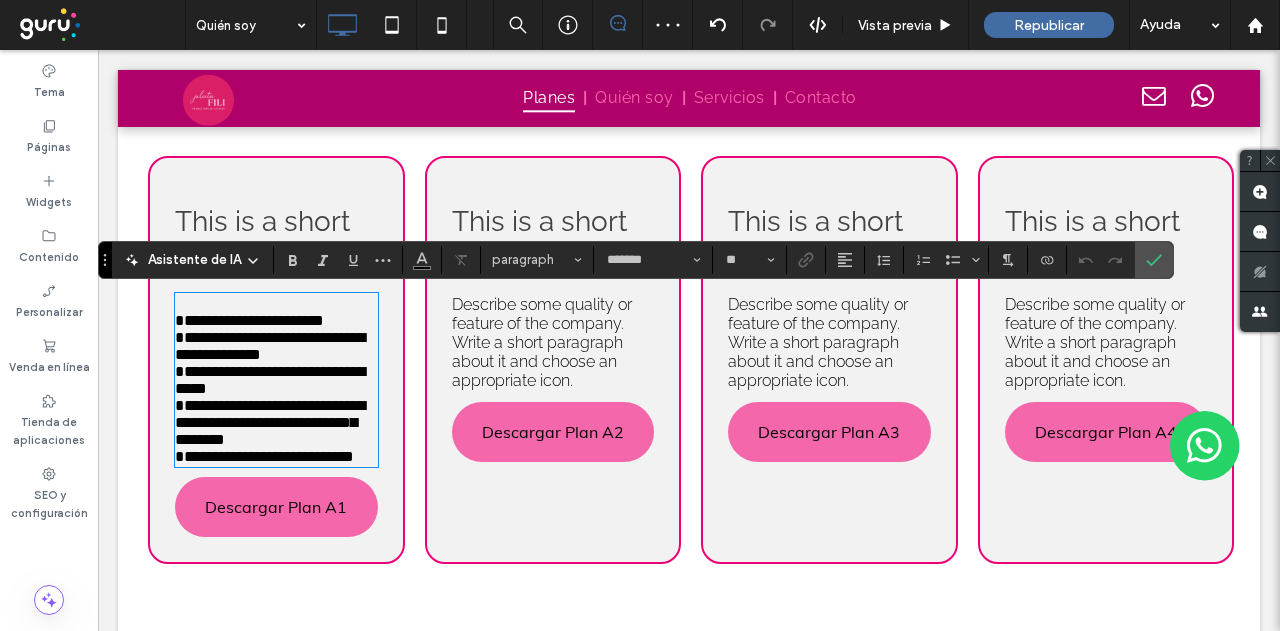 click on "[FIRST] [LAST]" at bounding box center (276, 380) 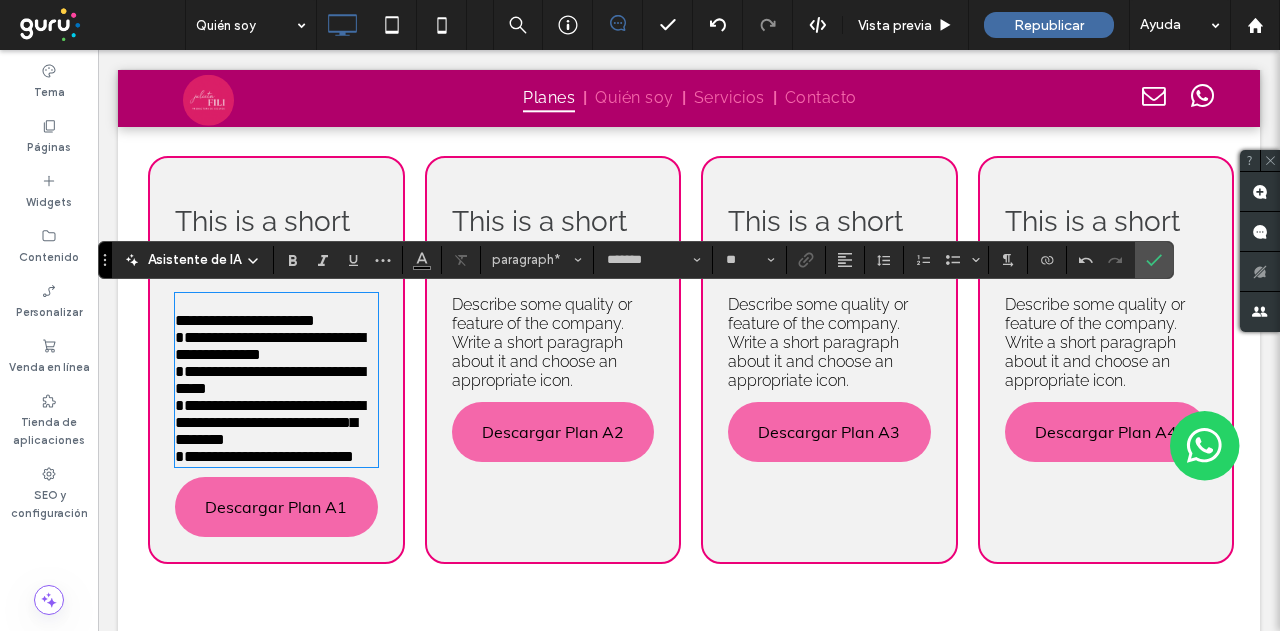click on "**********" at bounding box center [245, 320] 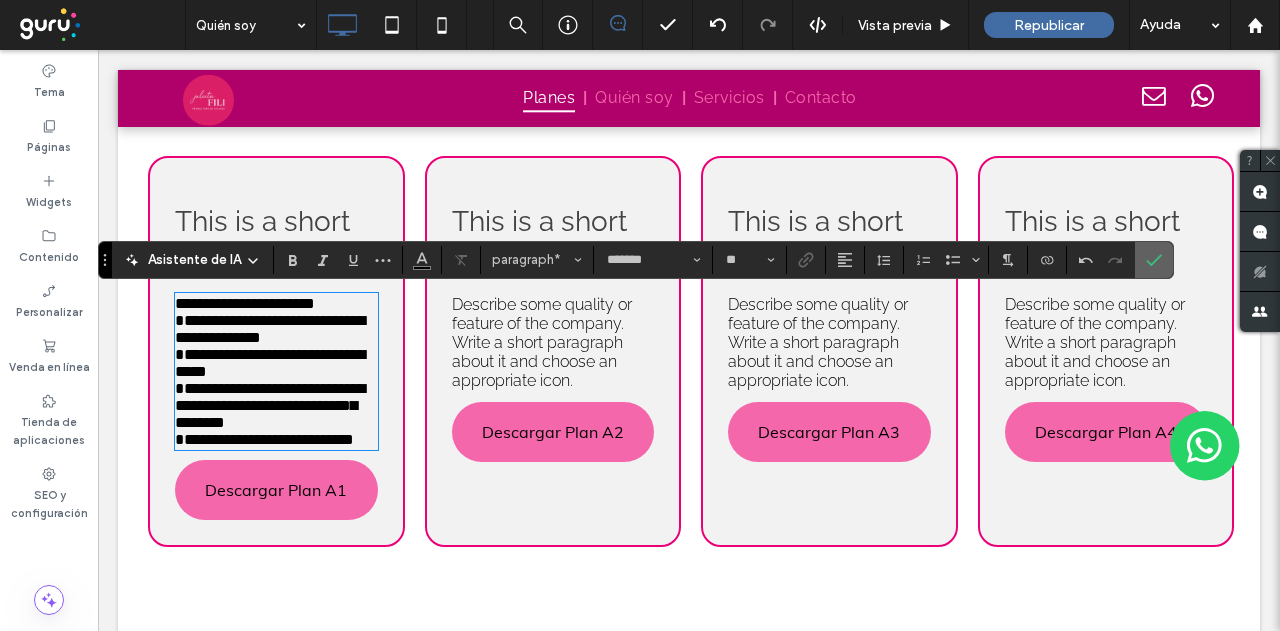 click at bounding box center (1154, 260) 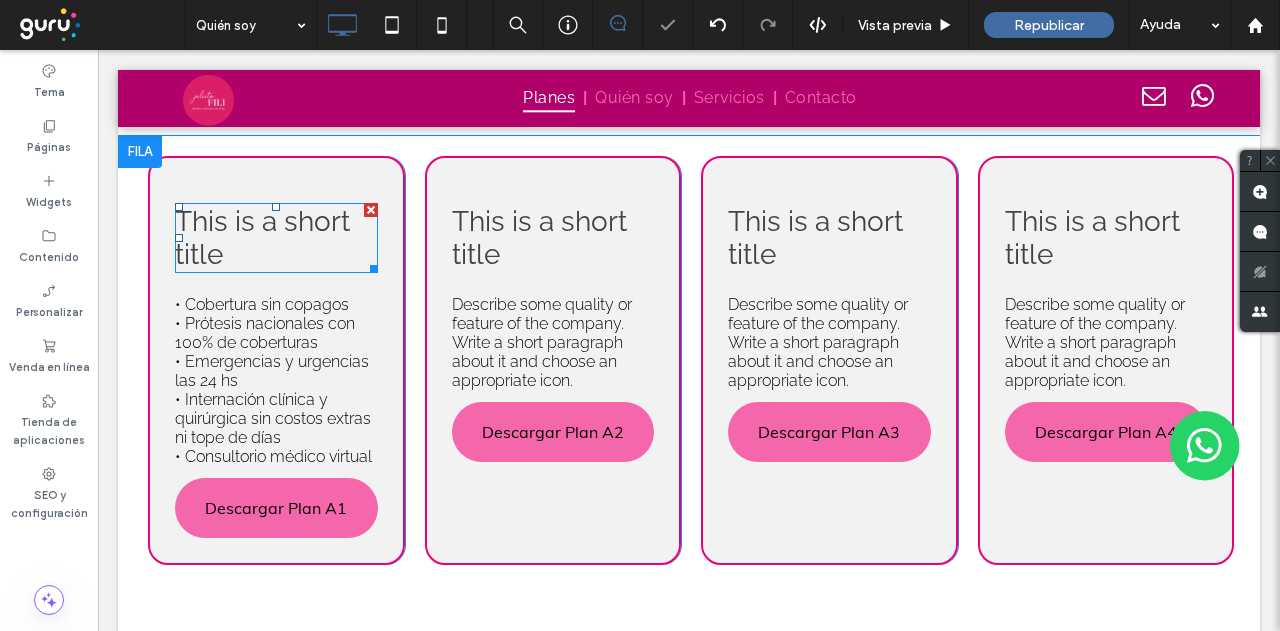 click on "This is a short title" at bounding box center (262, 238) 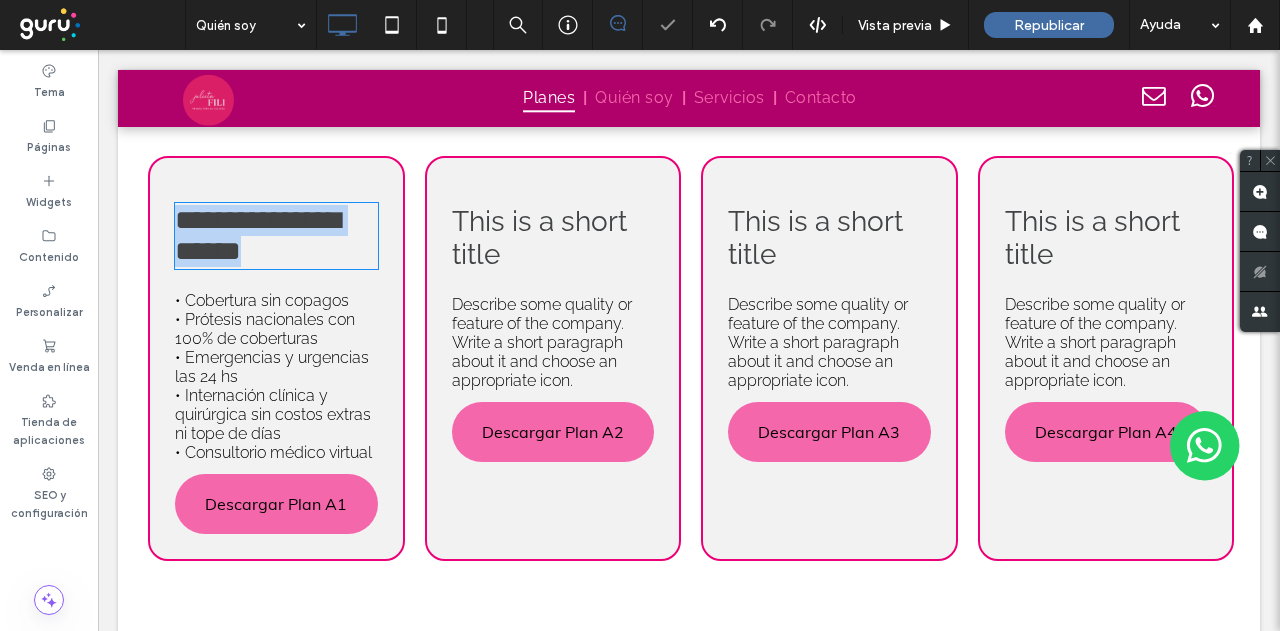 type on "*******" 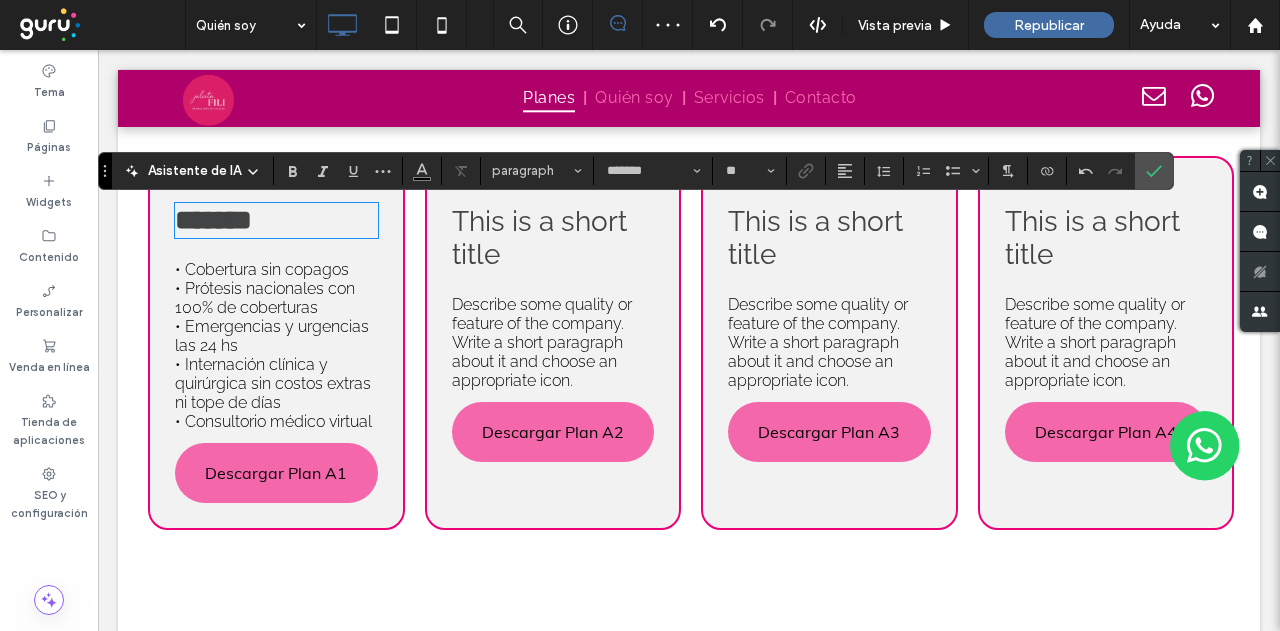type on "**" 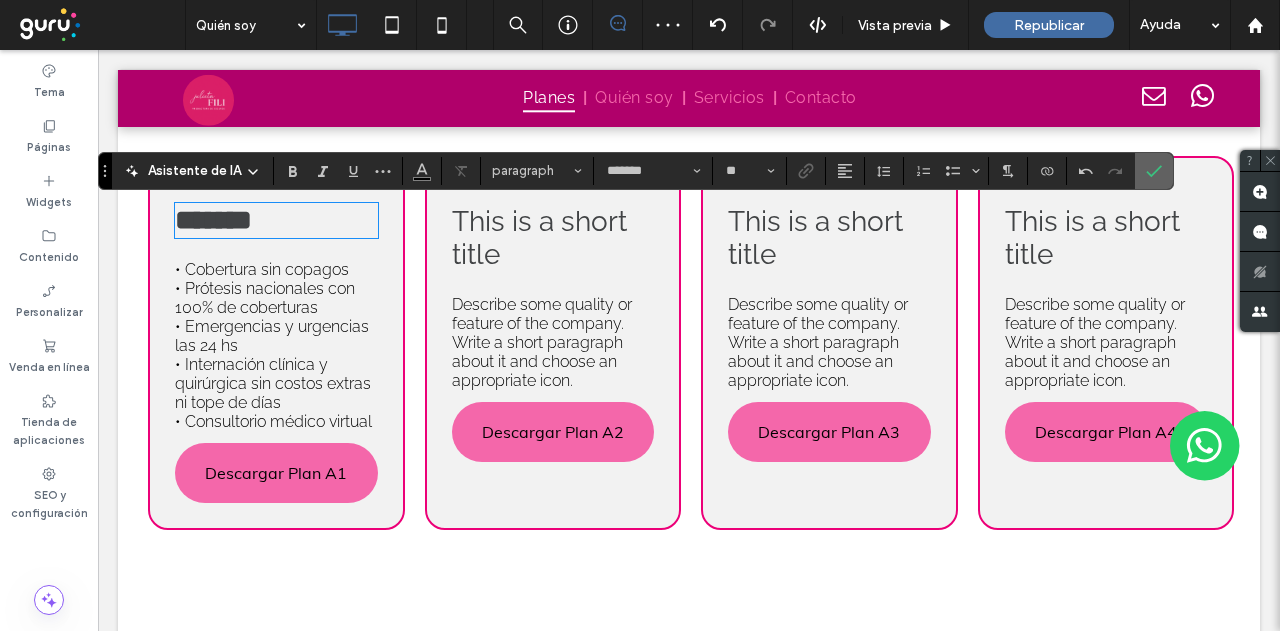 click at bounding box center [1154, 171] 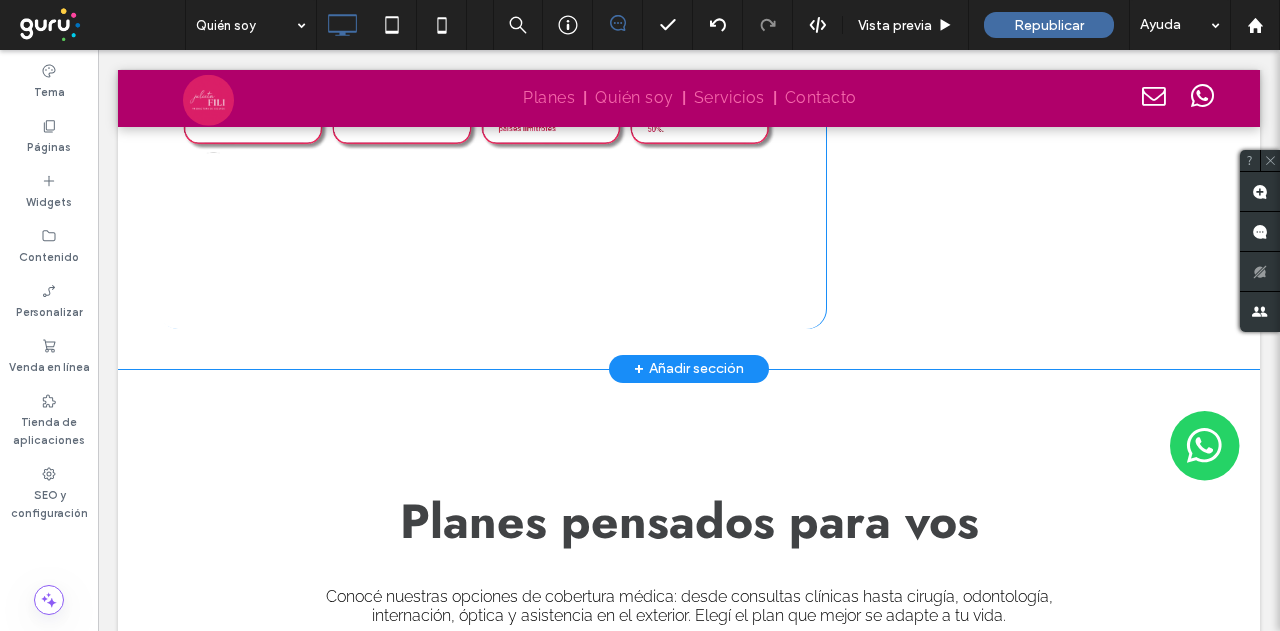 scroll, scrollTop: 549, scrollLeft: 0, axis: vertical 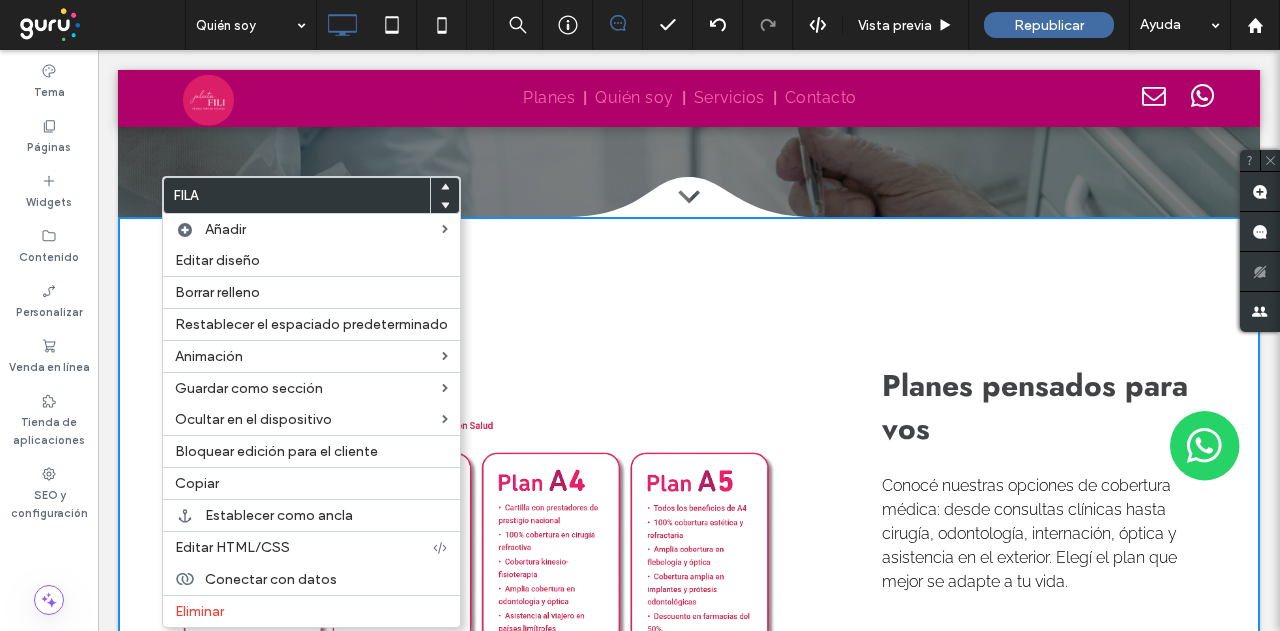 click at bounding box center (492, 543) 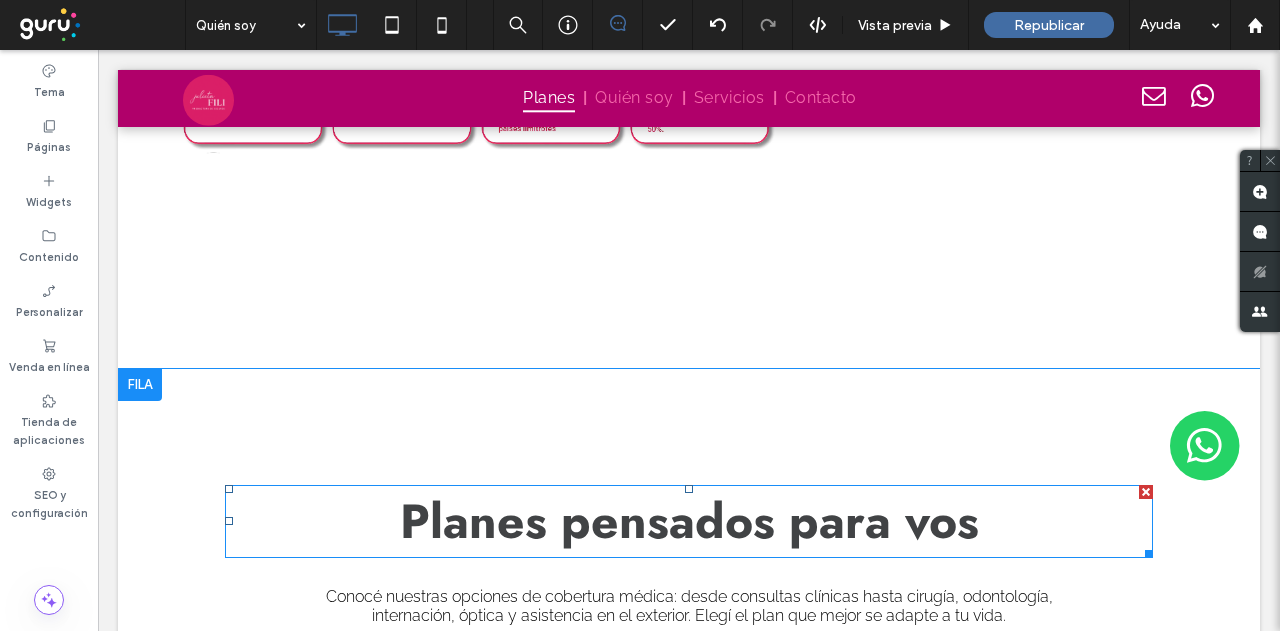 scroll, scrollTop: 1349, scrollLeft: 0, axis: vertical 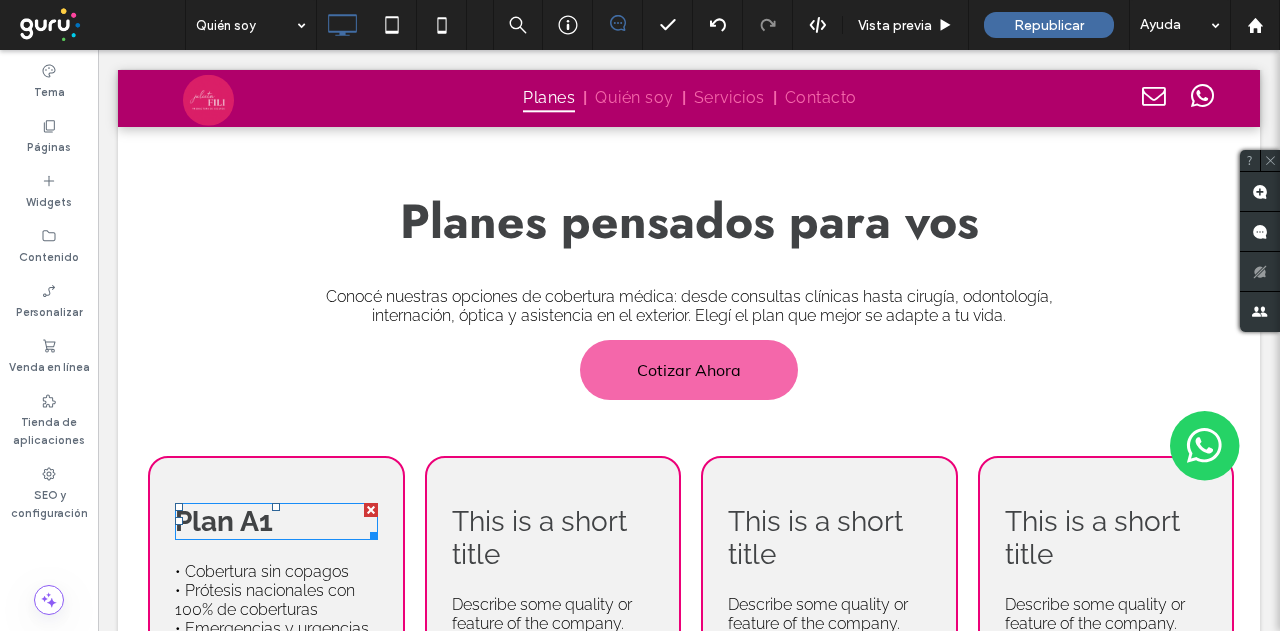 click on "Plan A1" at bounding box center (224, 521) 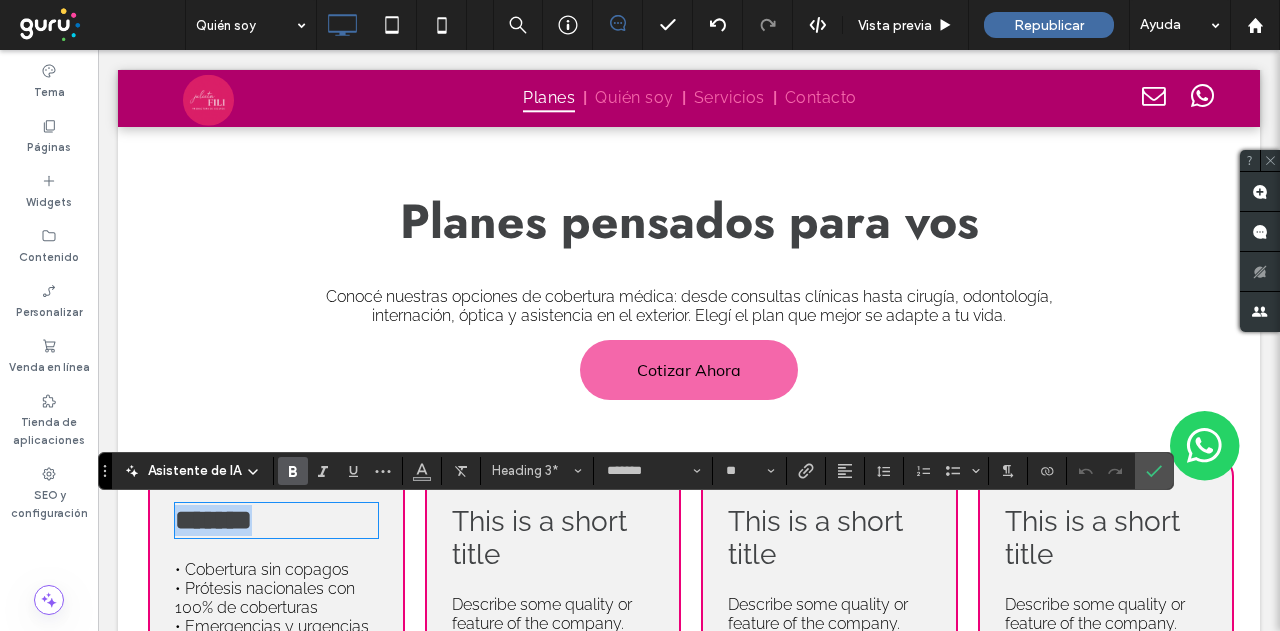 click on "*******" at bounding box center (213, 520) 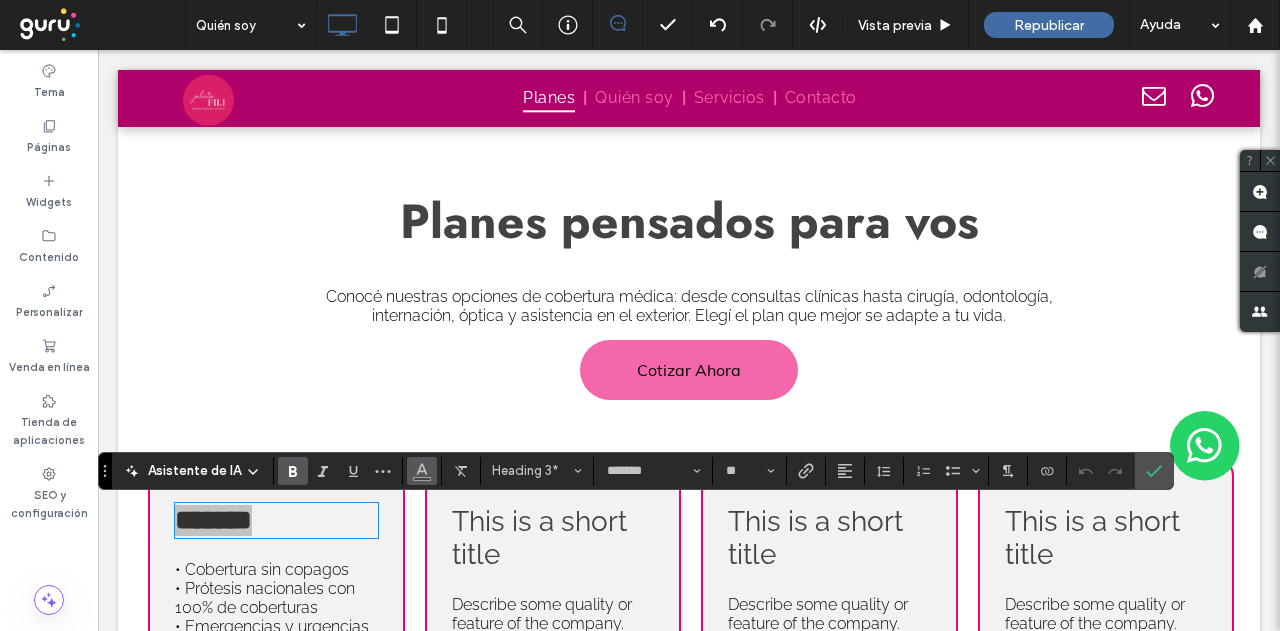 click 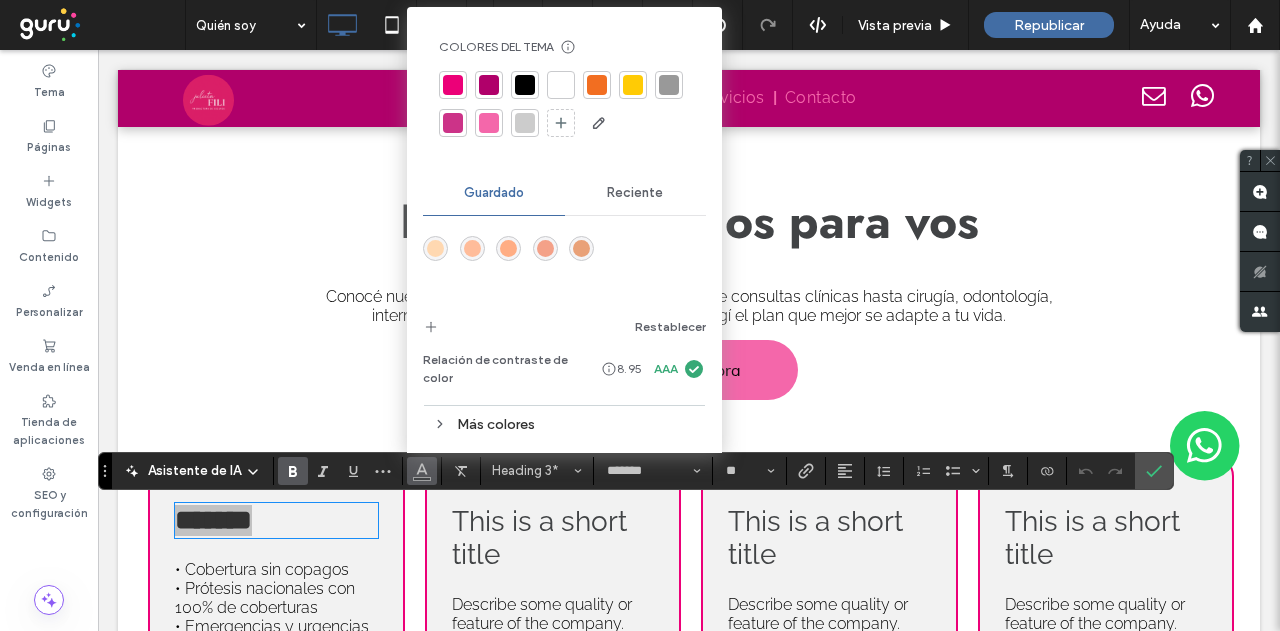 click at bounding box center (453, 85) 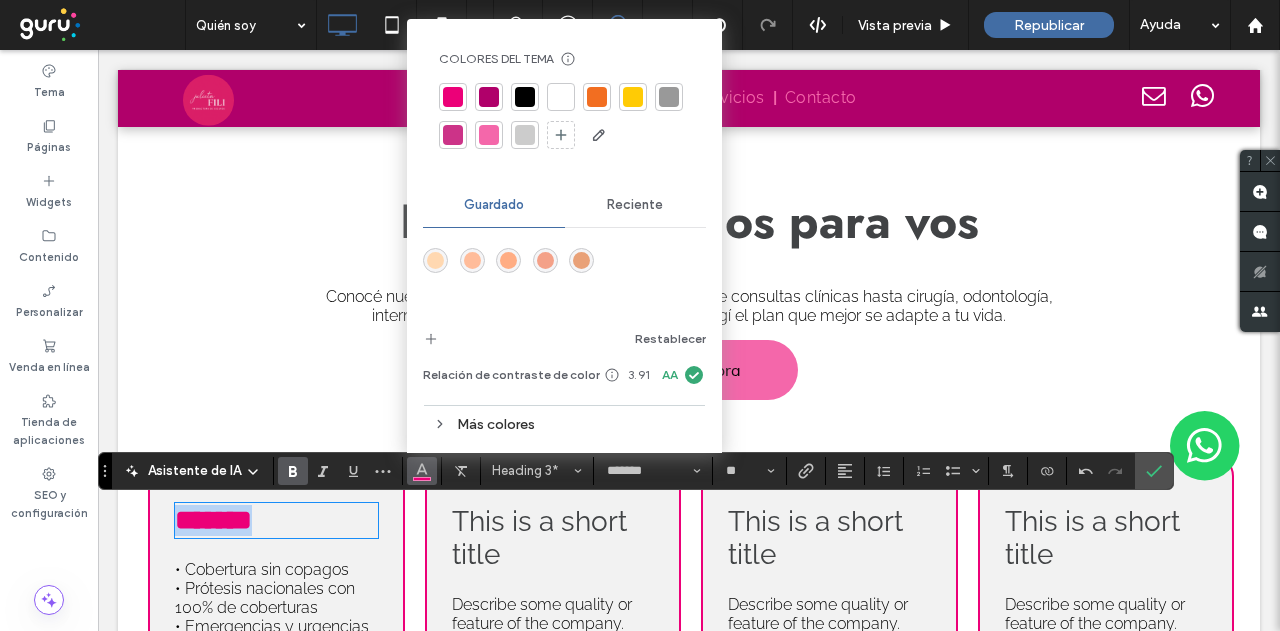 click on "*******" at bounding box center [276, 520] 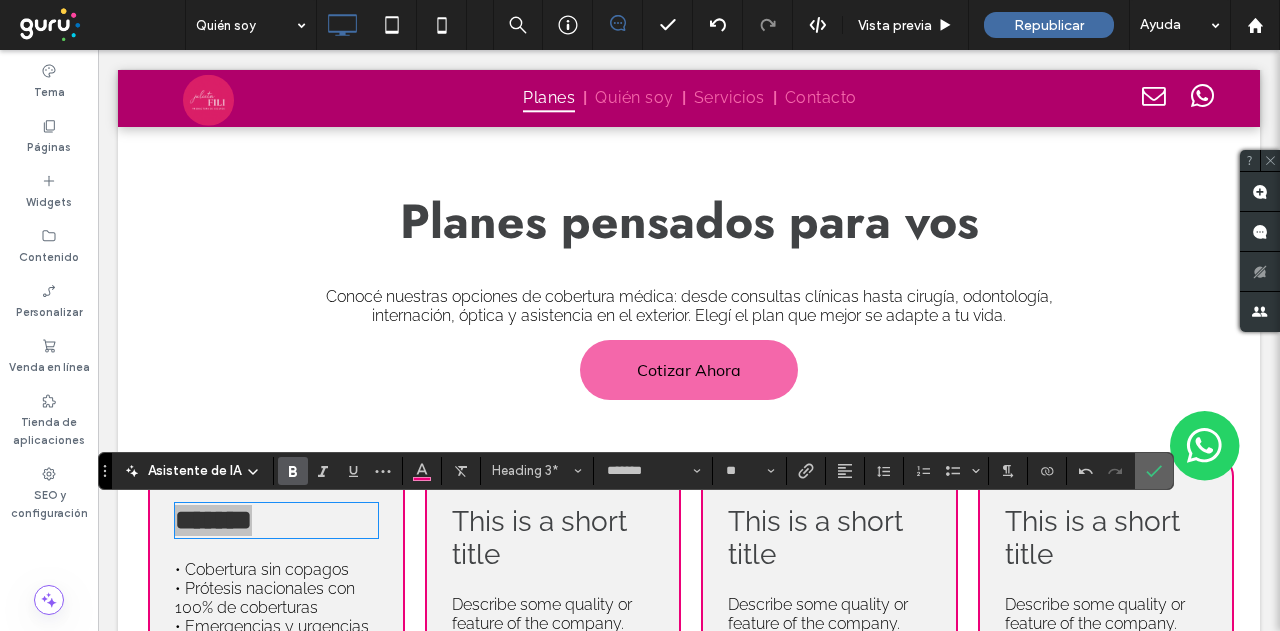drag, startPoint x: 662, startPoint y: 412, endPoint x: 1152, endPoint y: 469, distance: 493.30417 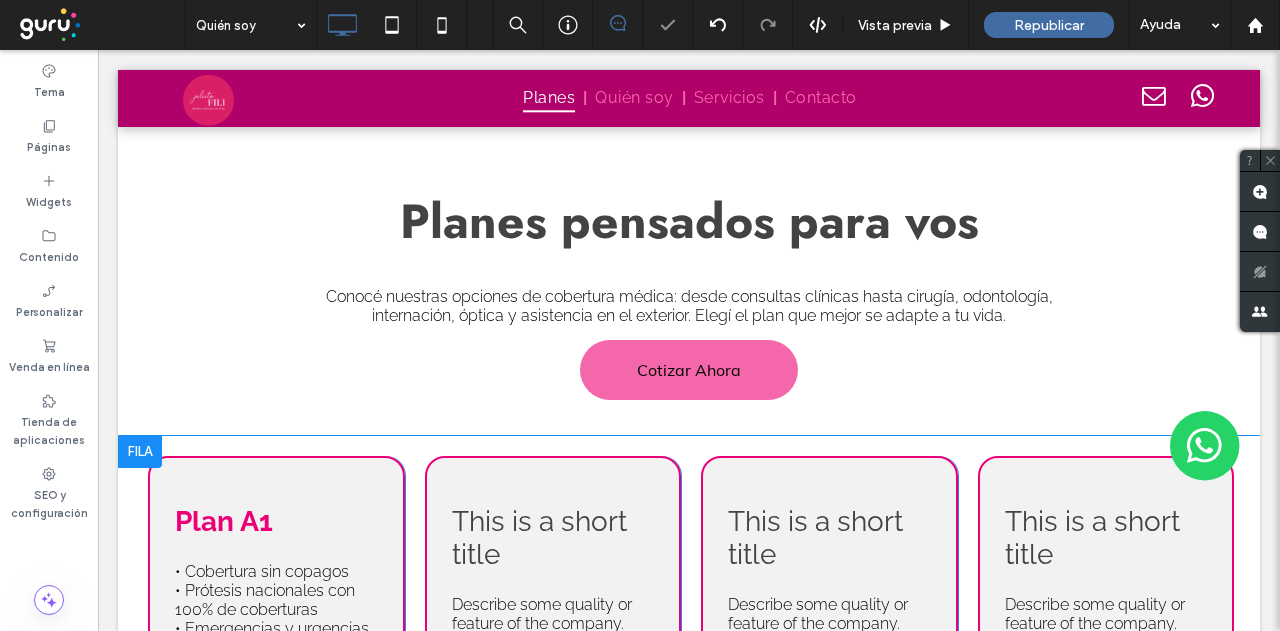 scroll, scrollTop: 1549, scrollLeft: 0, axis: vertical 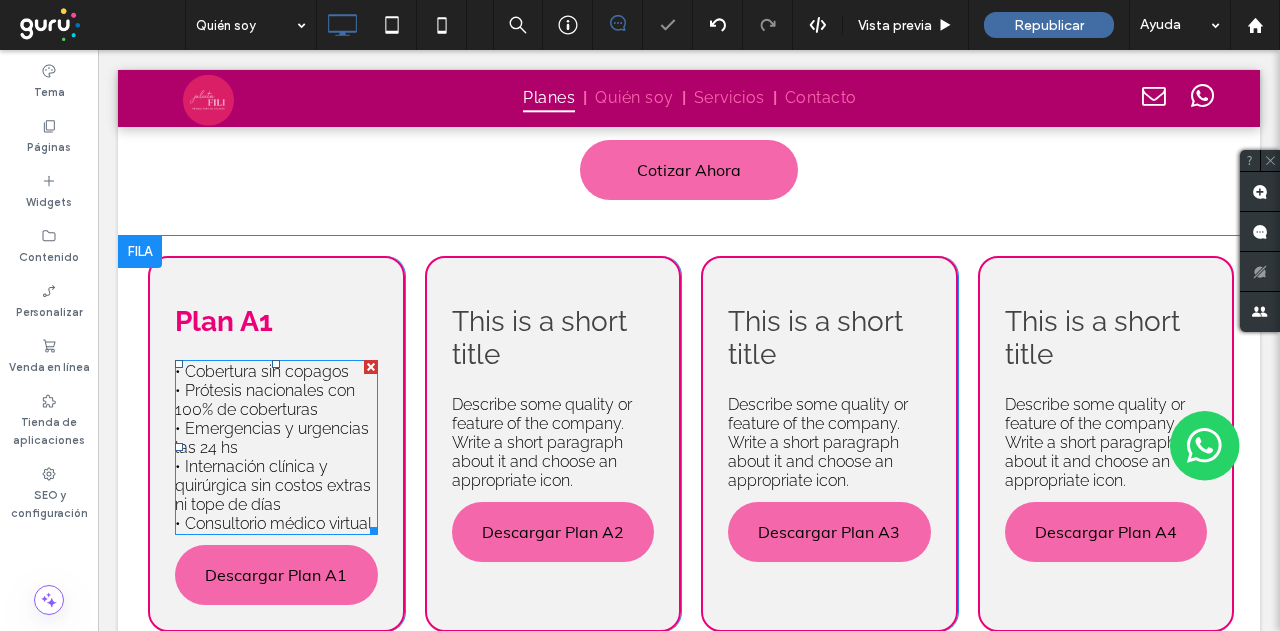 click on "• Emergencias y urgencias las 24 hs" at bounding box center (272, 438) 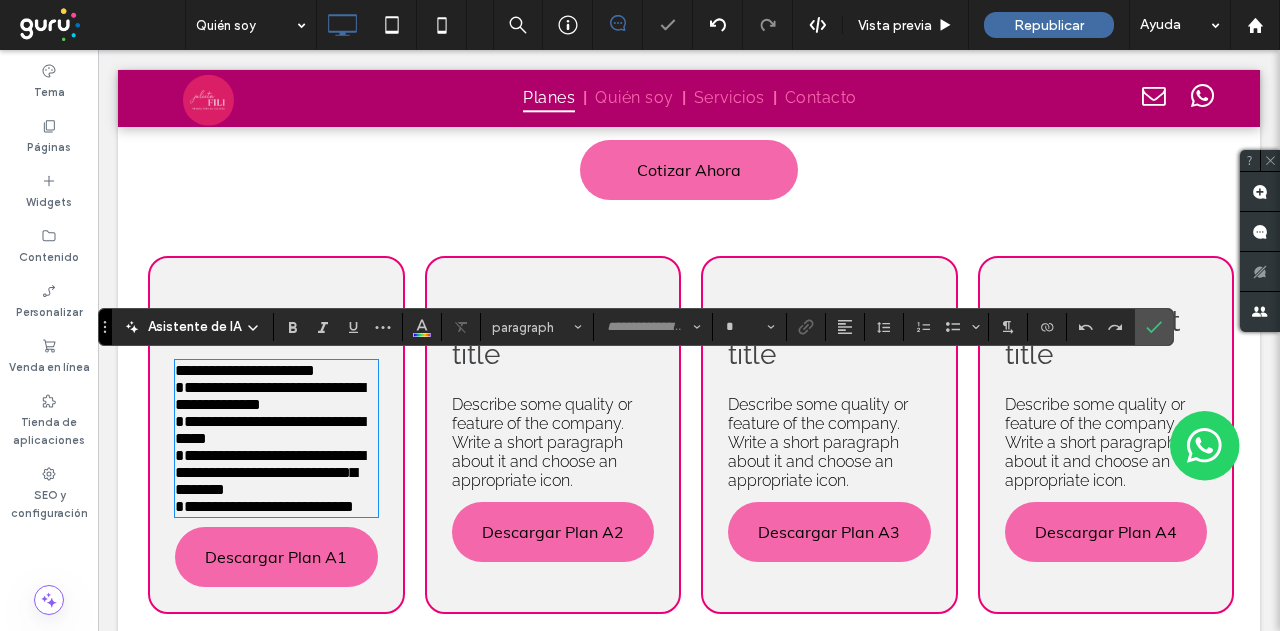 type on "*******" 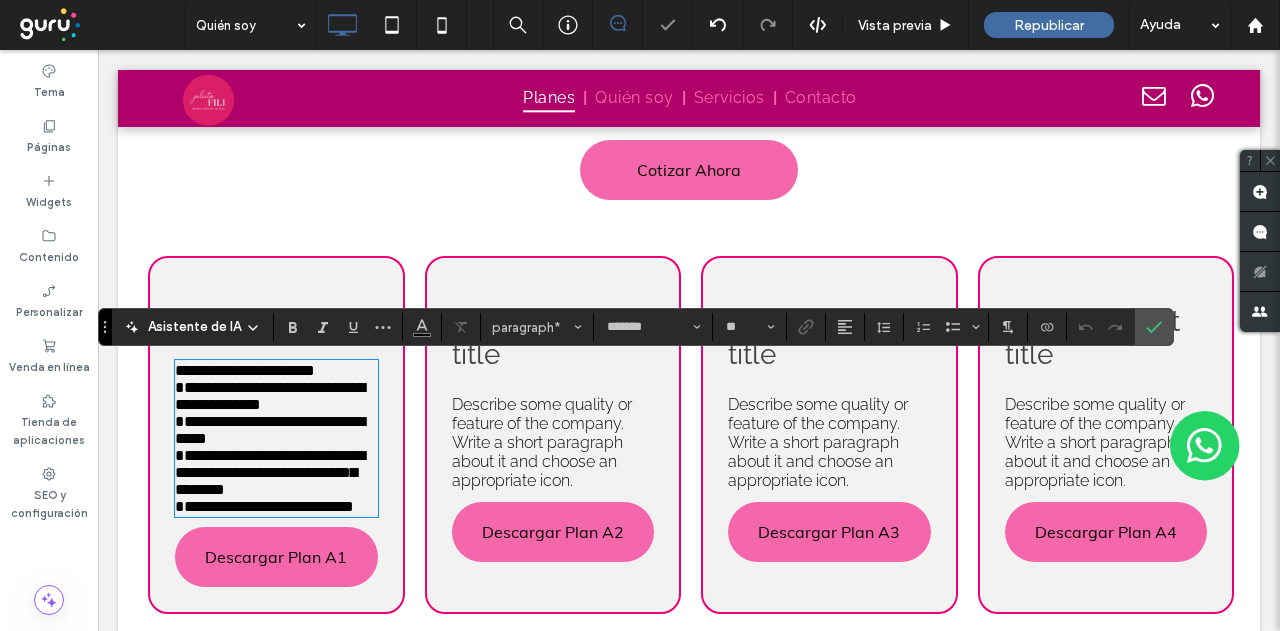 click on "**********" at bounding box center (270, 430) 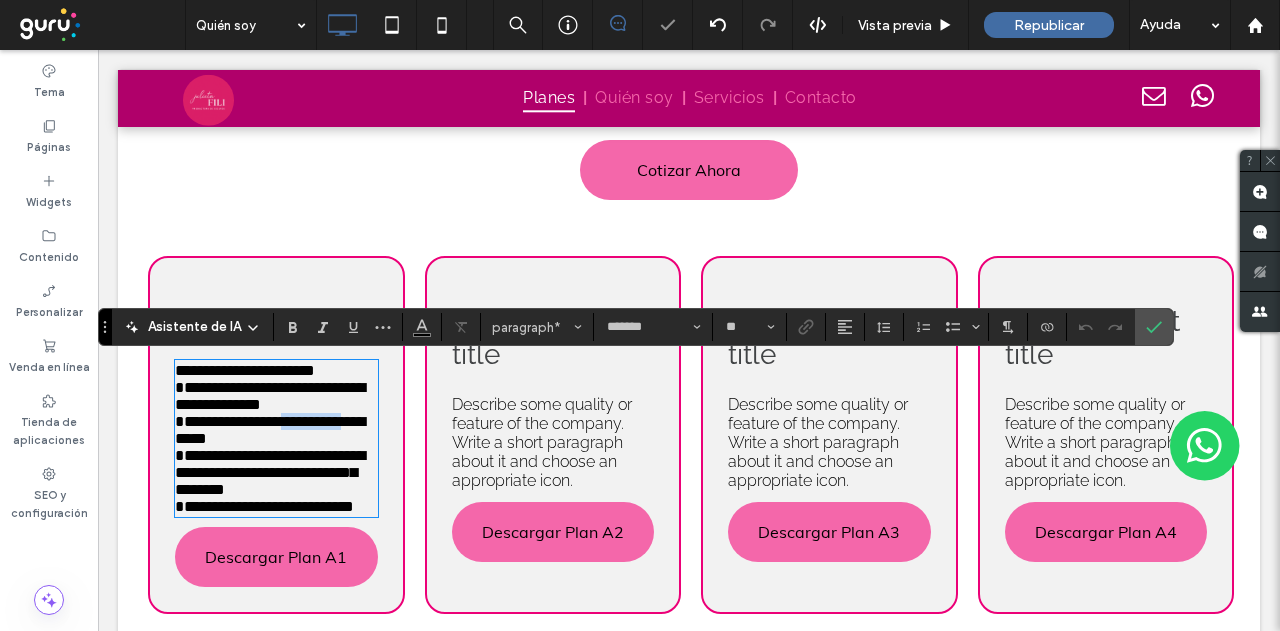 click on "**********" at bounding box center [270, 430] 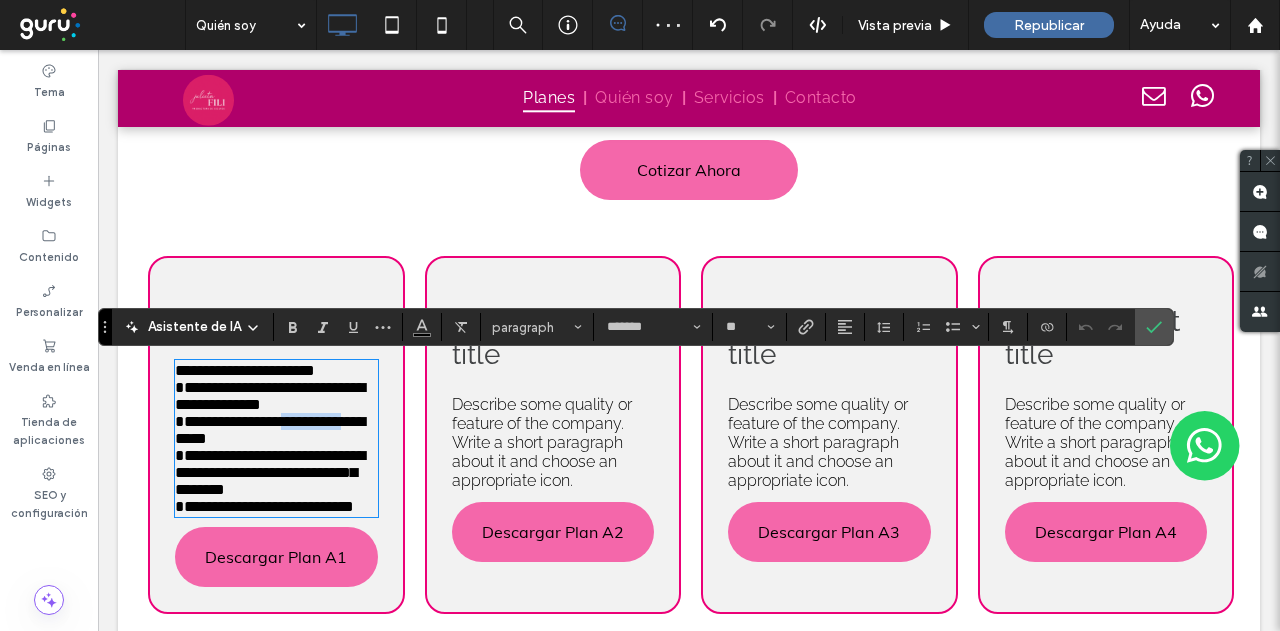 click on "**********" at bounding box center [264, 506] 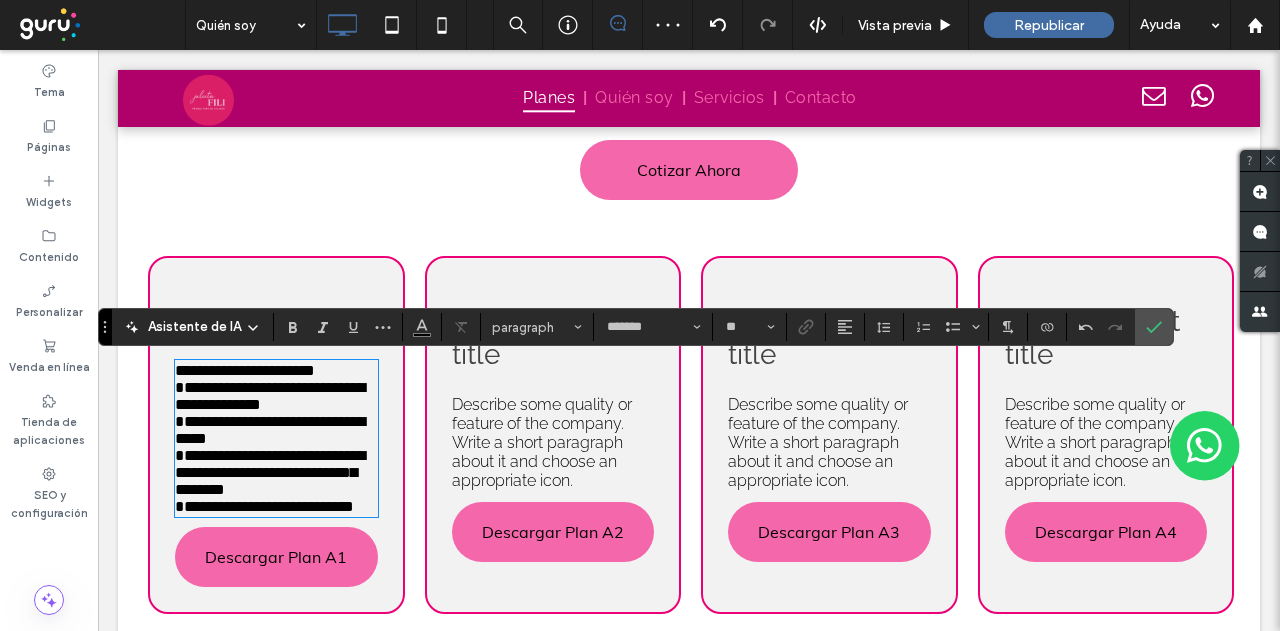drag, startPoint x: 255, startPoint y: 541, endPoint x: 154, endPoint y: 365, distance: 202.92117 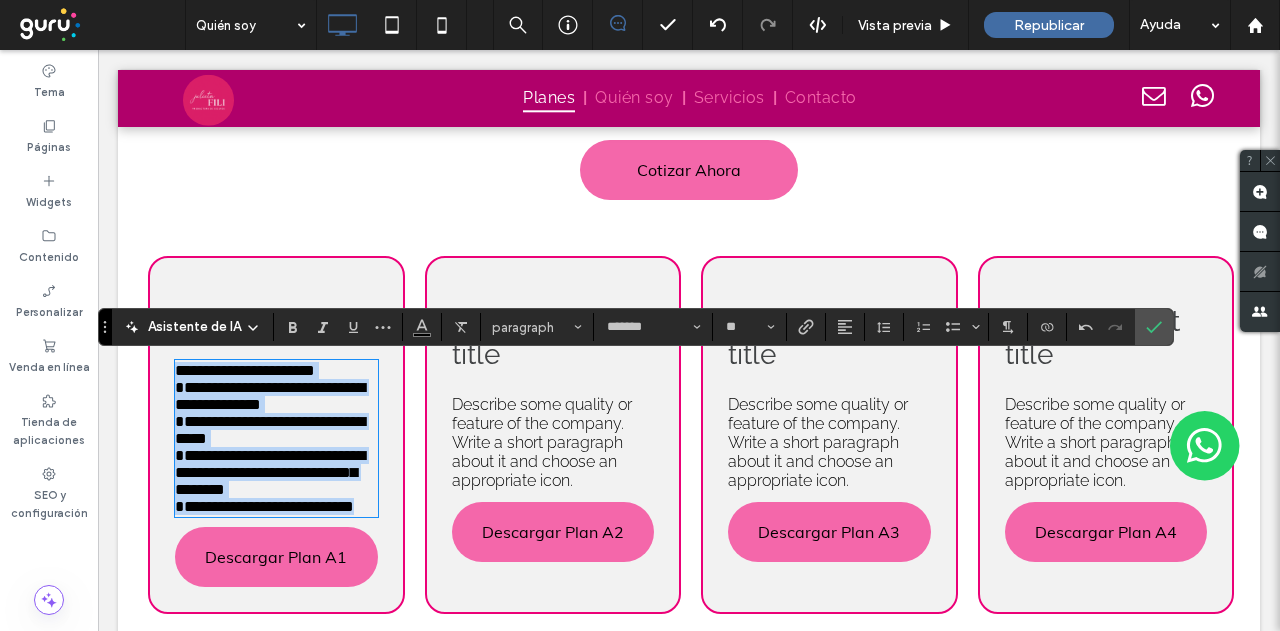 drag, startPoint x: 176, startPoint y: 365, endPoint x: 276, endPoint y: 553, distance: 212.9413 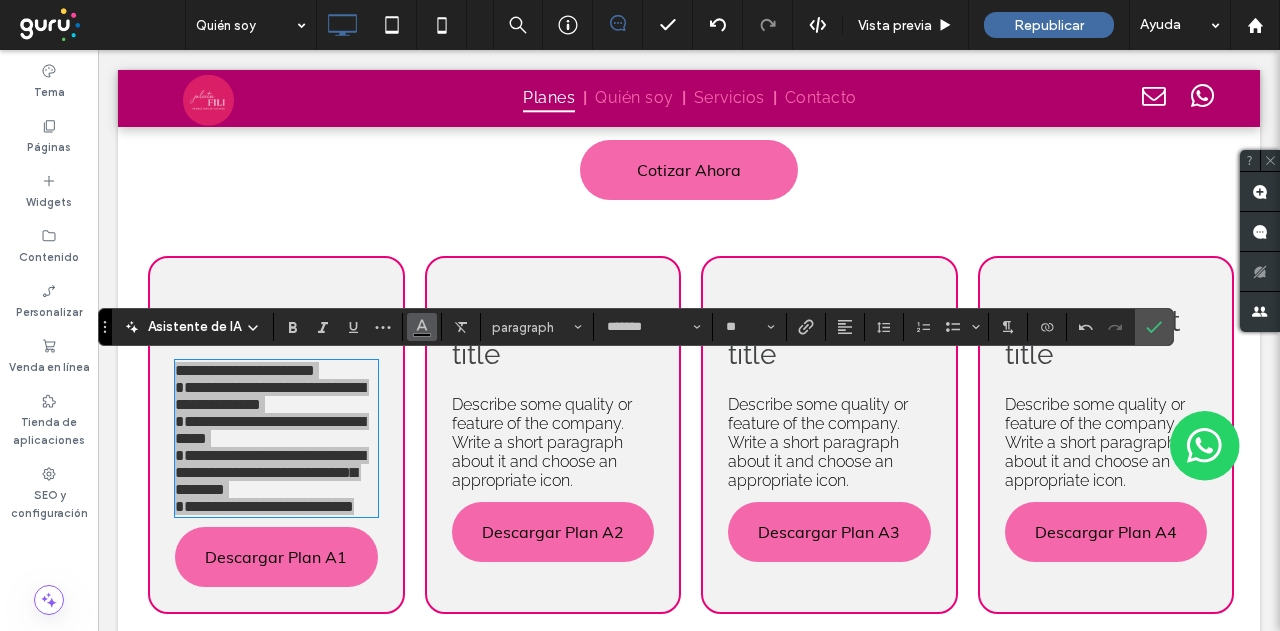 click at bounding box center [422, 325] 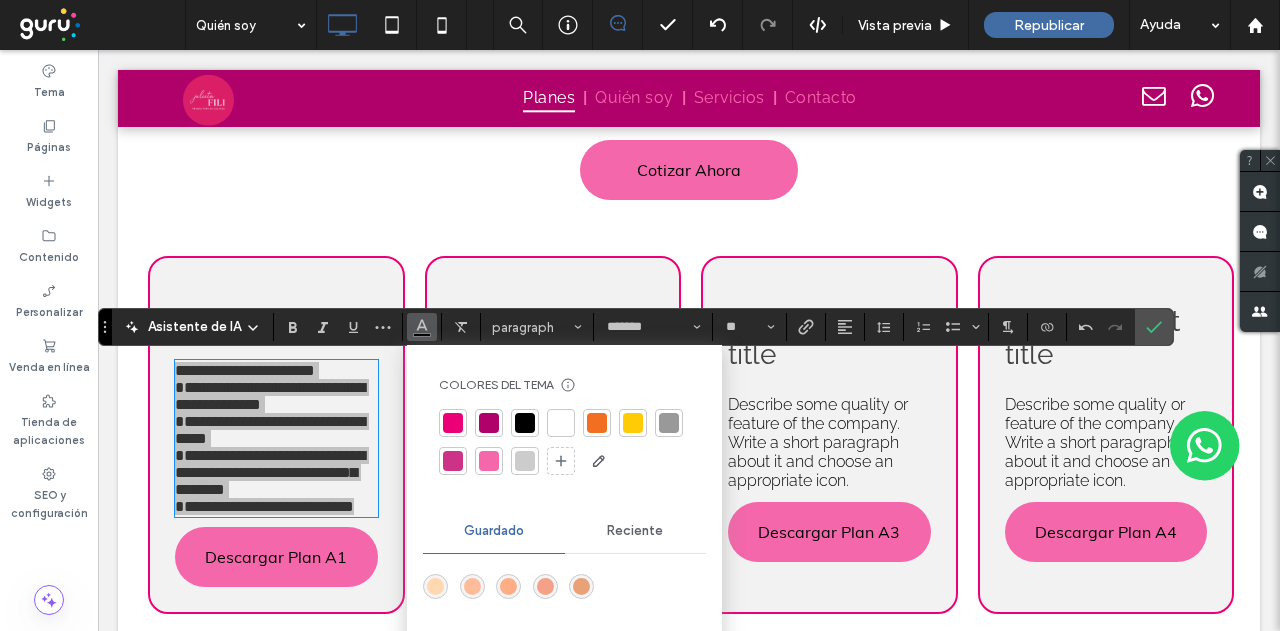 click at bounding box center [453, 423] 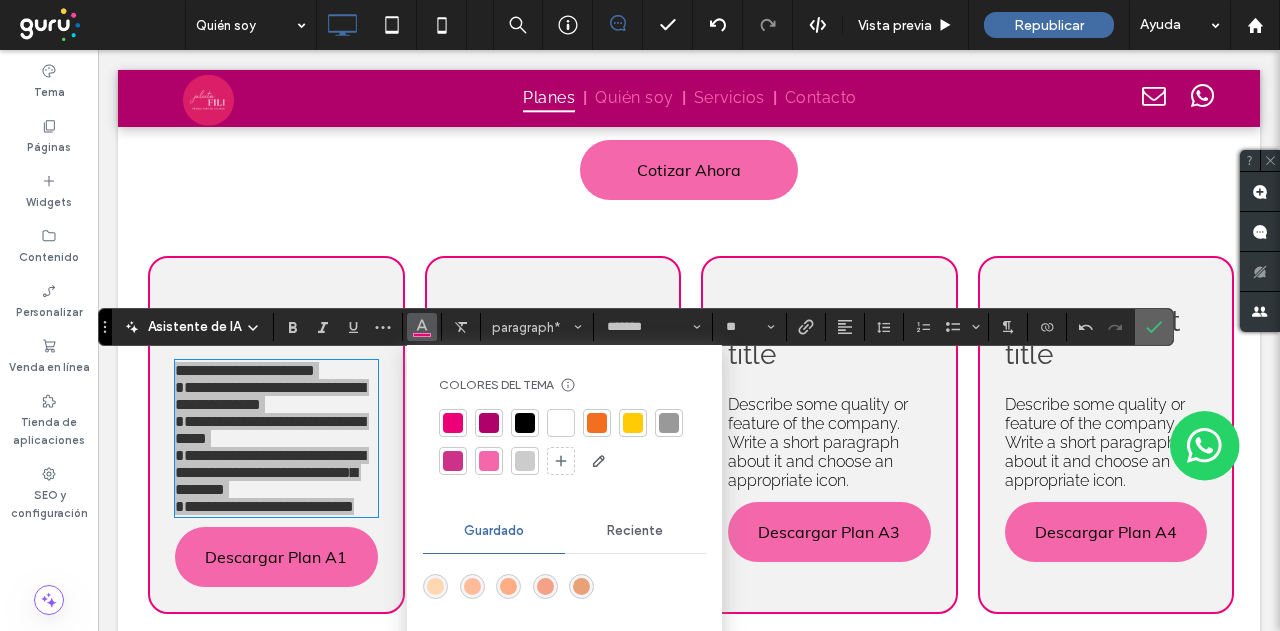 click 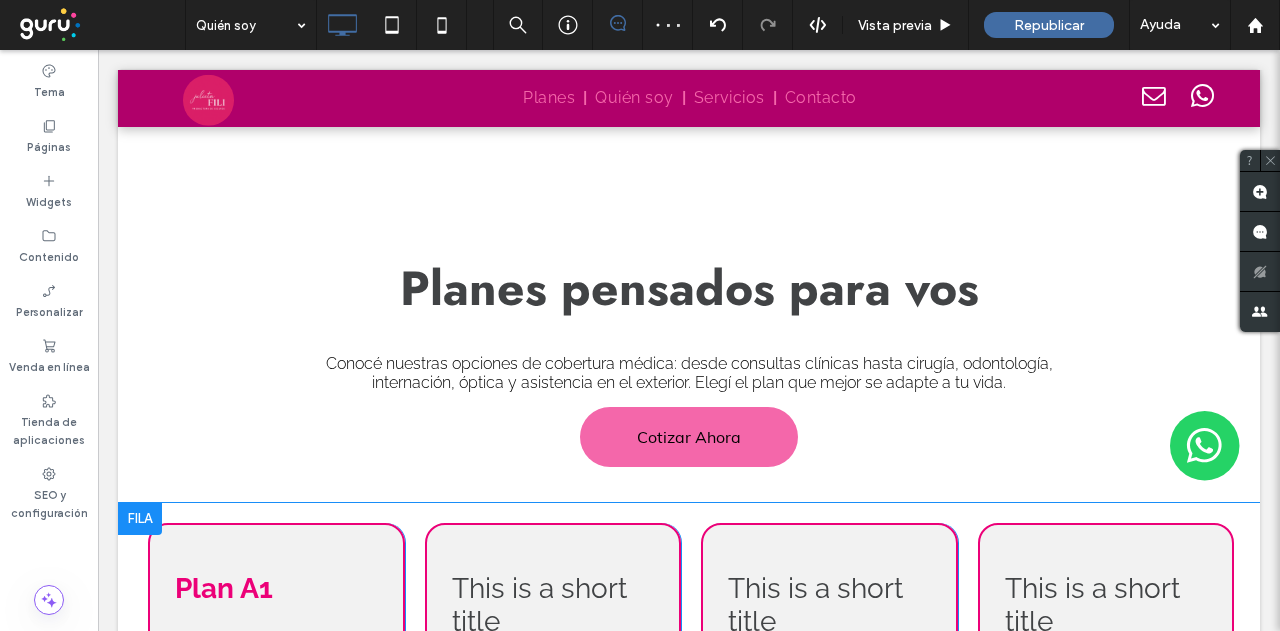scroll, scrollTop: 1449, scrollLeft: 0, axis: vertical 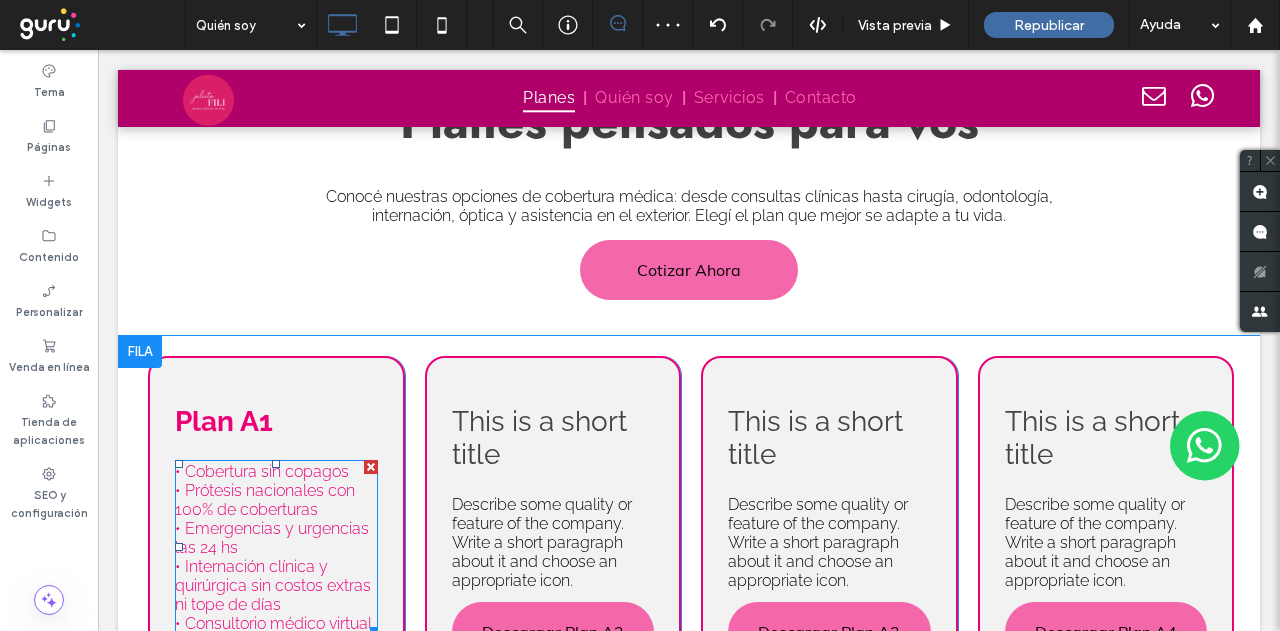 click on "• Cobertura sin copagos  • Prótesis nacionales con 100% de coberturas  • Emergencias y urgencias las 24 hs  • Internación clínica y quirúrgica sin costos extras ni tope de días  • Consultorio médico virtual" at bounding box center [273, 547] 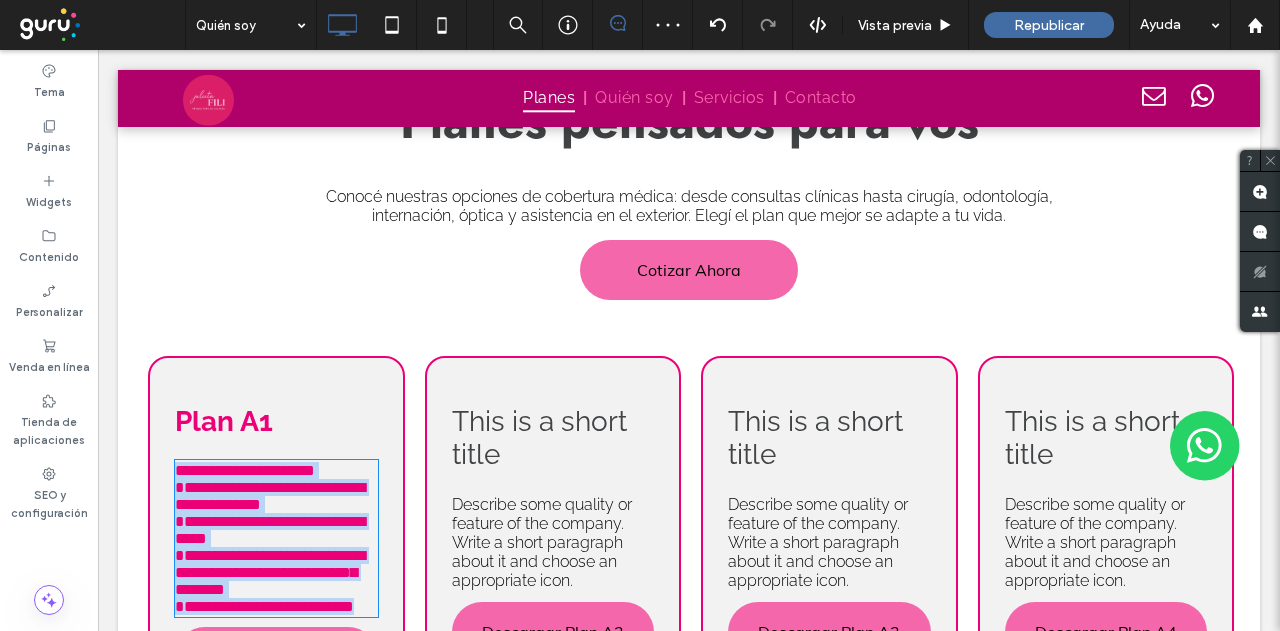 scroll, scrollTop: 1668, scrollLeft: 0, axis: vertical 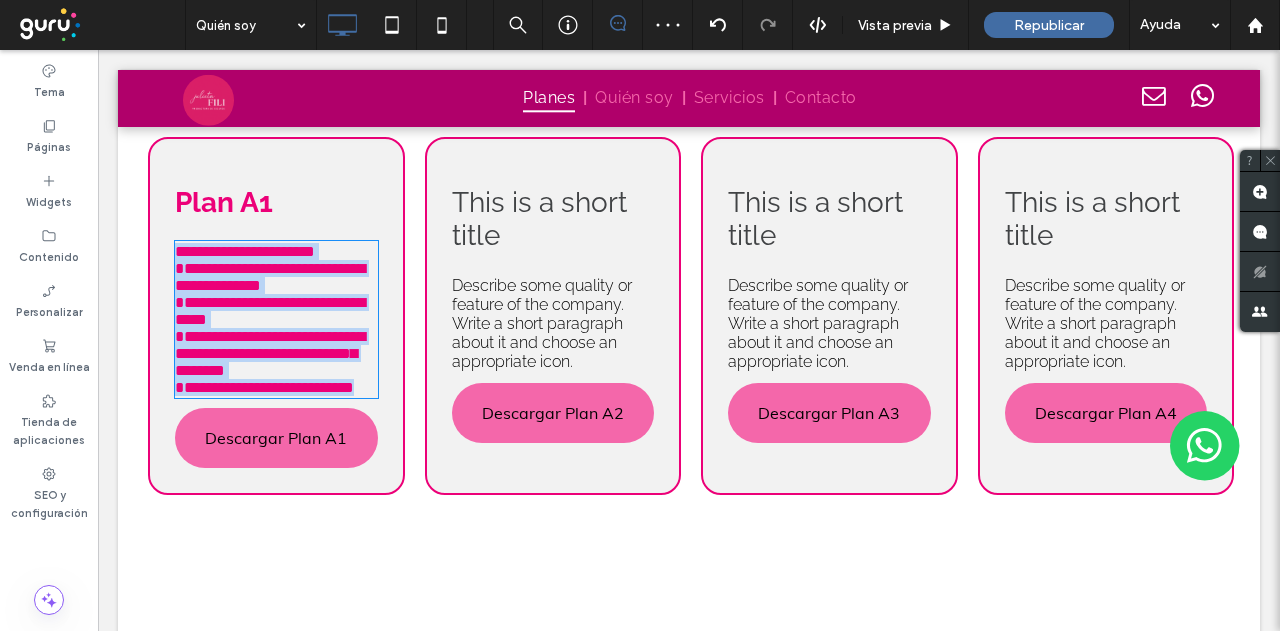type on "*******" 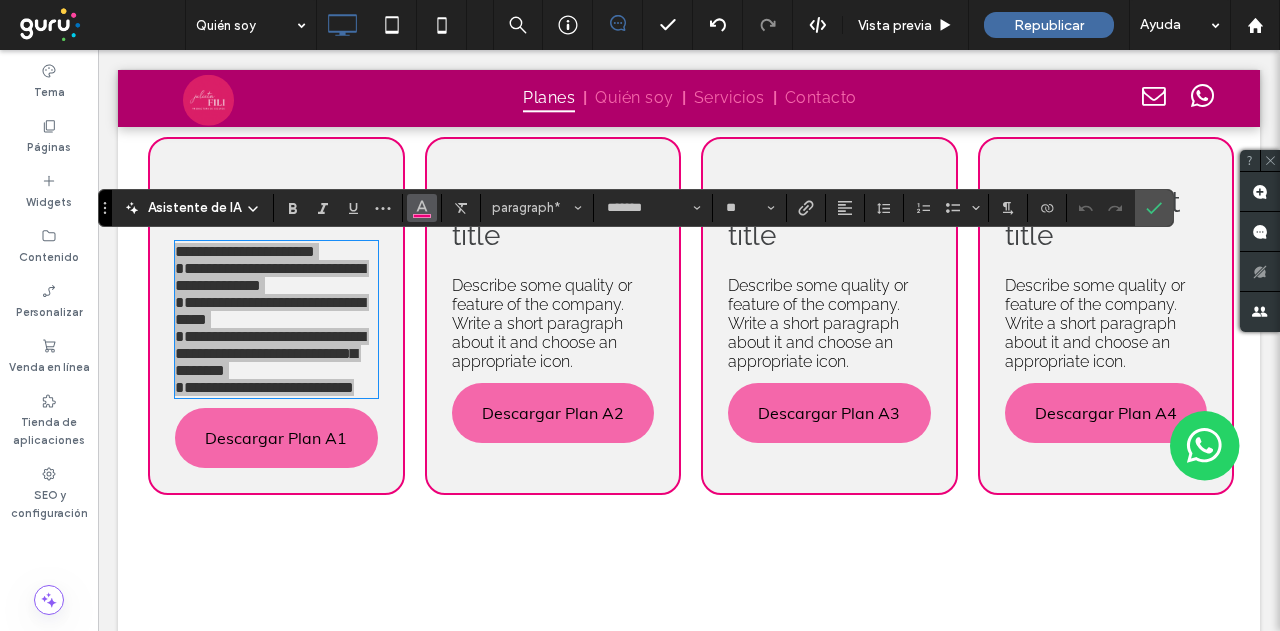 click at bounding box center [422, 208] 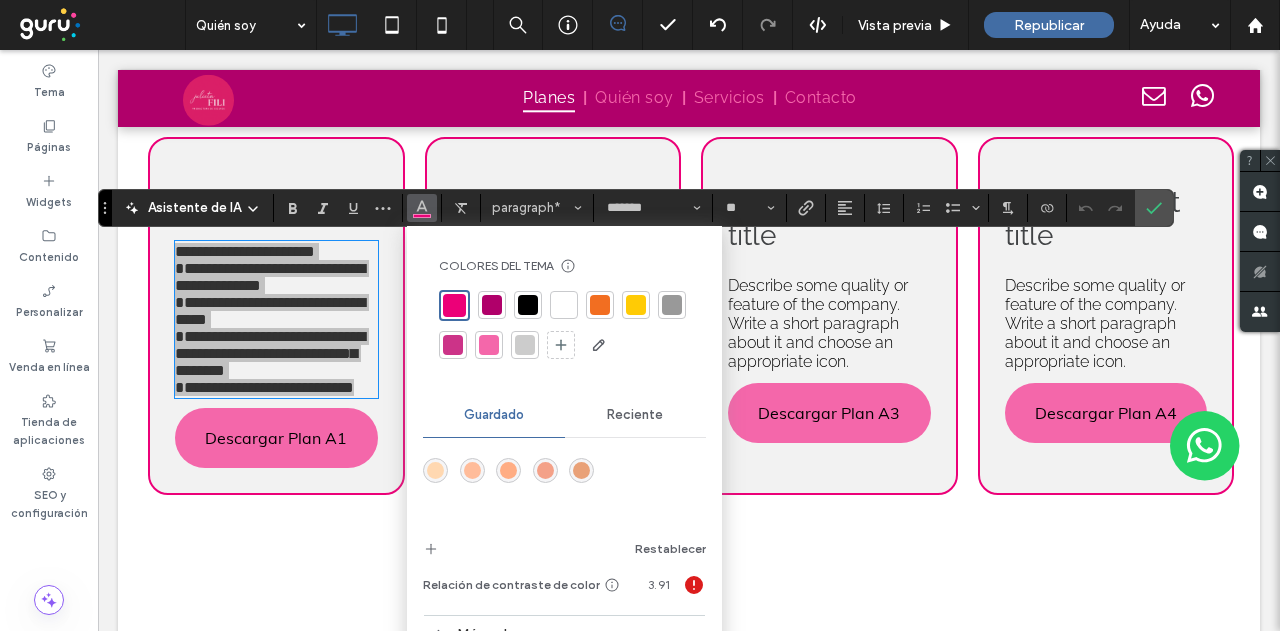 click at bounding box center (492, 305) 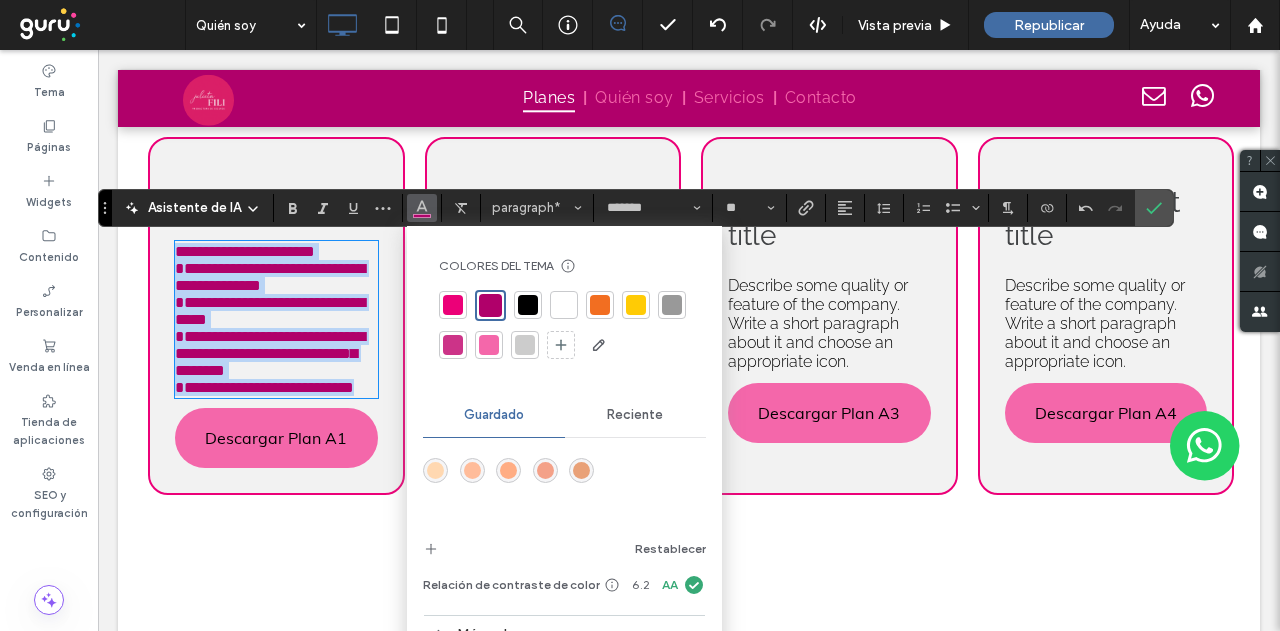 click on "[FIRST] [LAST]" at bounding box center (270, 319) 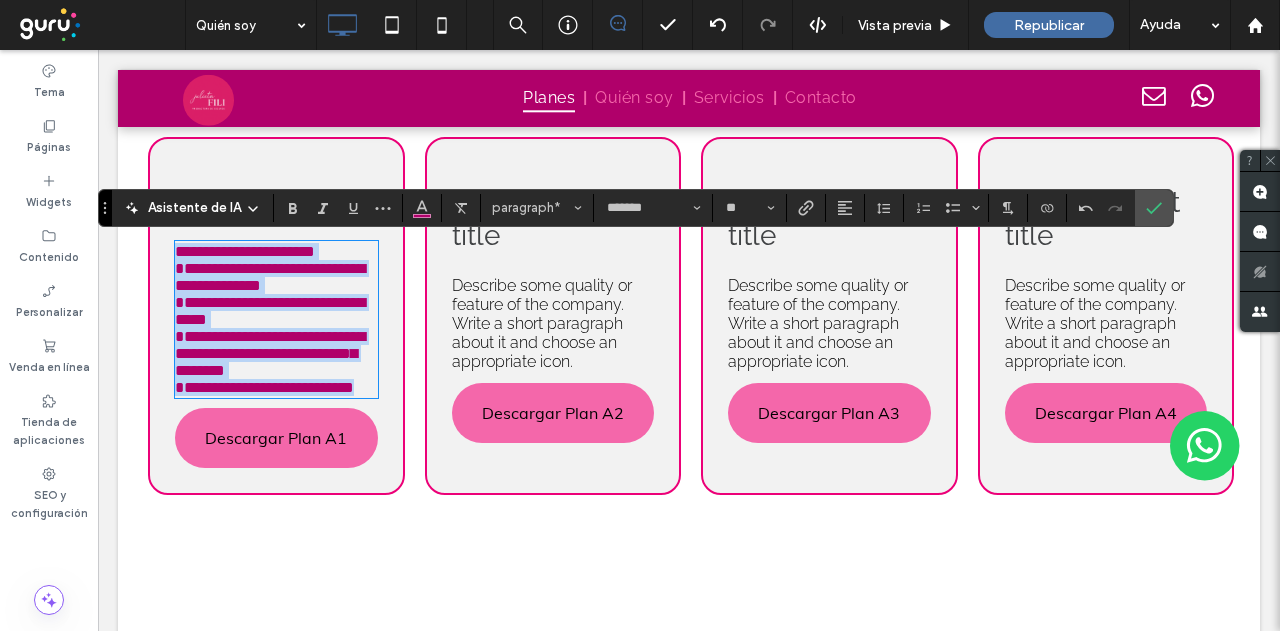click on "[FIRST] [LAST]" at bounding box center [270, 319] 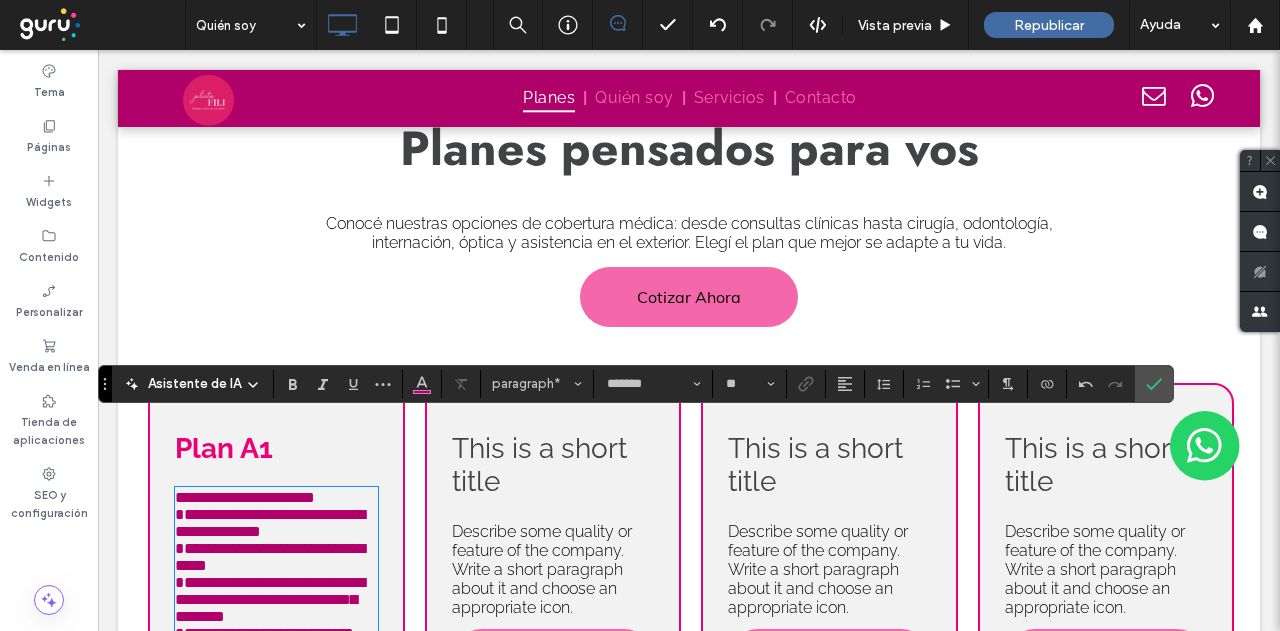 scroll, scrollTop: 1568, scrollLeft: 0, axis: vertical 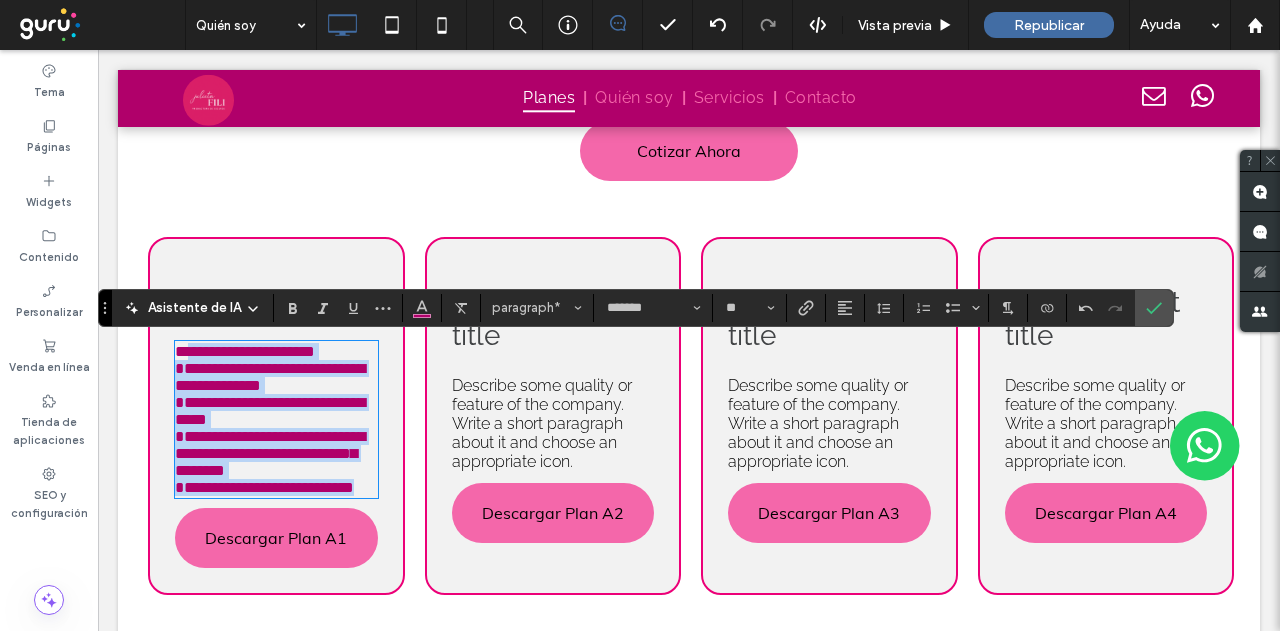 drag, startPoint x: 186, startPoint y: 351, endPoint x: 261, endPoint y: 530, distance: 194.0773 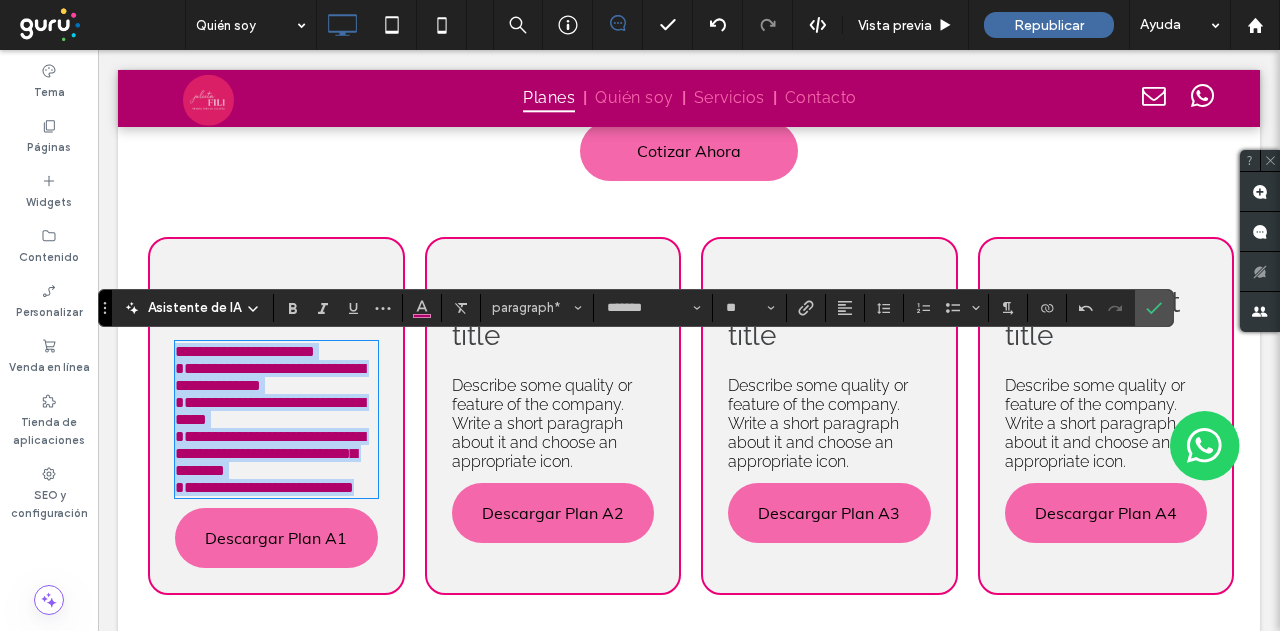 drag, startPoint x: 177, startPoint y: 349, endPoint x: 266, endPoint y: 523, distance: 195.44052 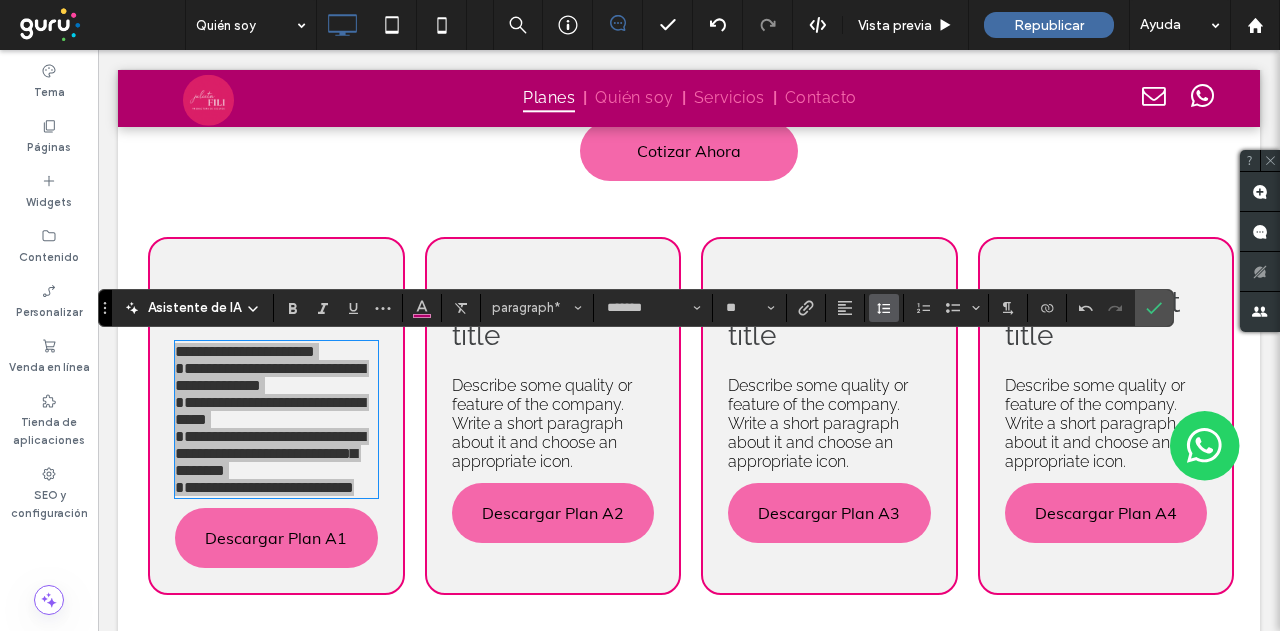 click 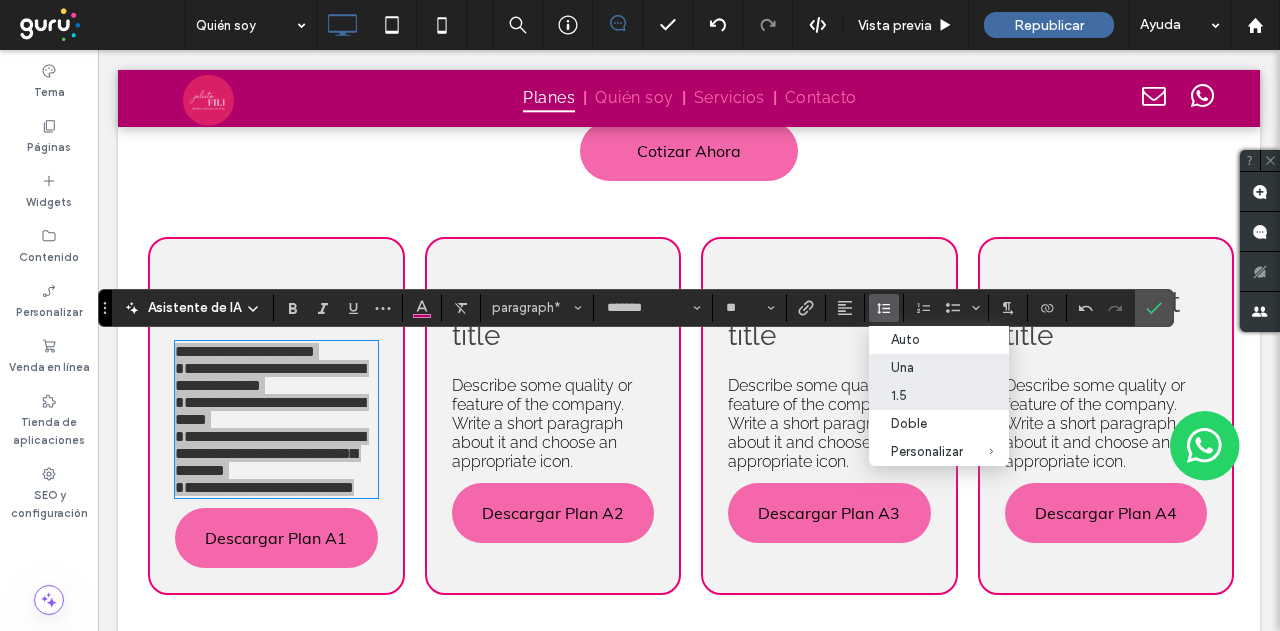 click on "1.5" at bounding box center (927, 395) 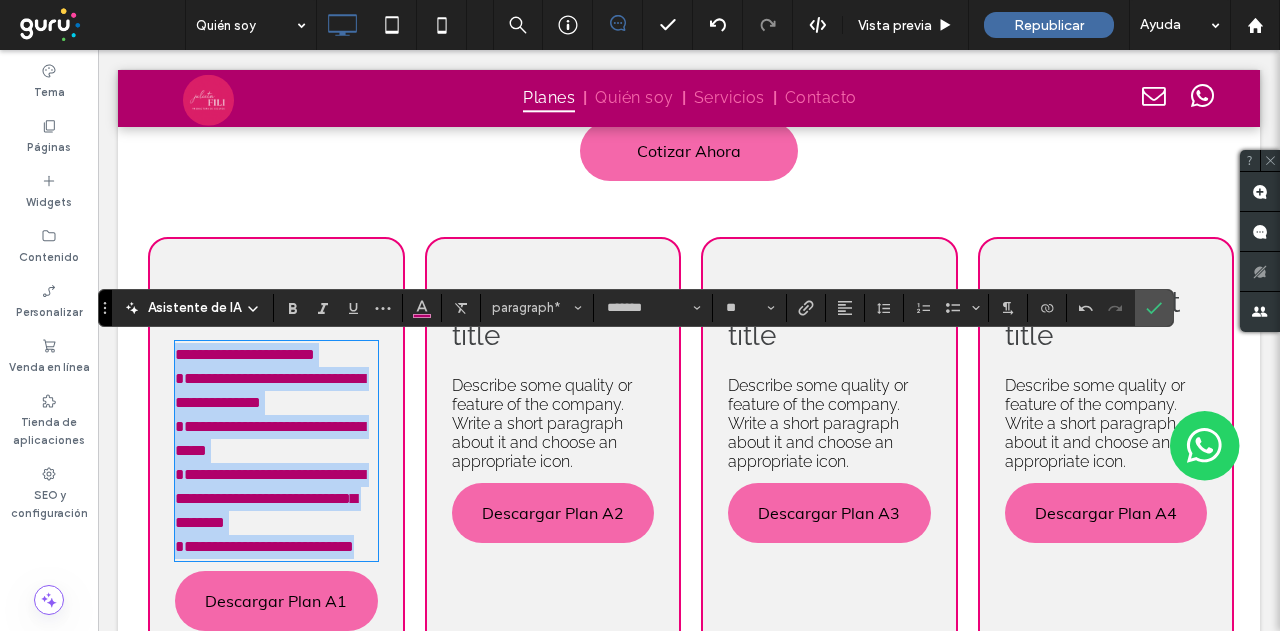 click on "[FIRST] [LAST]" at bounding box center (270, 450) 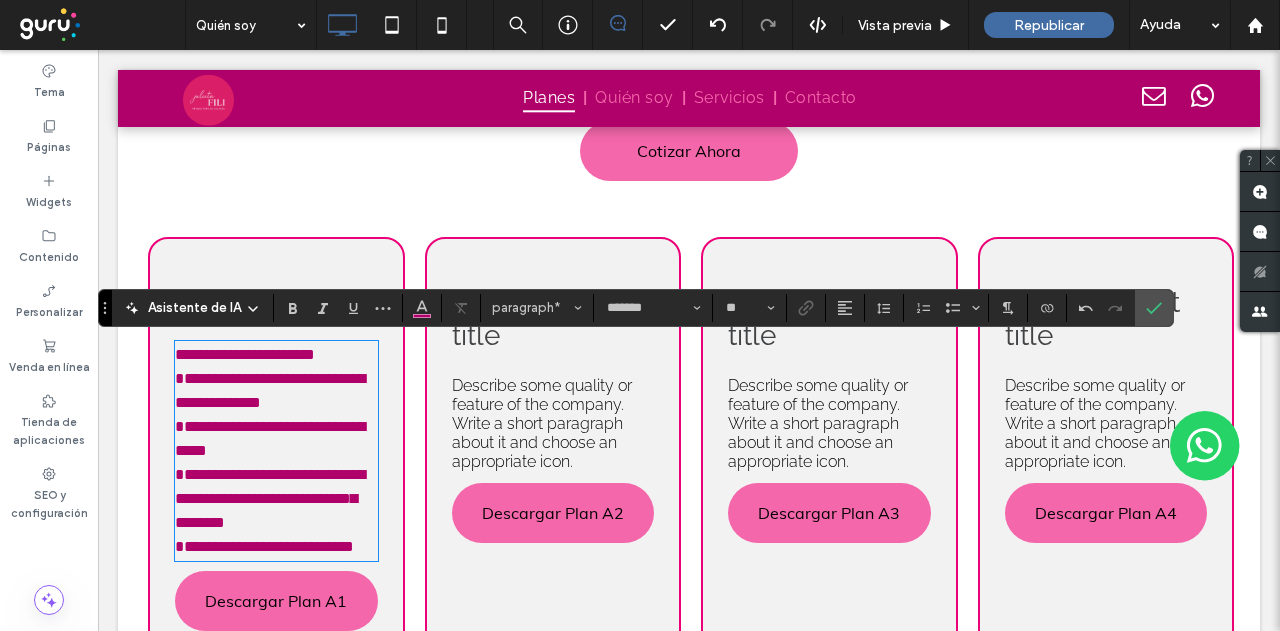 click on "[FIRST] [LAST]" at bounding box center [276, 451] 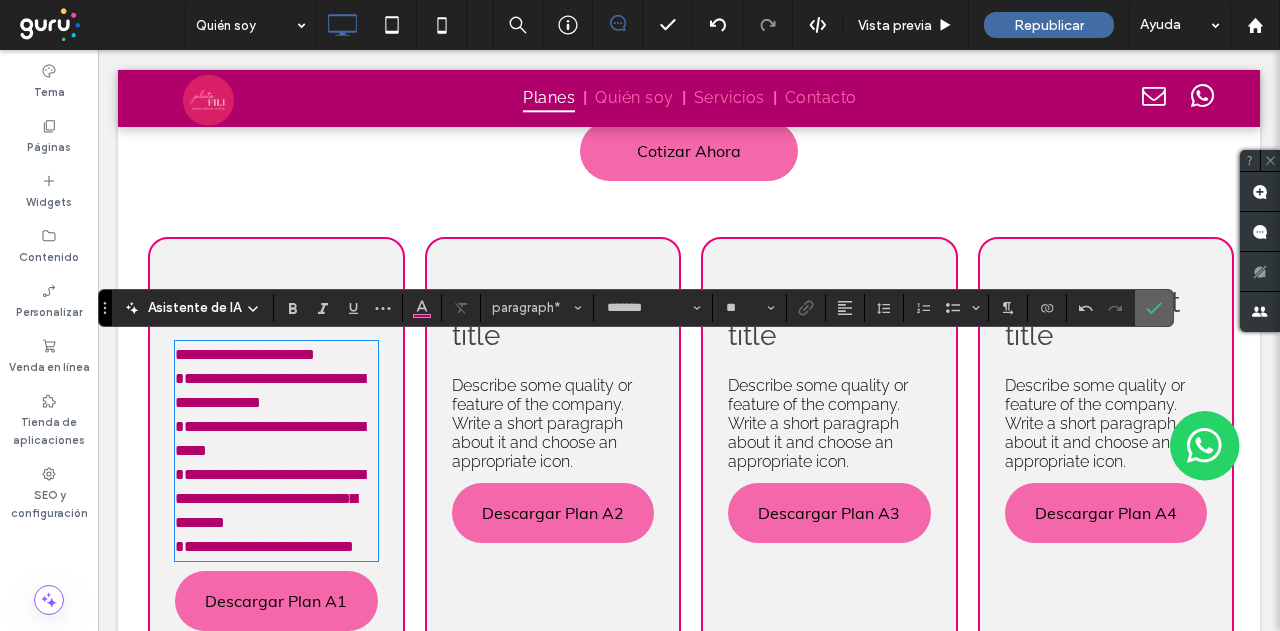 click at bounding box center [1154, 308] 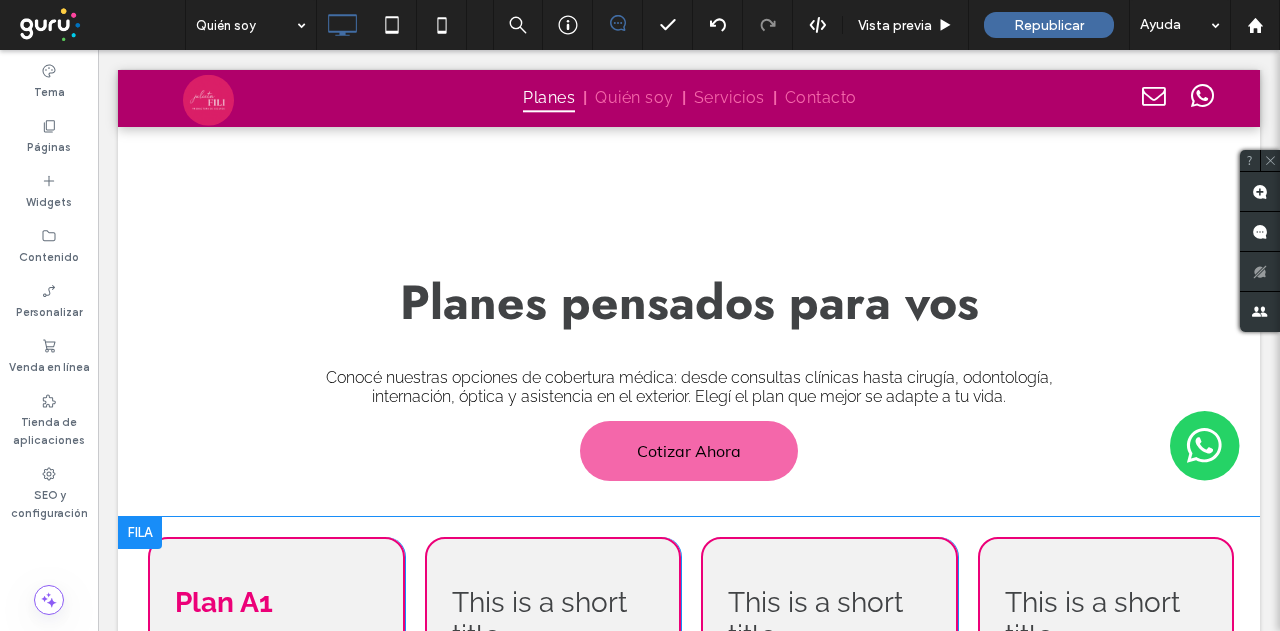 scroll, scrollTop: 1668, scrollLeft: 0, axis: vertical 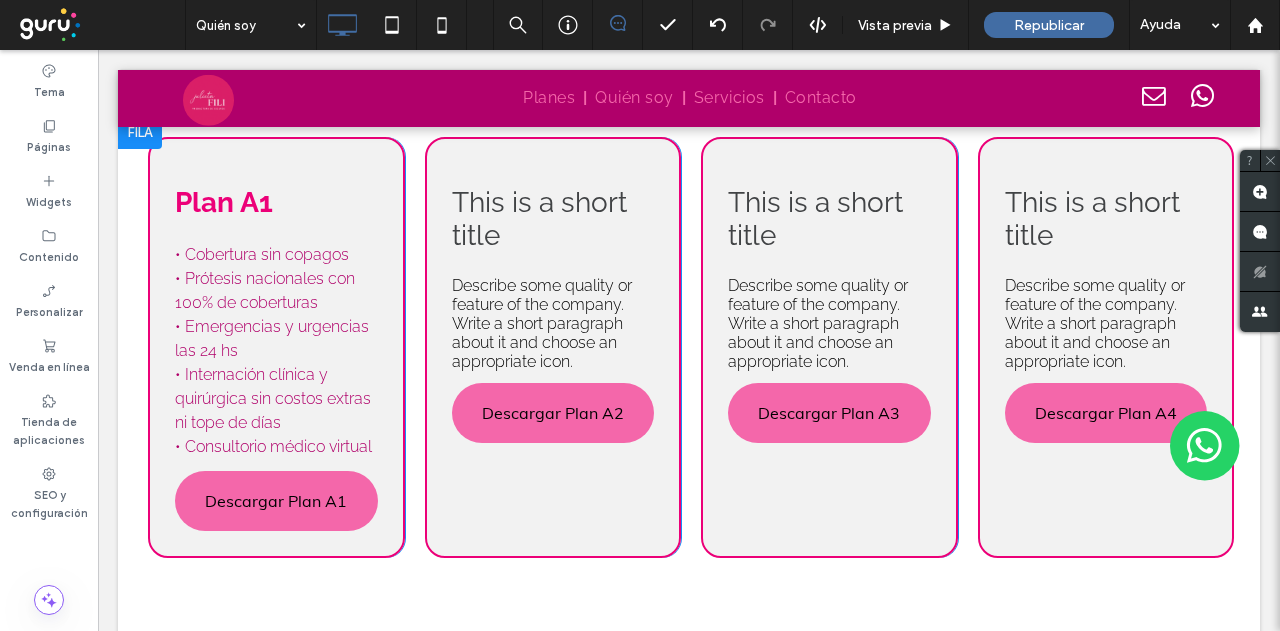 click on "This is a short title" at bounding box center (553, 219) 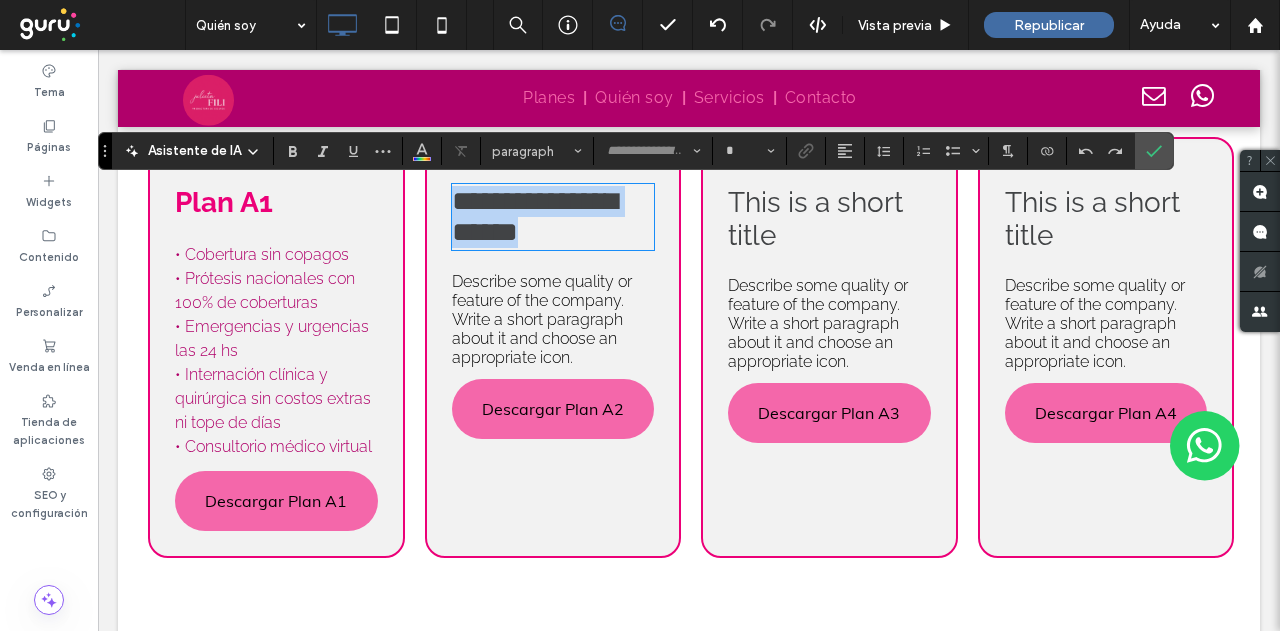 type on "*******" 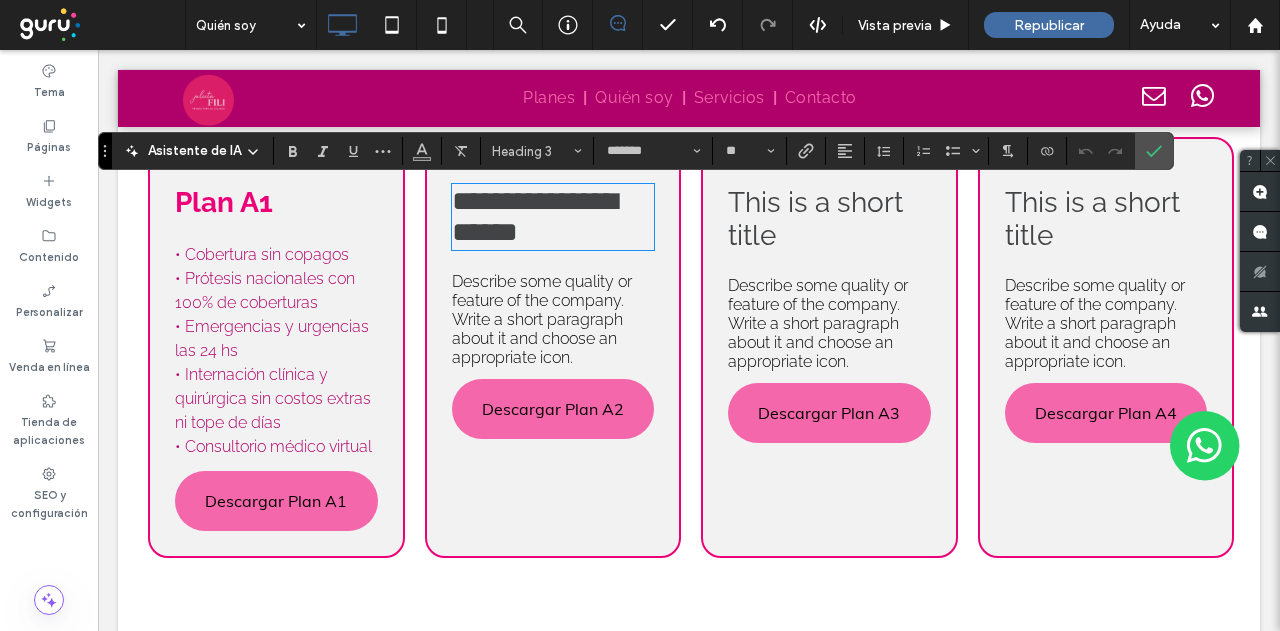 click on "Describe some quality or feature of the company. Write a short paragraph about it and choose an appropriate icon." at bounding box center [542, 319] 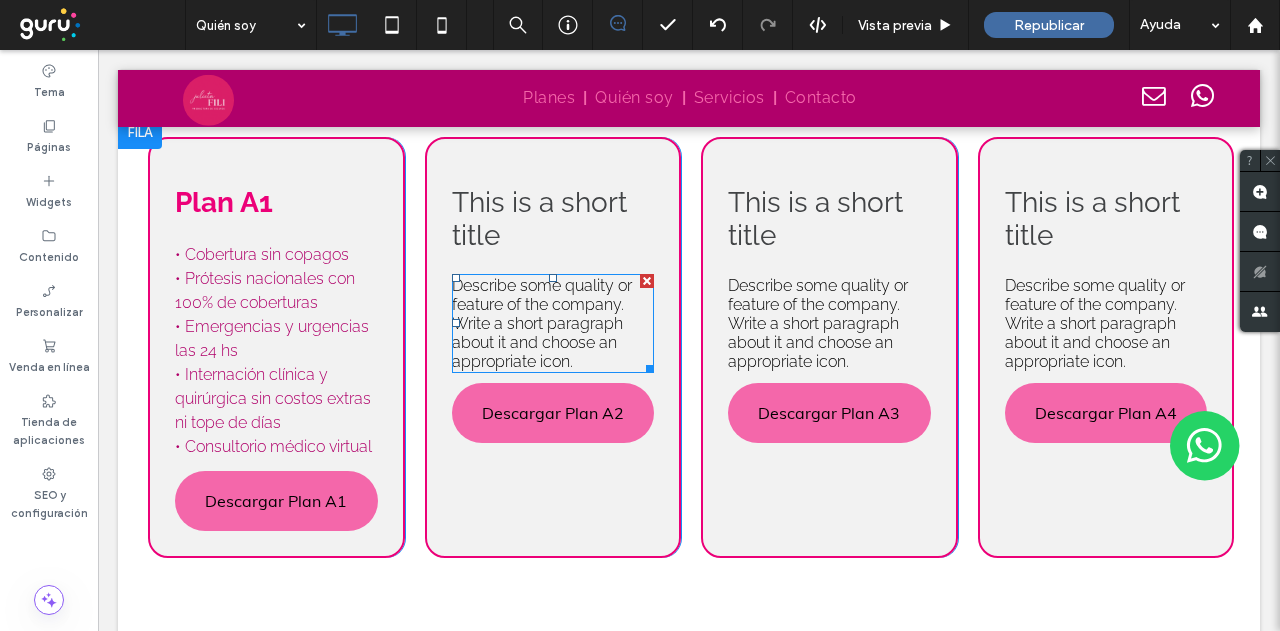 click on "Describe some quality or feature of the company. Write a short paragraph about it and choose an appropriate icon." at bounding box center (542, 323) 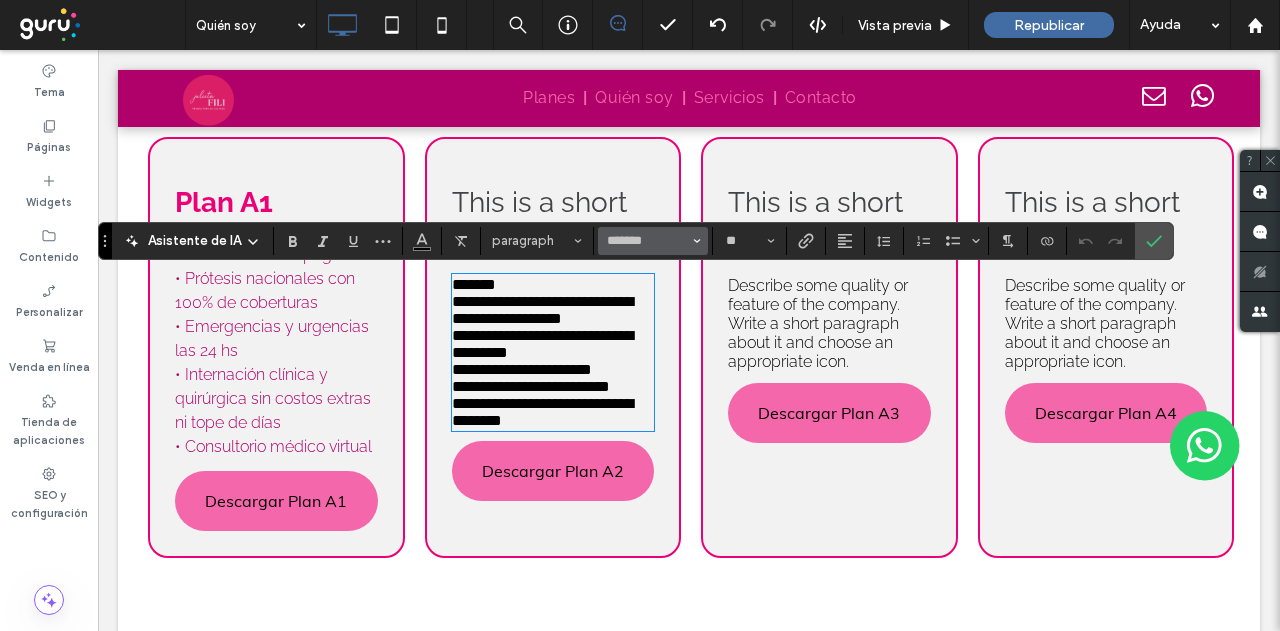 scroll, scrollTop: 0, scrollLeft: 0, axis: both 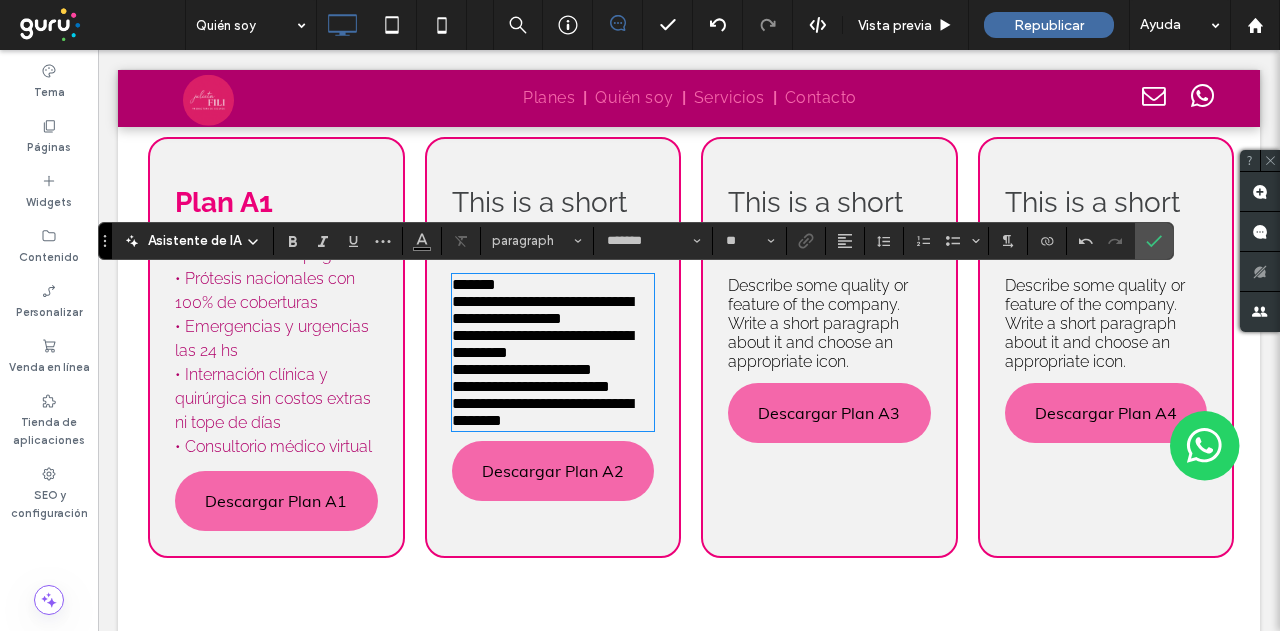 click on "This is a short title
[FIRST] [LAST]
Descargar Plan A2
Click To Paste" at bounding box center [553, 347] 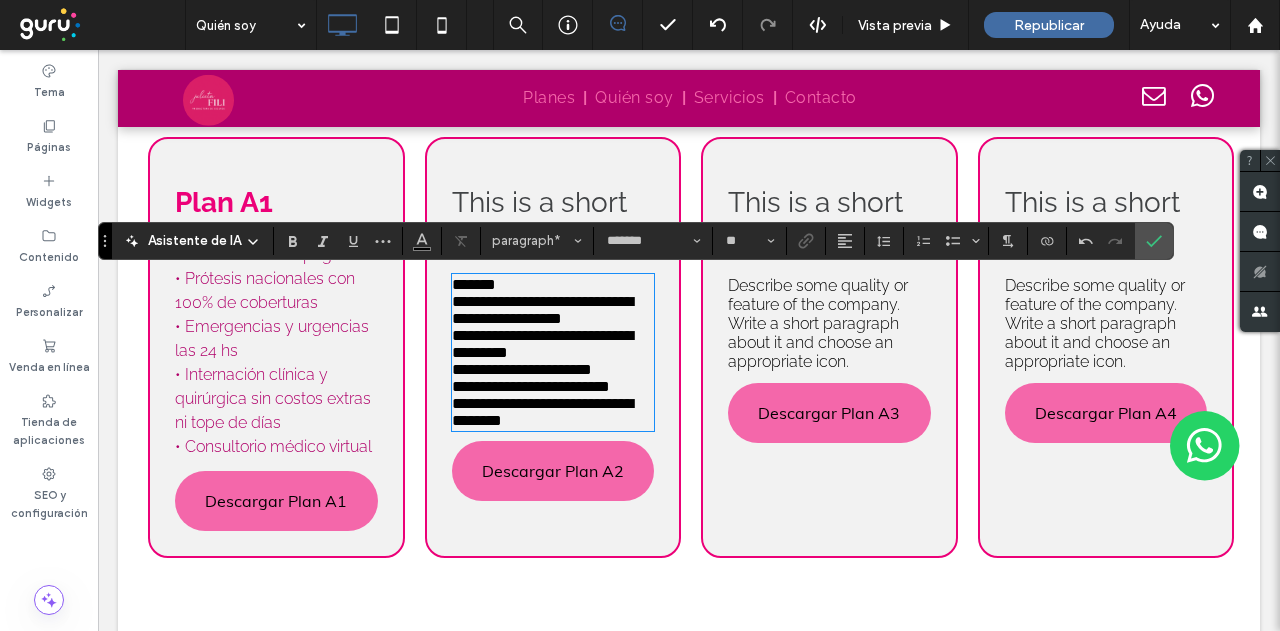 click on "**********" at bounding box center (542, 310) 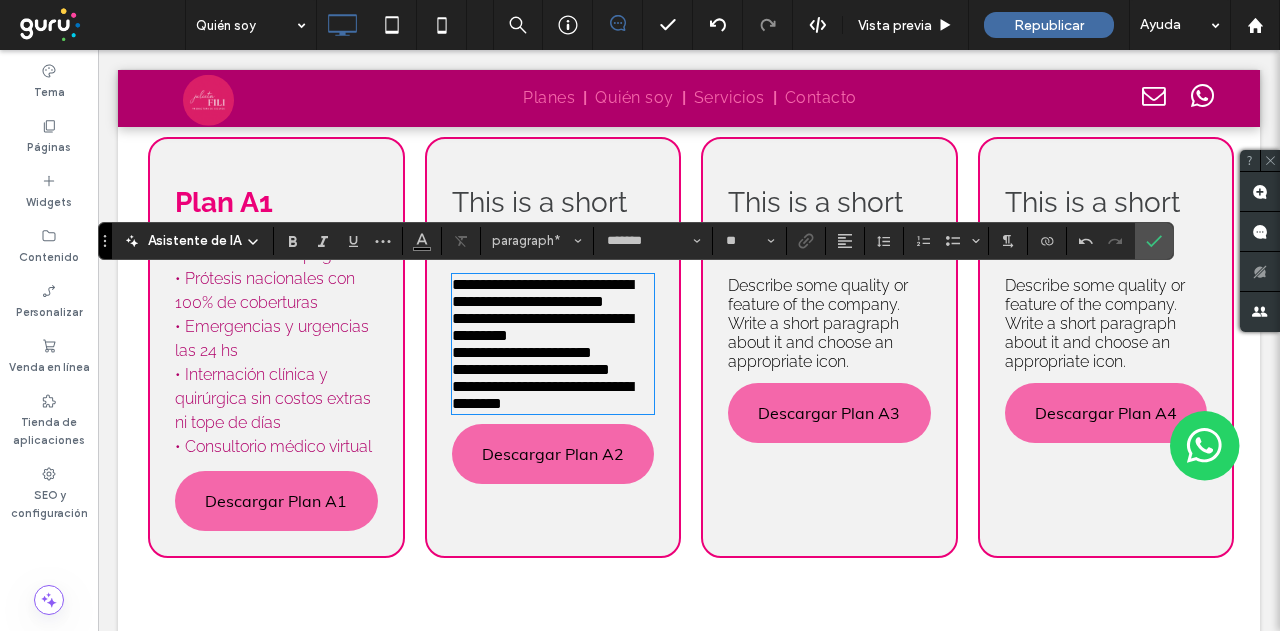 type 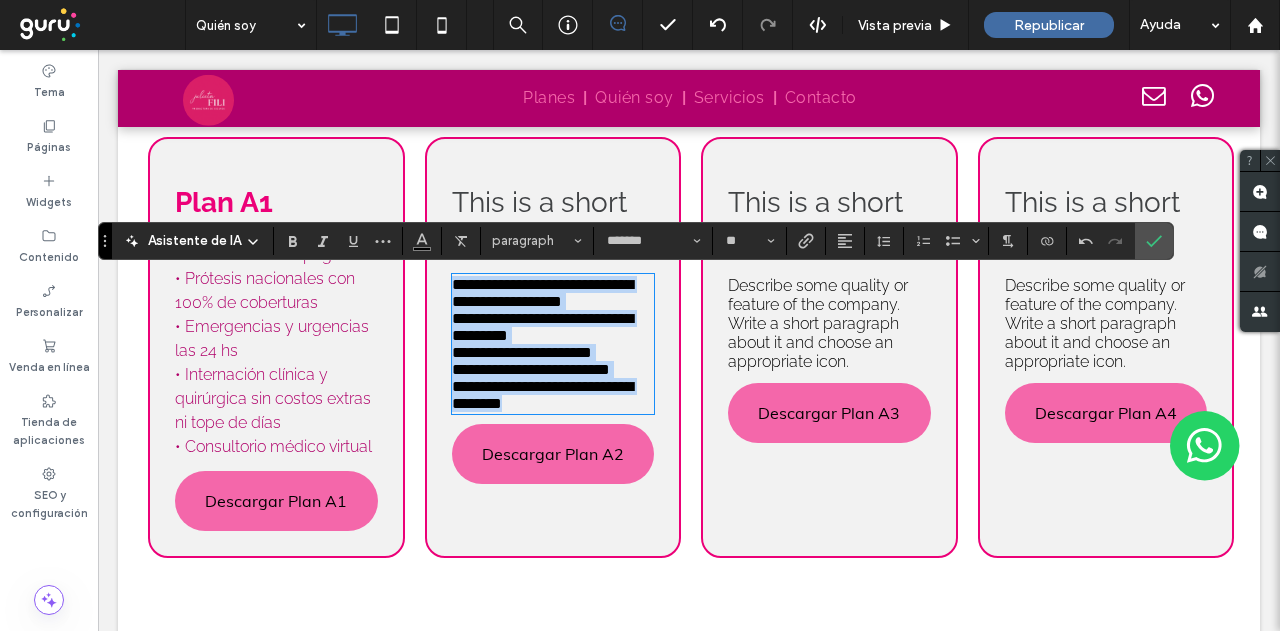drag, startPoint x: 449, startPoint y: 286, endPoint x: 688, endPoint y: 321, distance: 241.54916 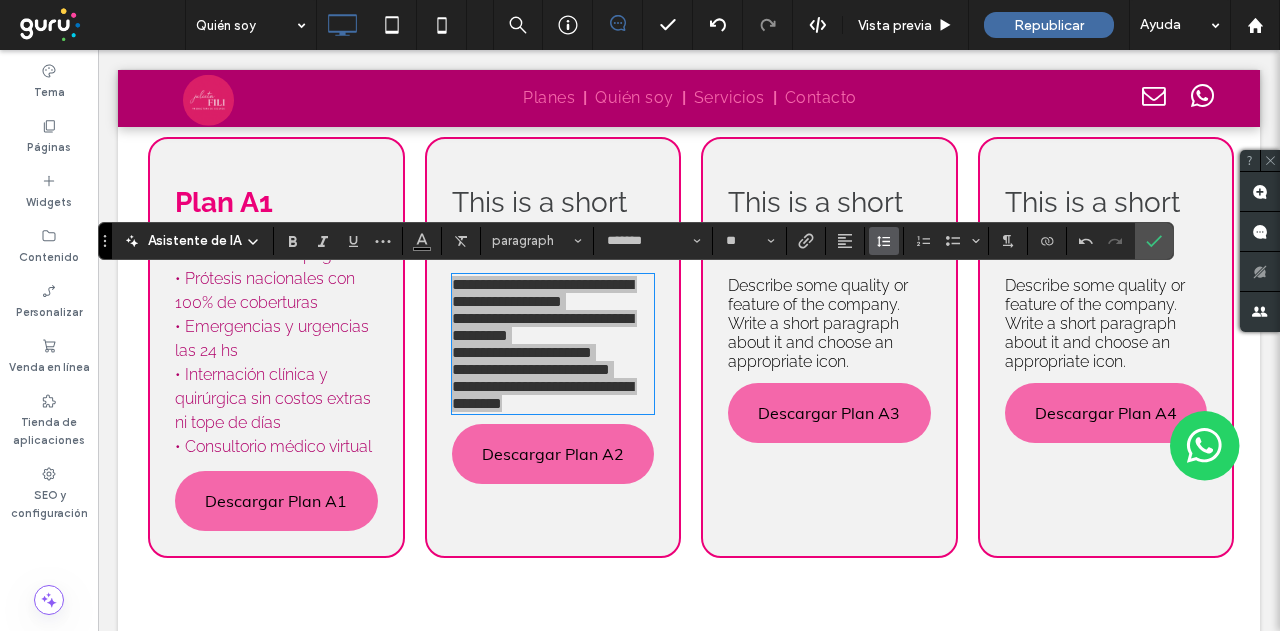 click 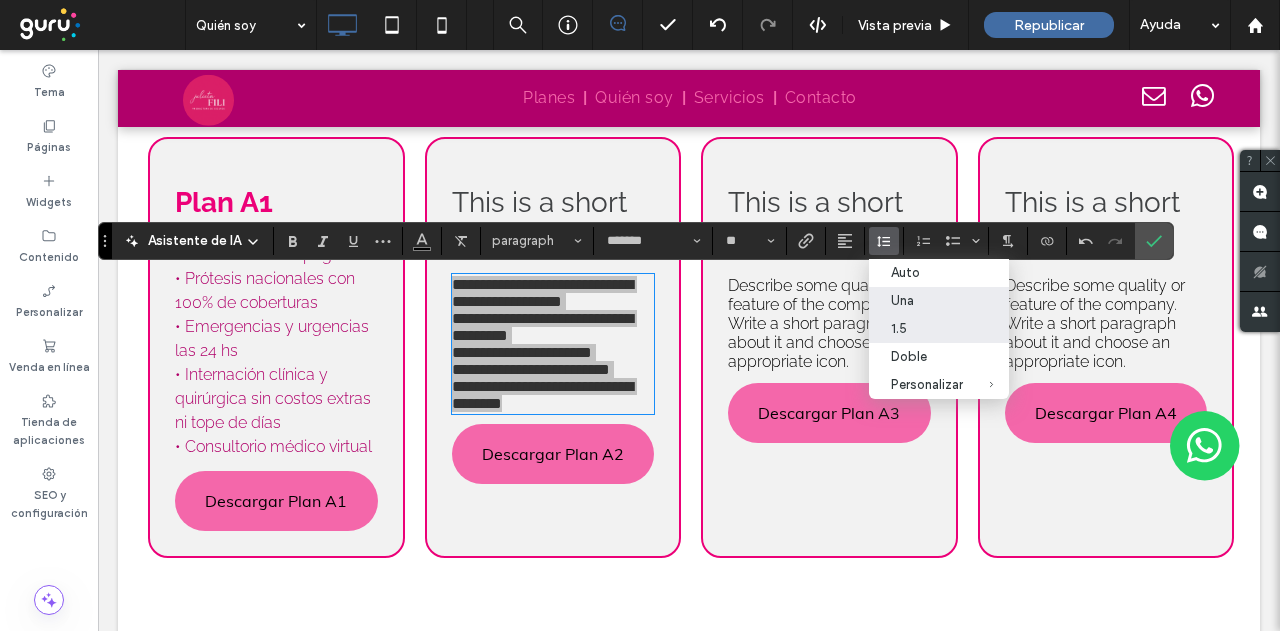 click on "1.5" at bounding box center (939, 329) 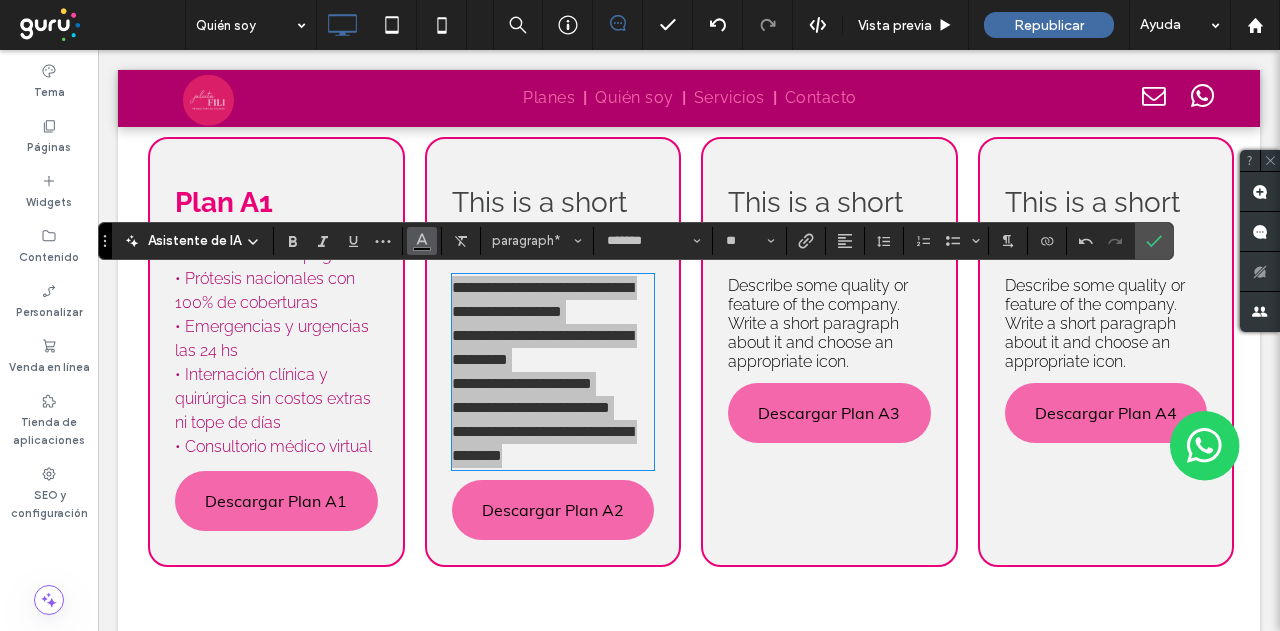 click 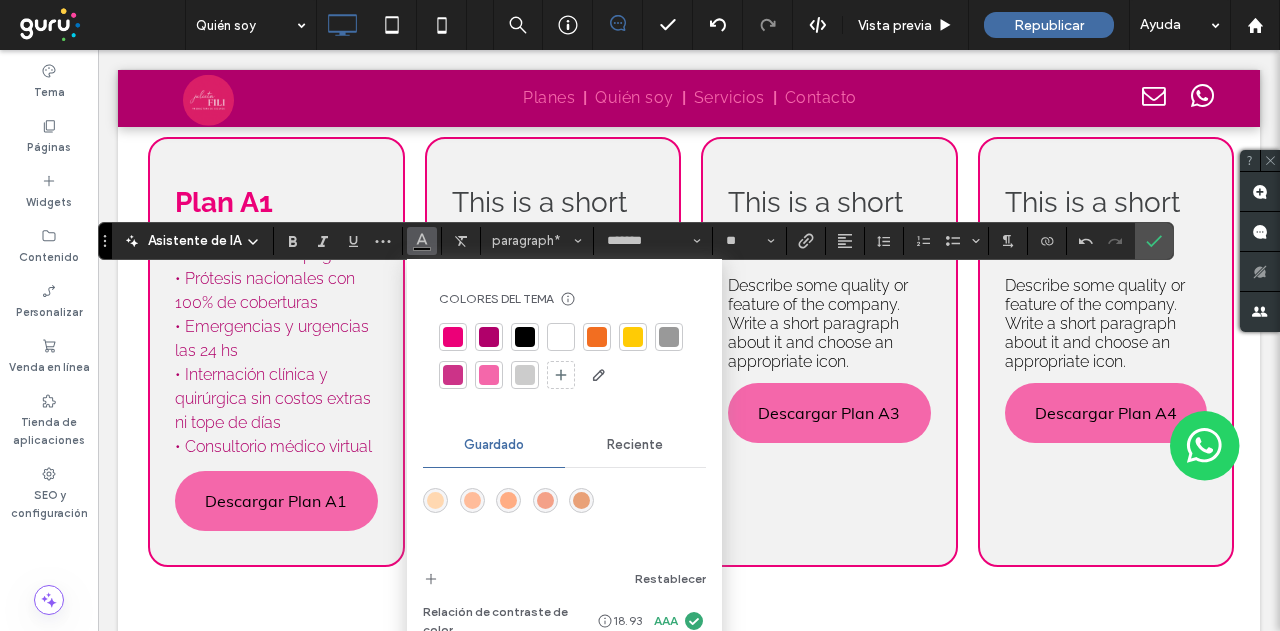 click at bounding box center [489, 337] 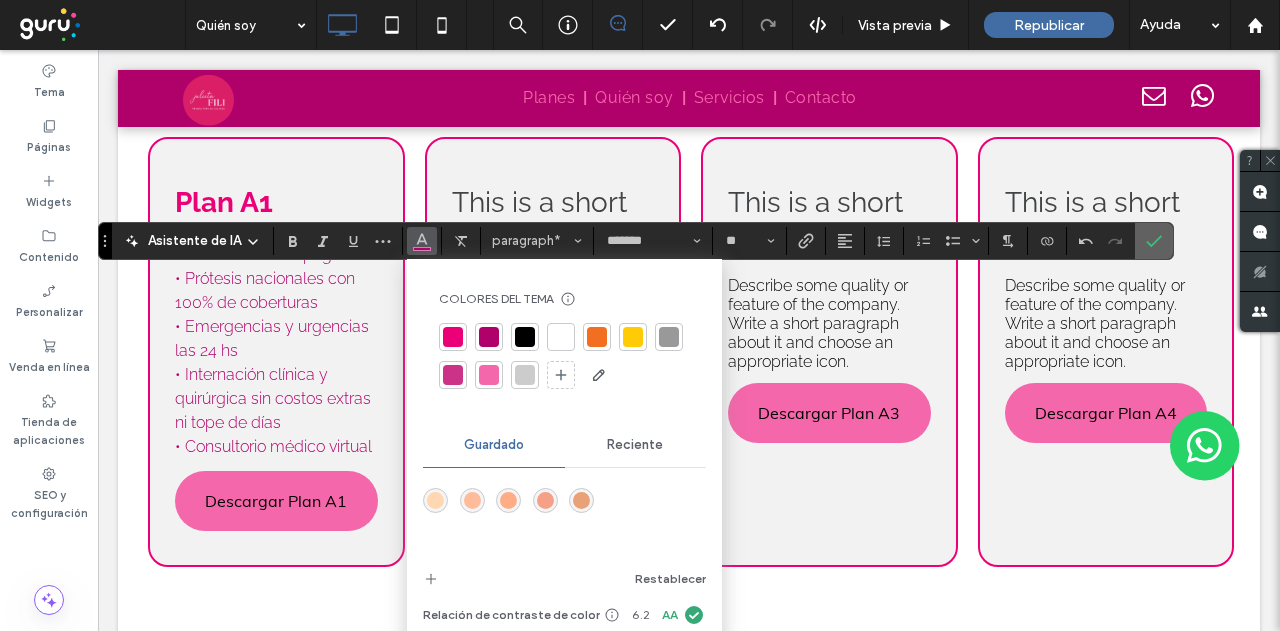 click 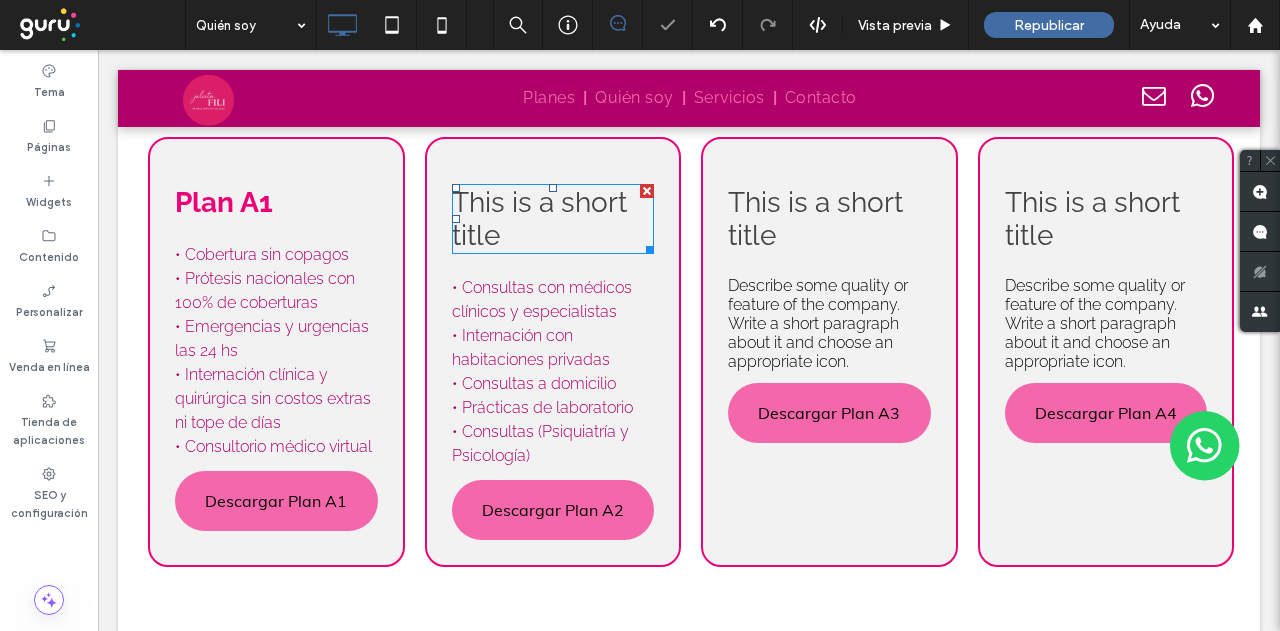 click on "This is a short title" at bounding box center (539, 219) 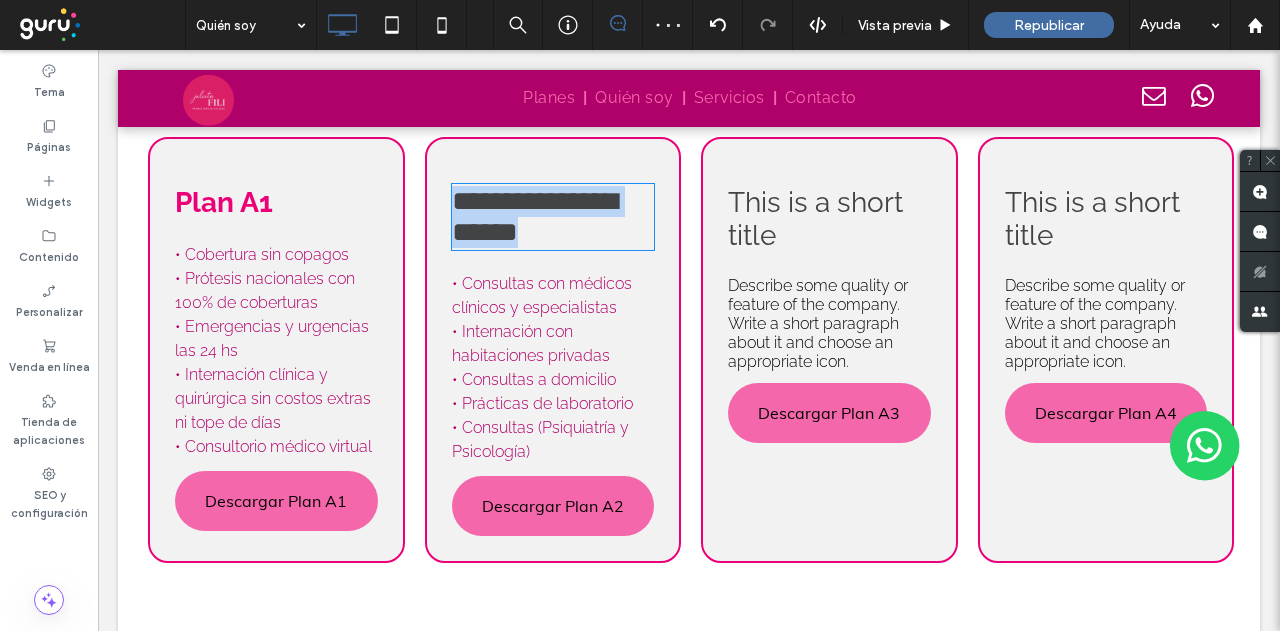 type on "*******" 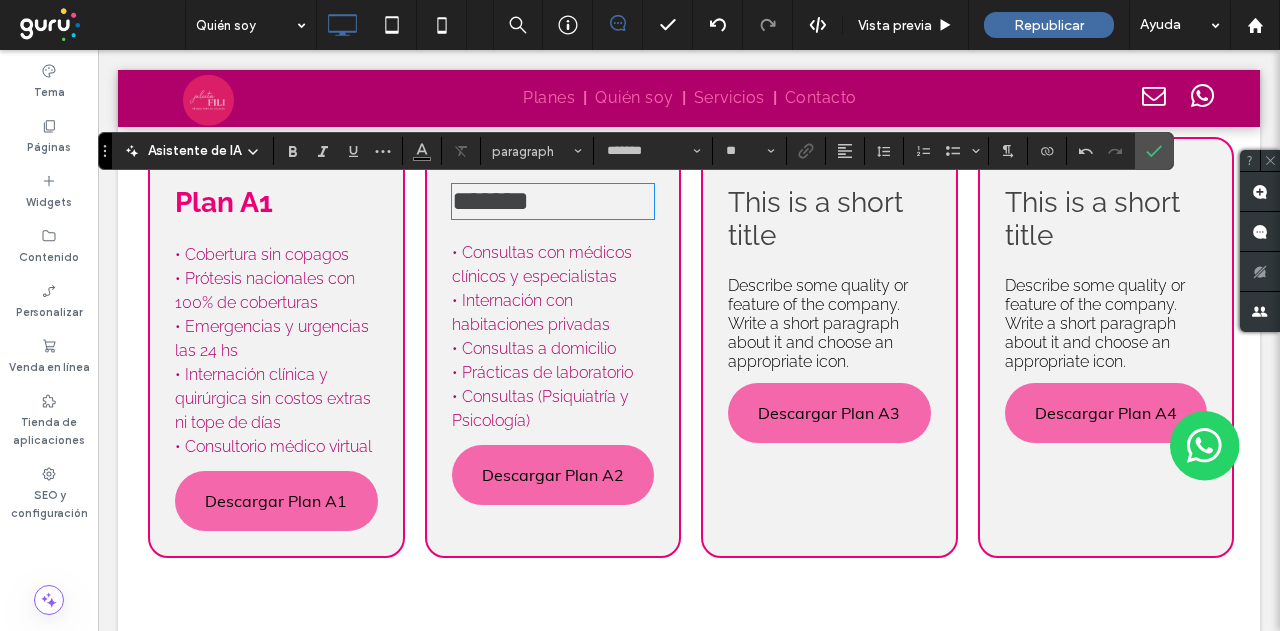type on "**" 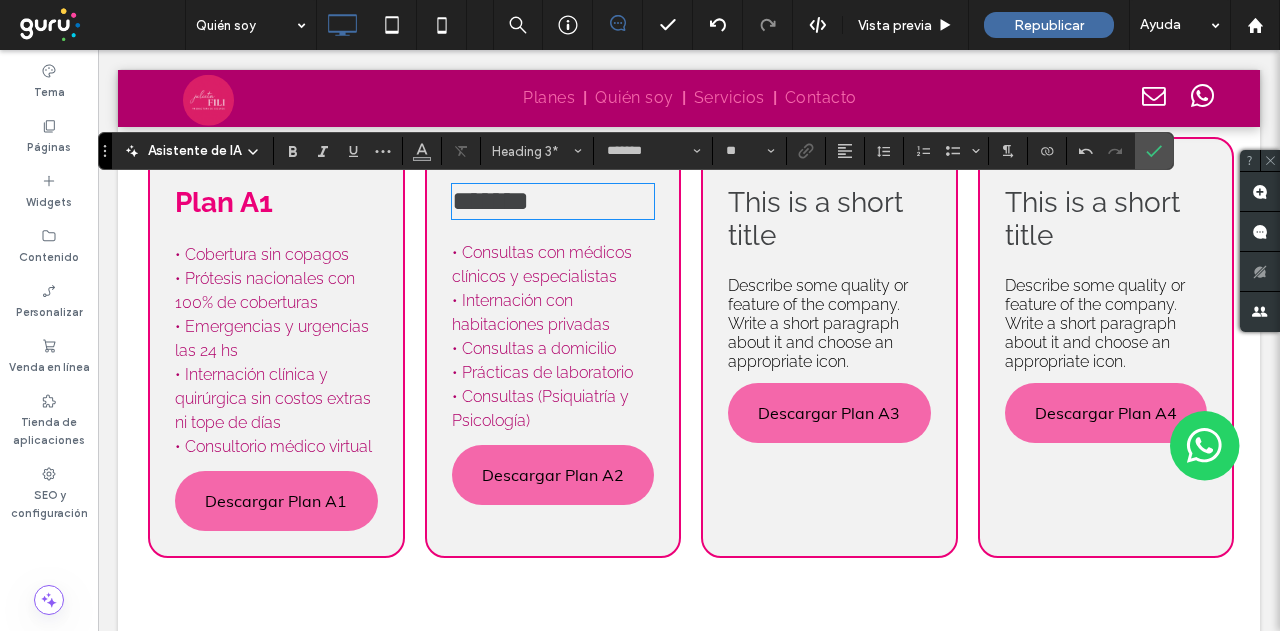 click on "*******" at bounding box center [490, 201] 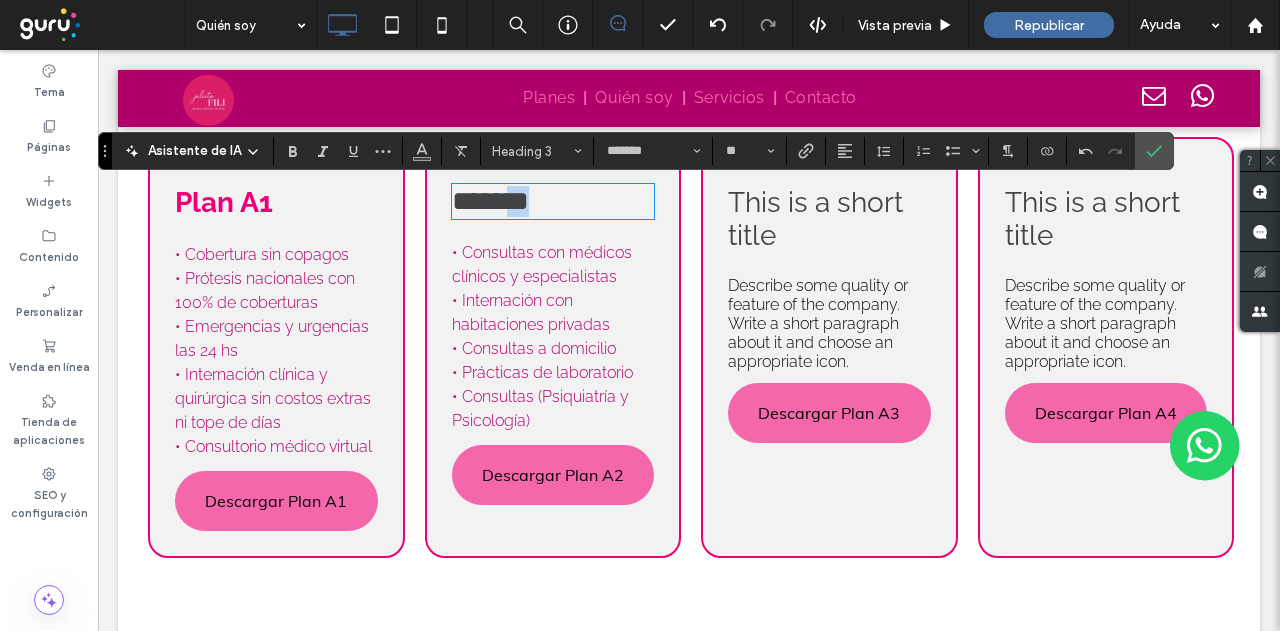 click on "*******" at bounding box center [490, 201] 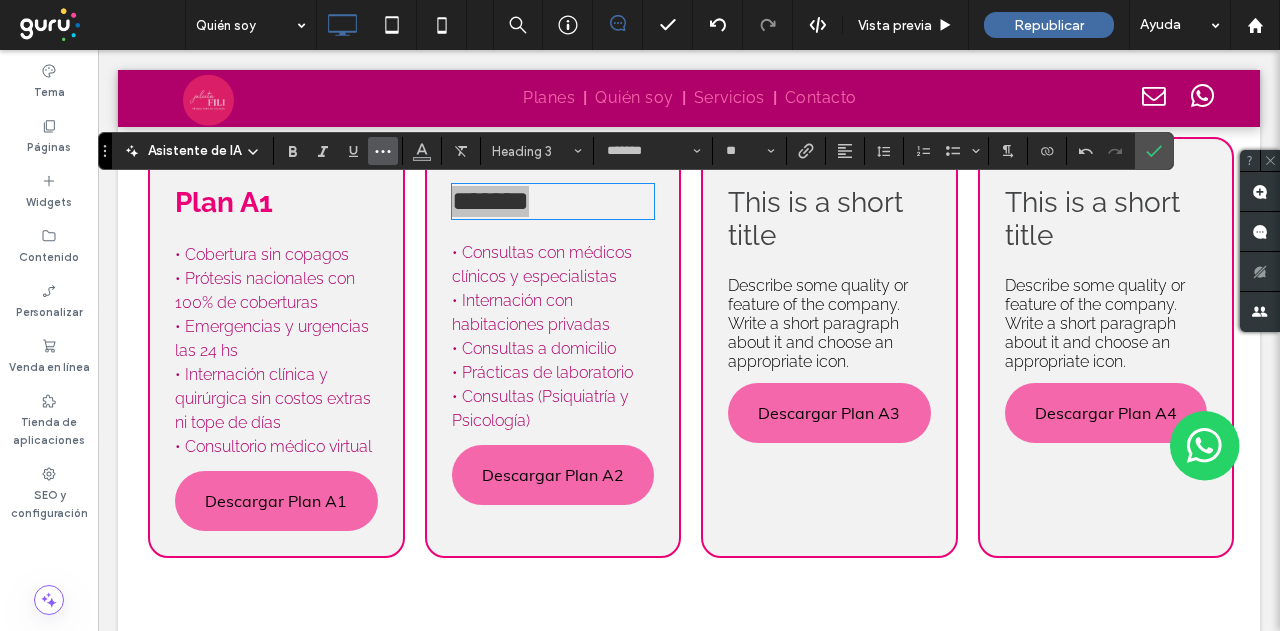 drag, startPoint x: 282, startPoint y: 149, endPoint x: 374, endPoint y: 147, distance: 92.021736 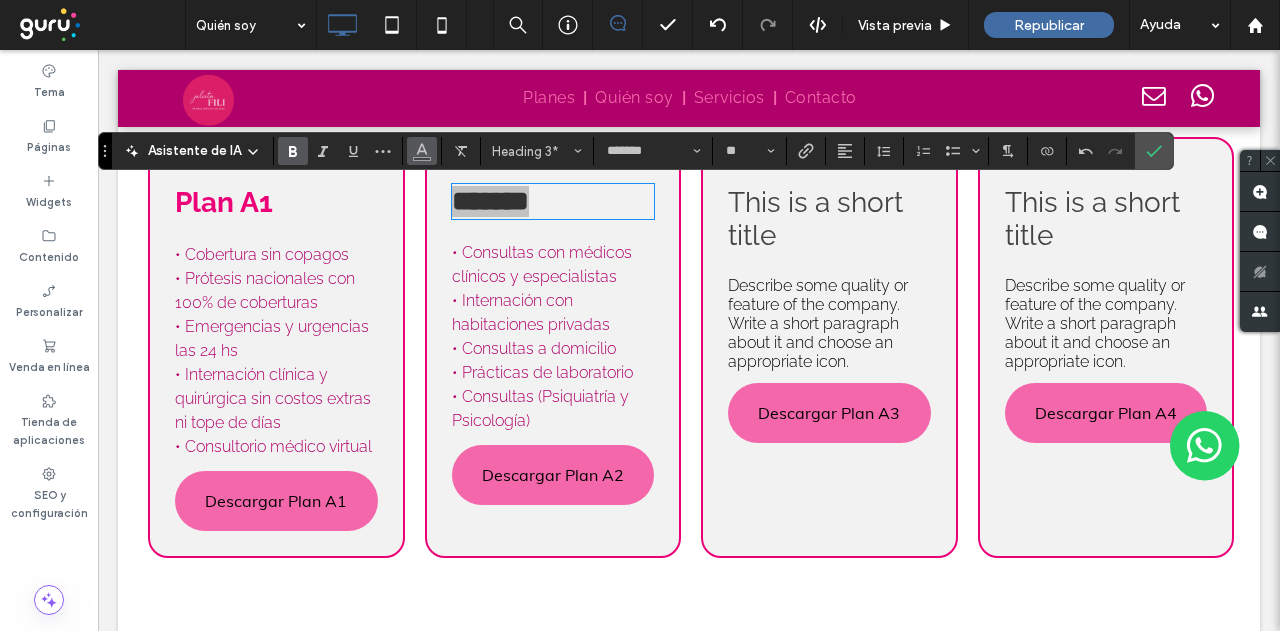 click 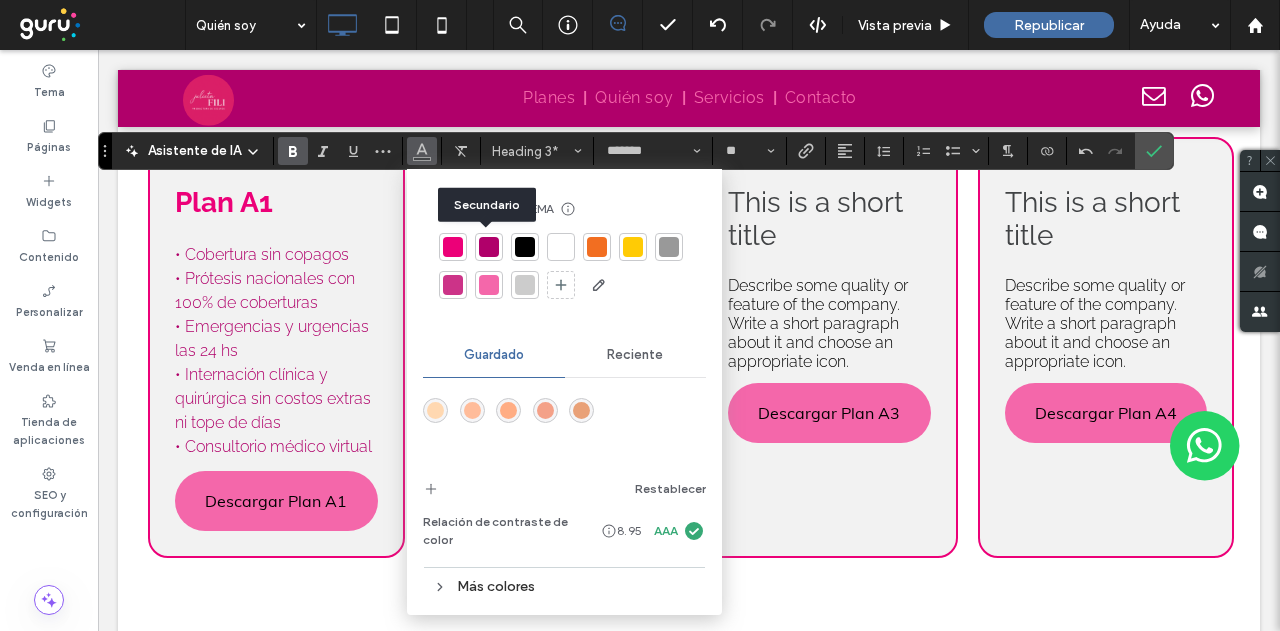 click at bounding box center (489, 247) 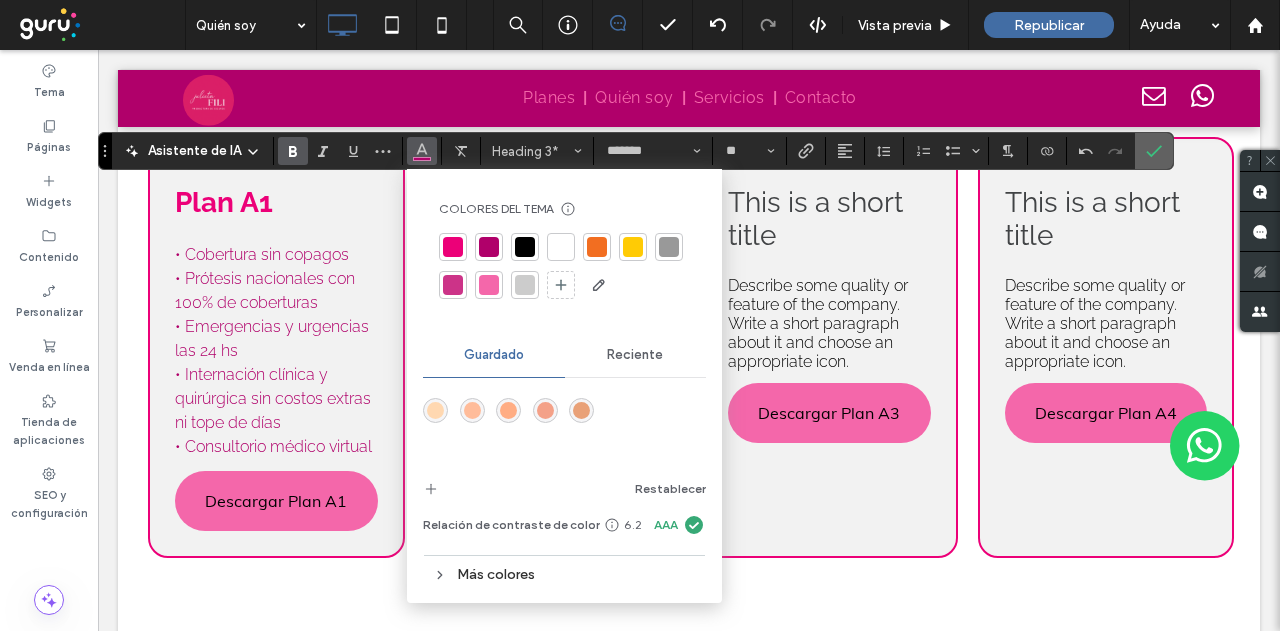 click 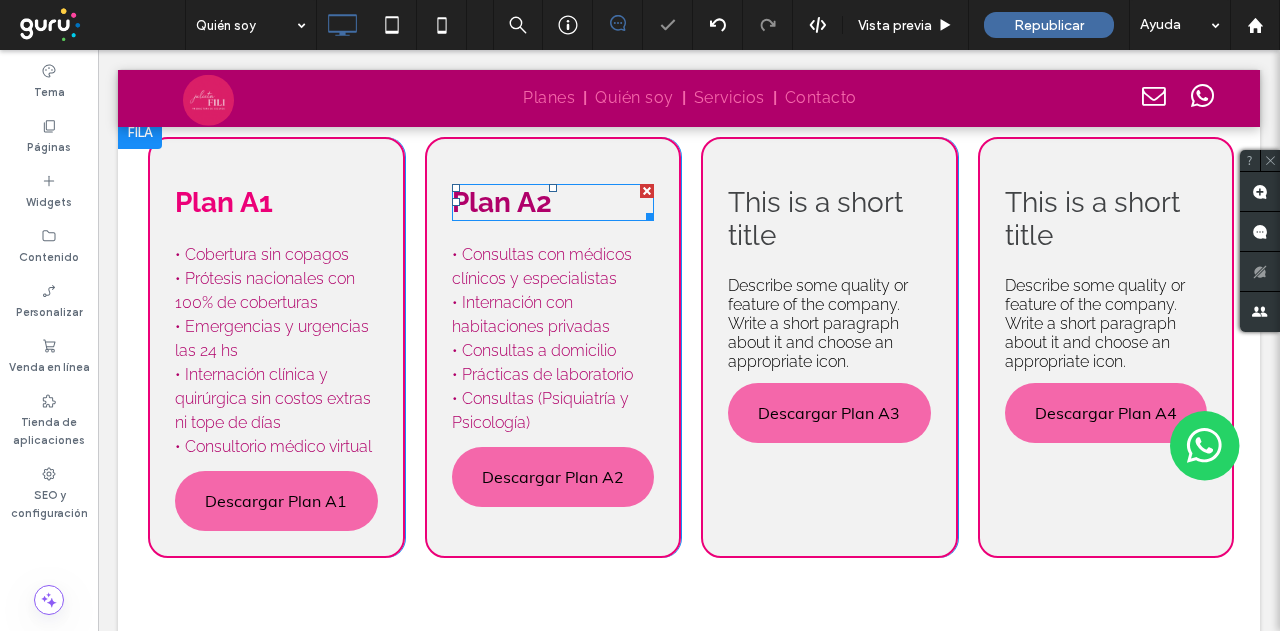 click on "Plan A2" at bounding box center [502, 202] 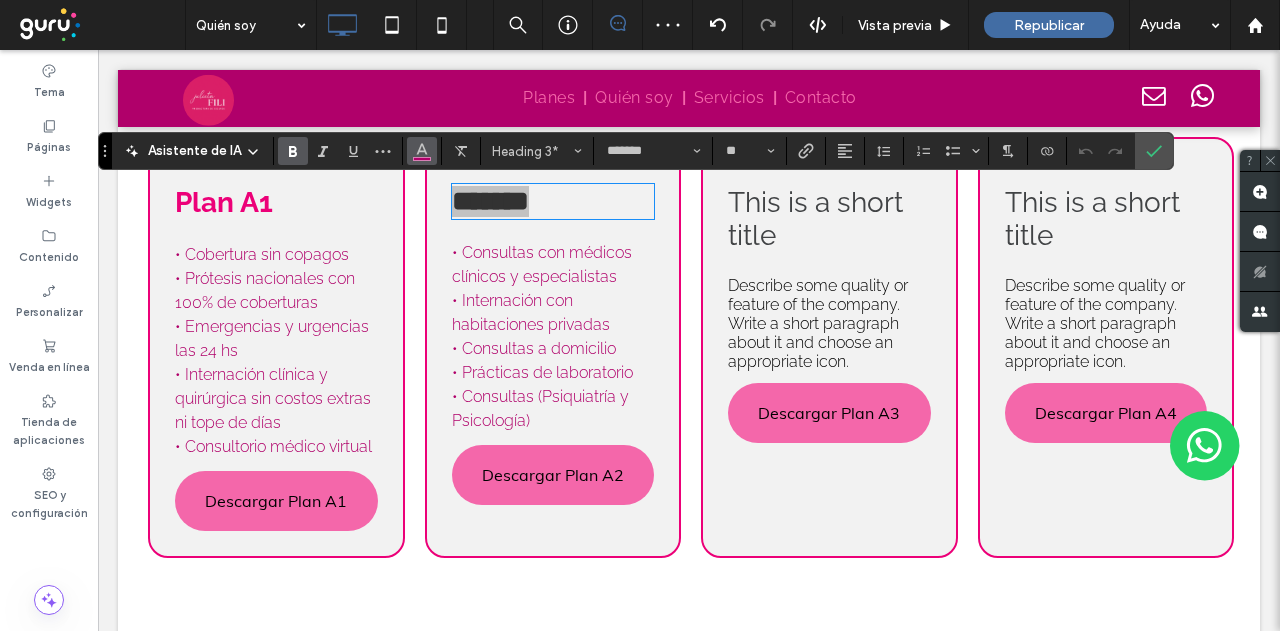click 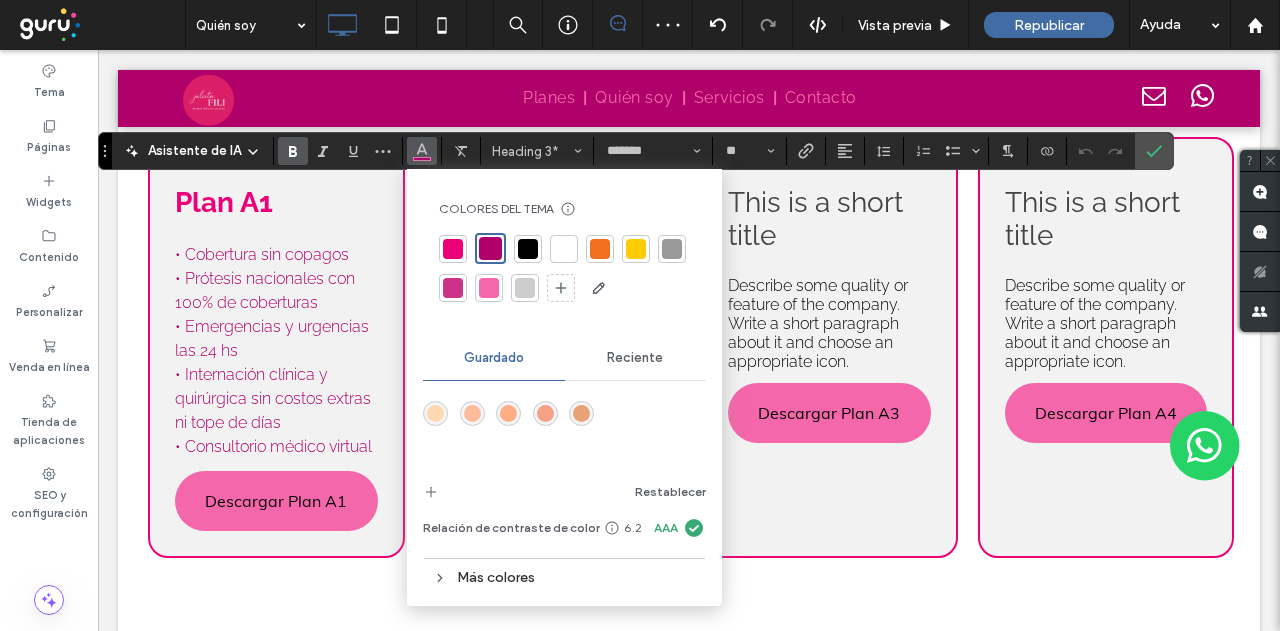 drag, startPoint x: 454, startPoint y: 249, endPoint x: 530, endPoint y: 207, distance: 86.833176 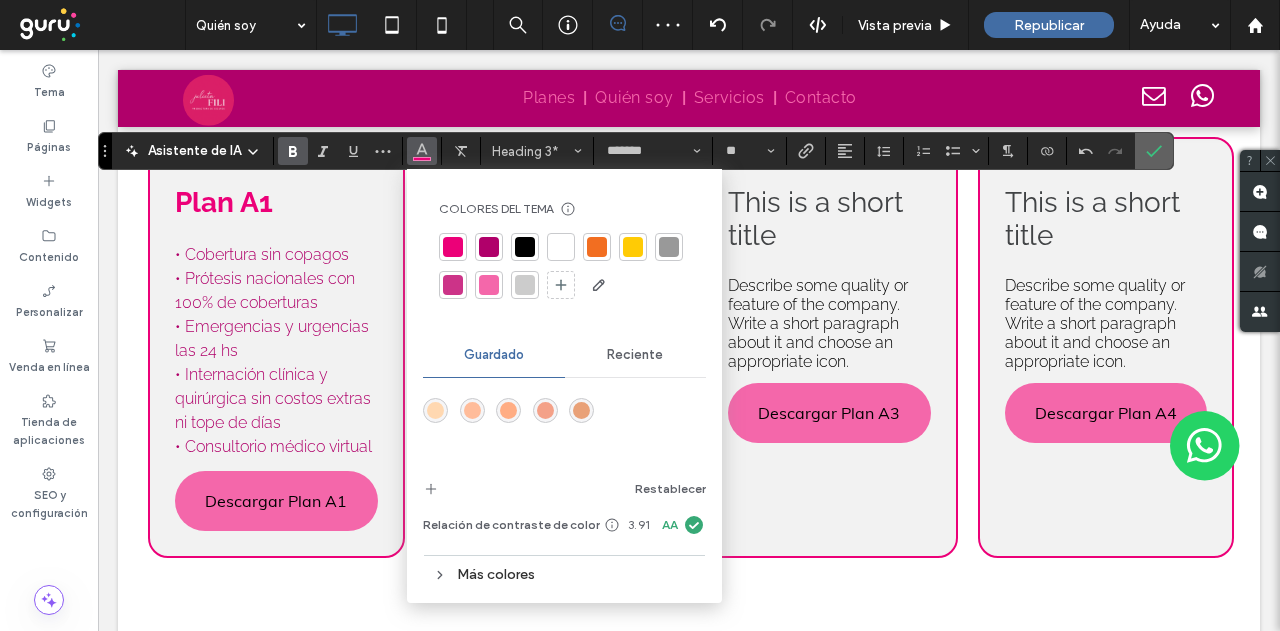 click at bounding box center [1154, 151] 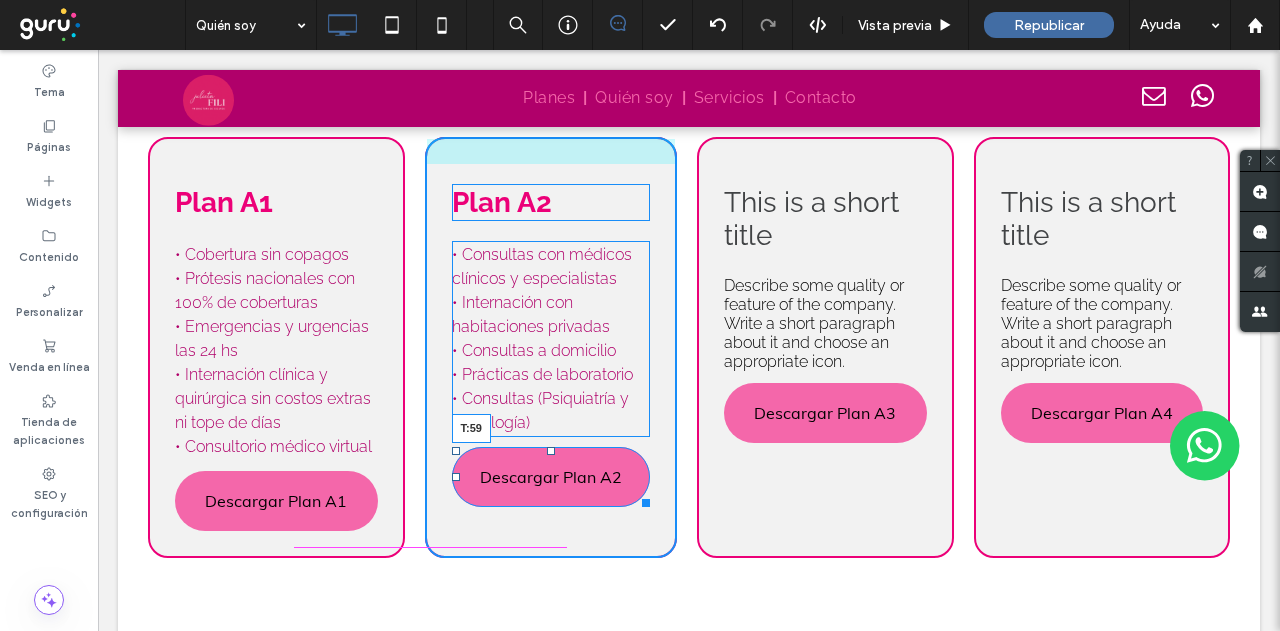 drag, startPoint x: 548, startPoint y: 451, endPoint x: 548, endPoint y: 509, distance: 58 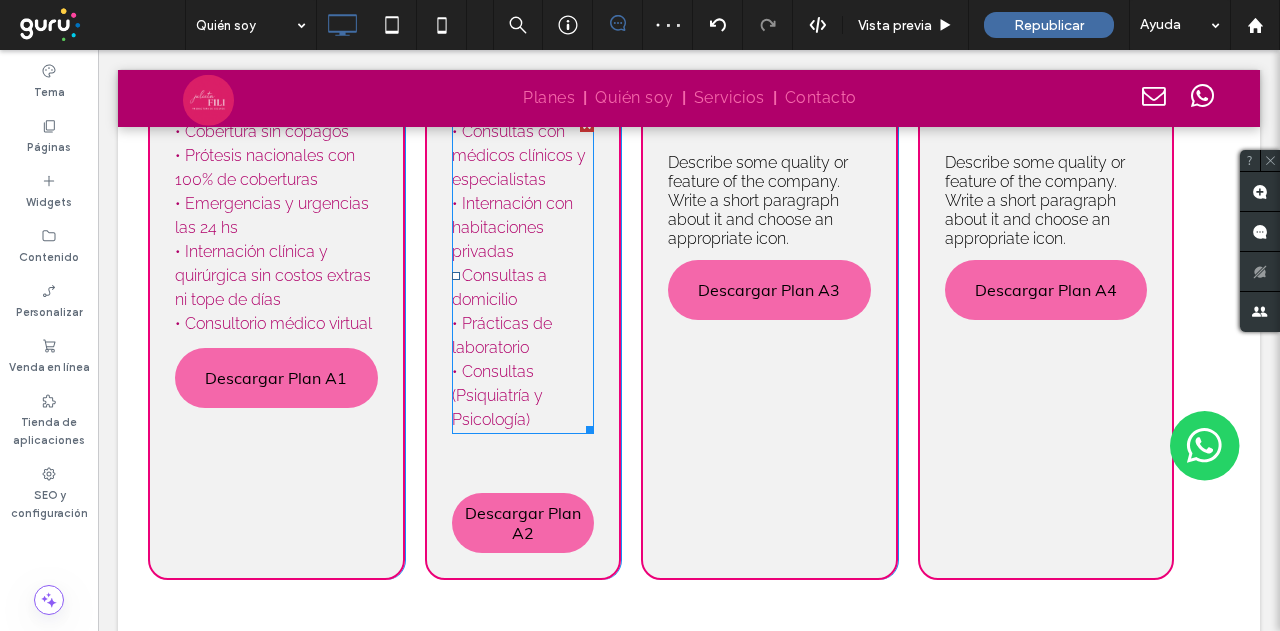 scroll, scrollTop: 1868, scrollLeft: 0, axis: vertical 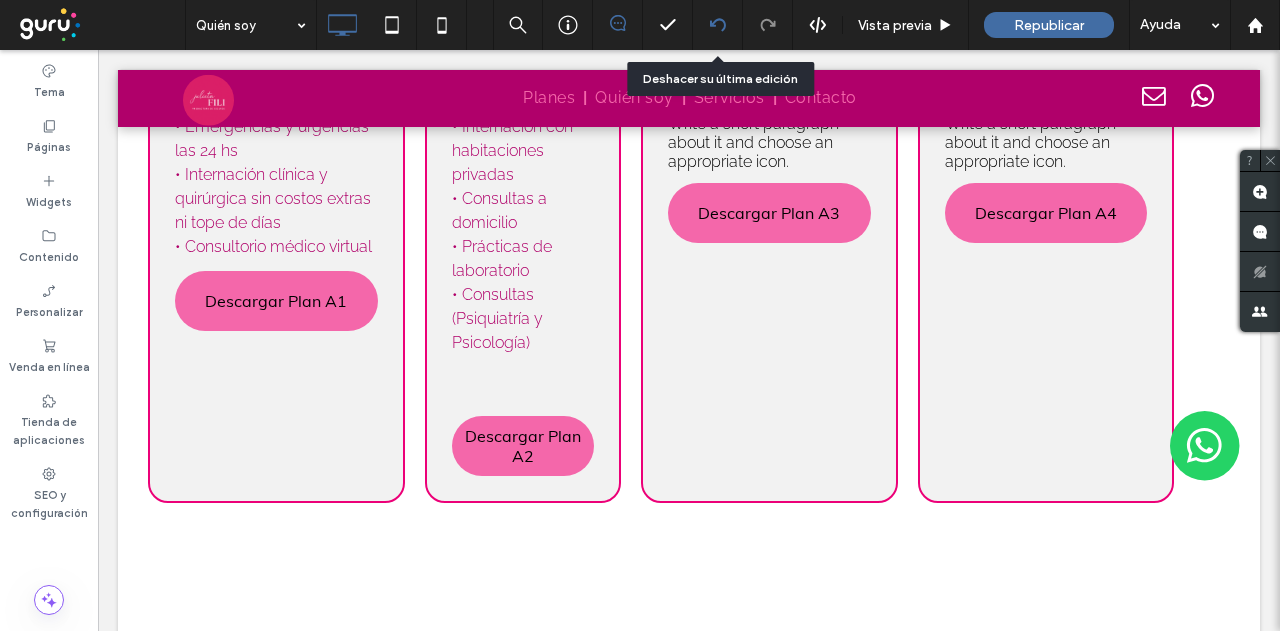 click 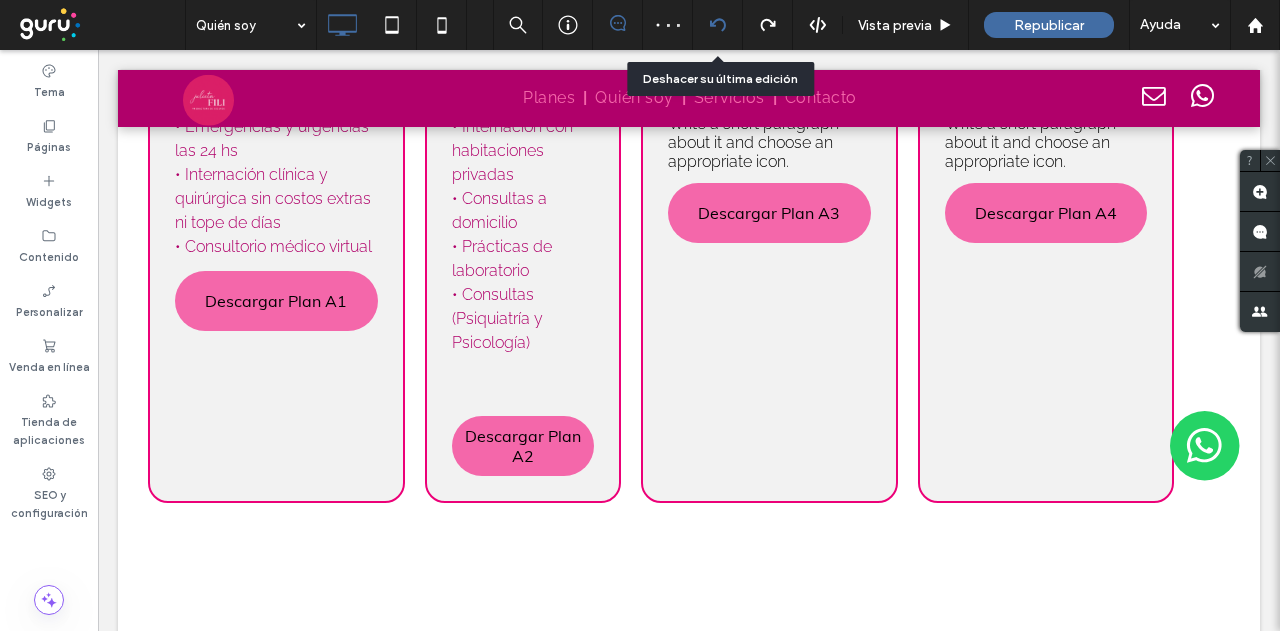 click at bounding box center (717, 25) 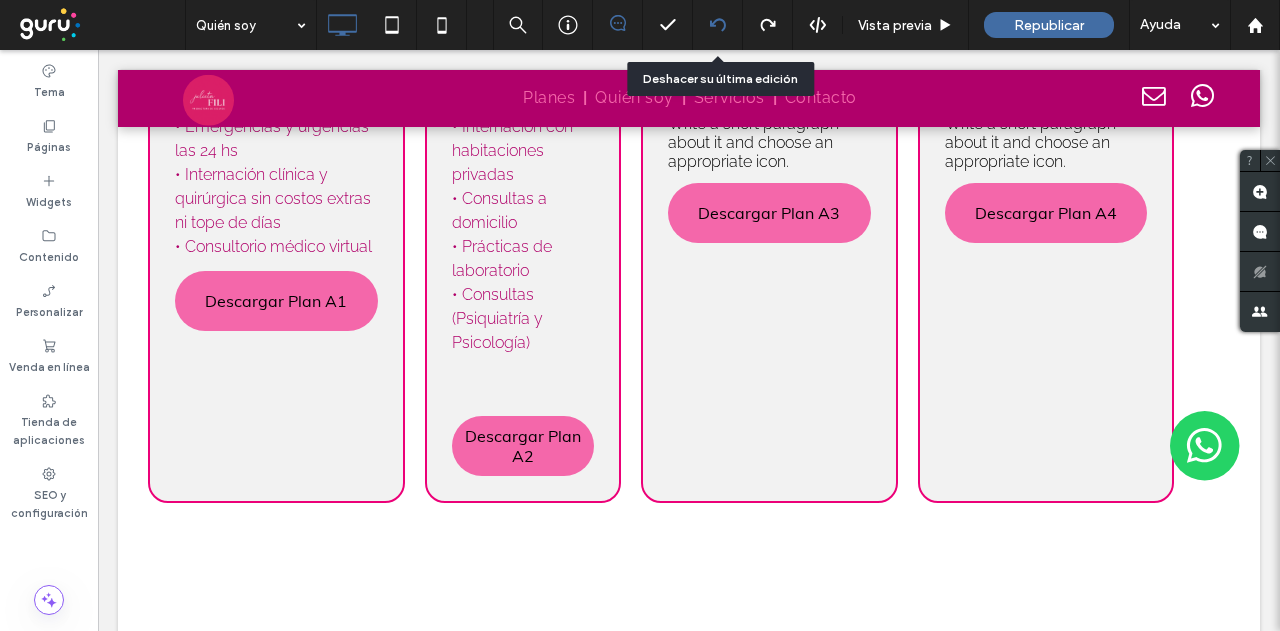 click 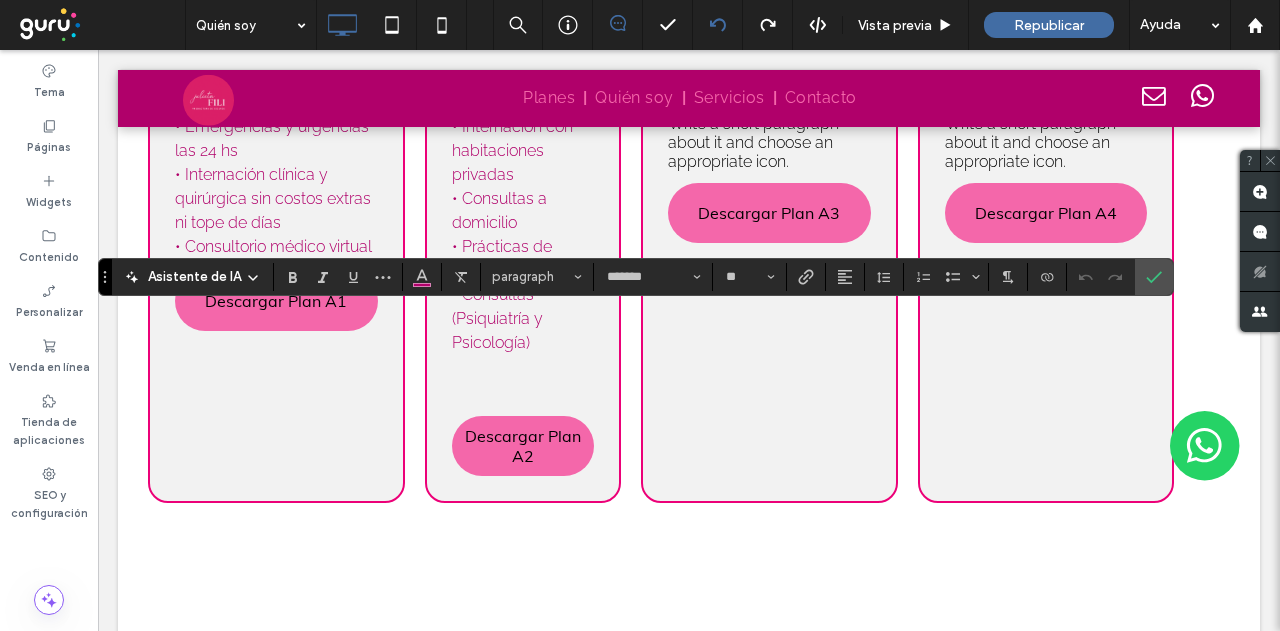 type on "*******" 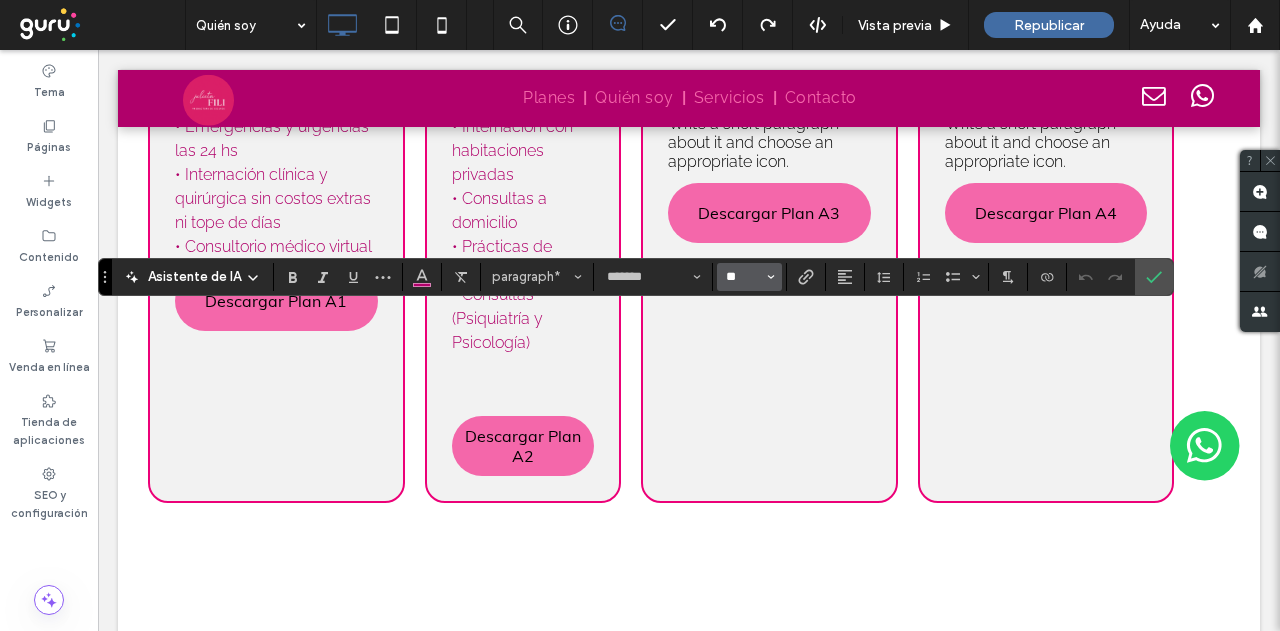 click on "**" at bounding box center (743, 277) 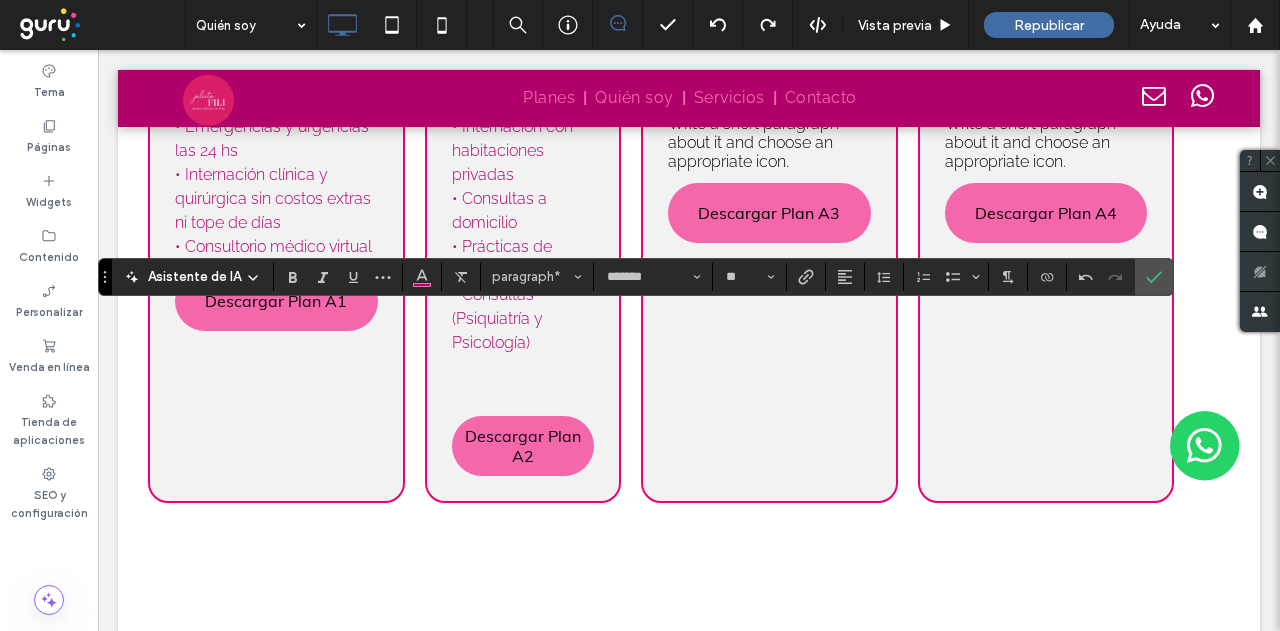 type on "*" 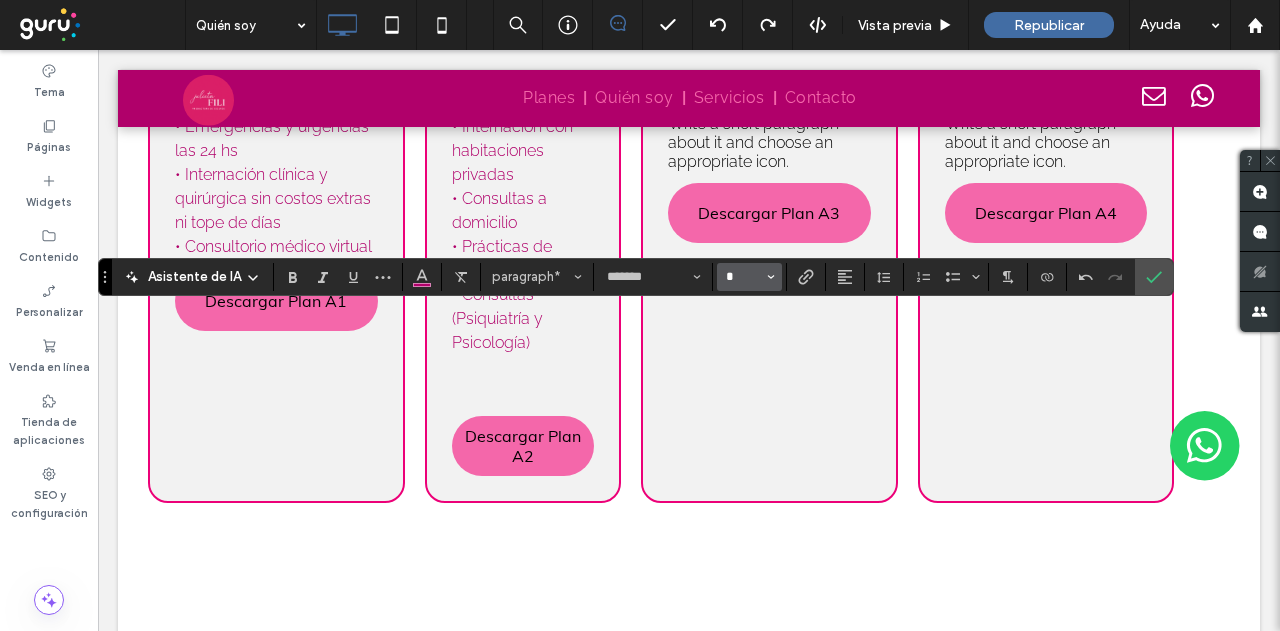 click on "*" at bounding box center [743, 277] 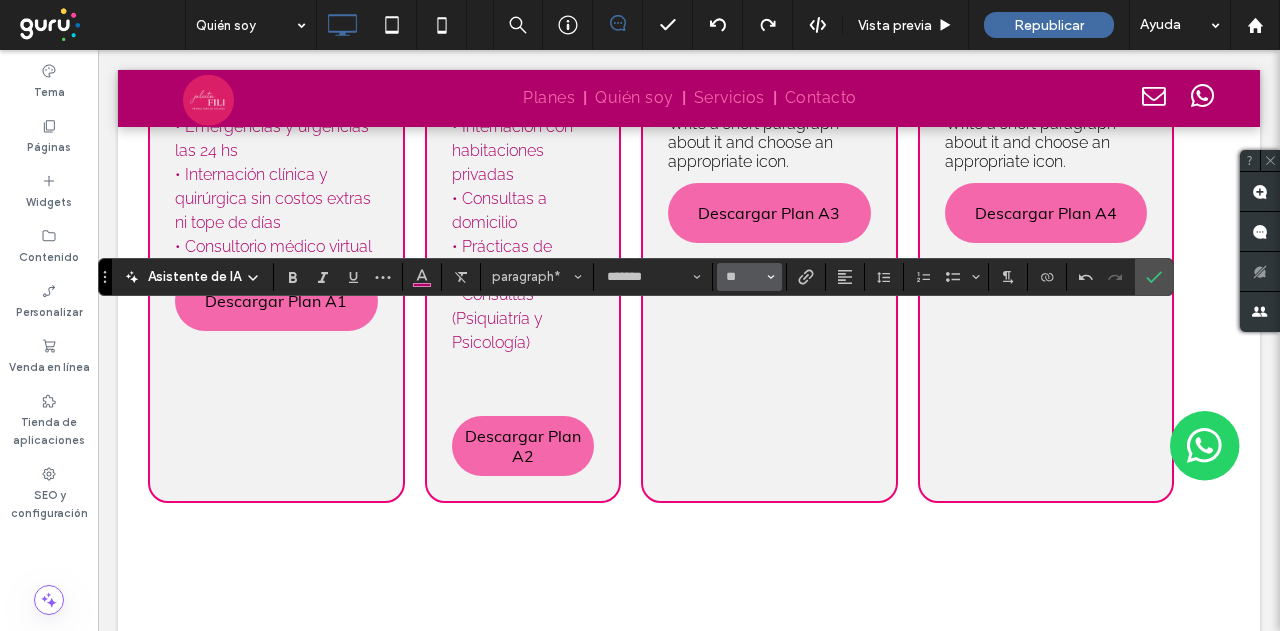type on "**" 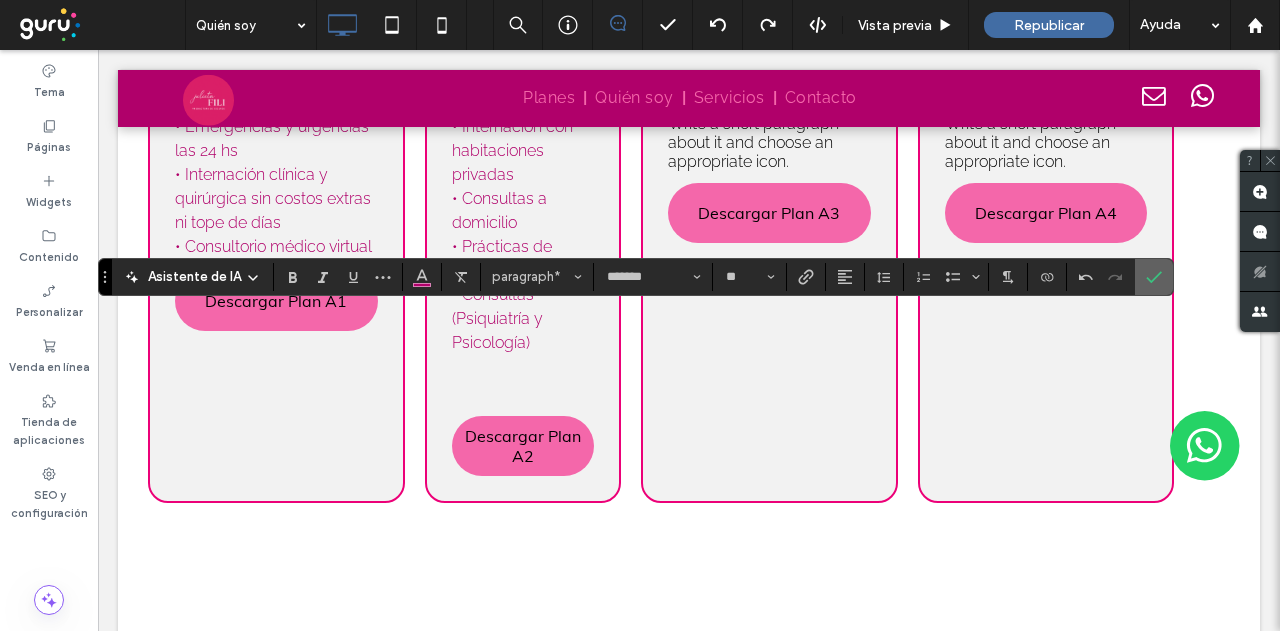 click at bounding box center (1154, 277) 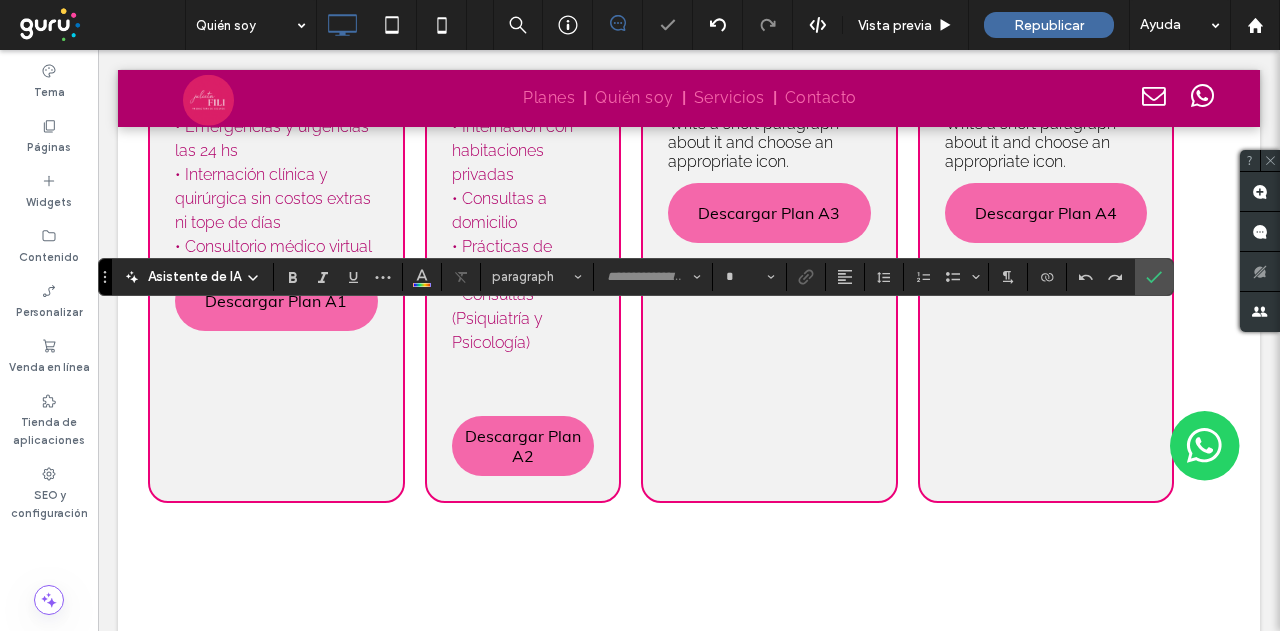 type on "*******" 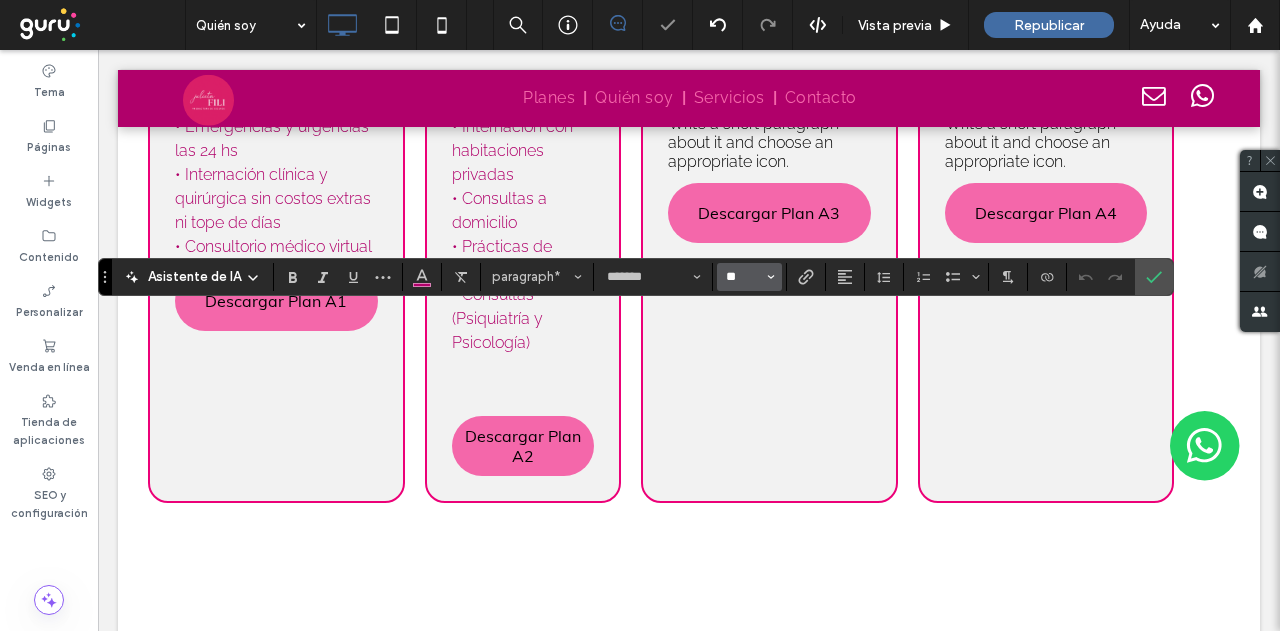 click on "**" at bounding box center (743, 277) 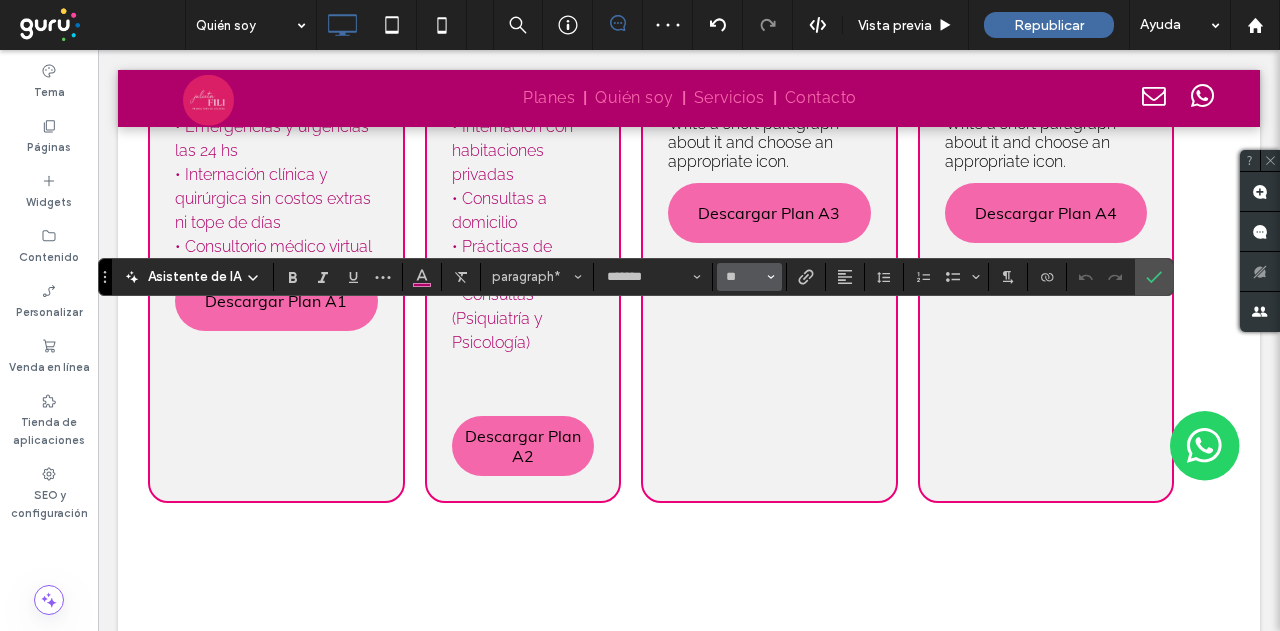 type on "**" 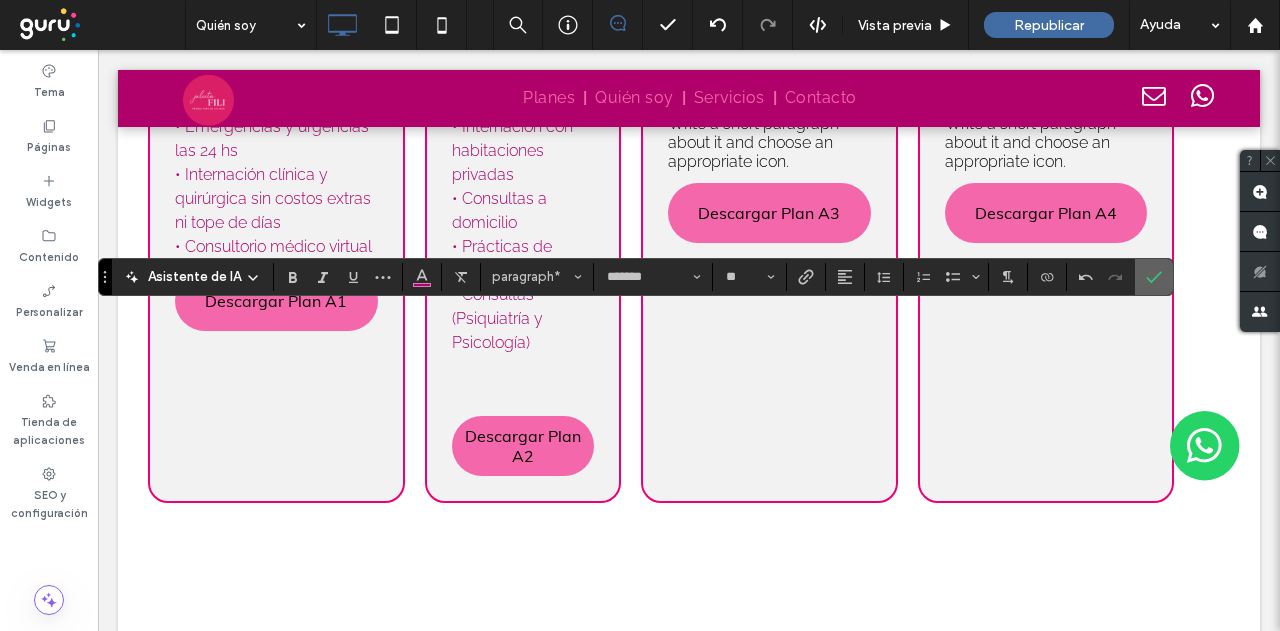 click 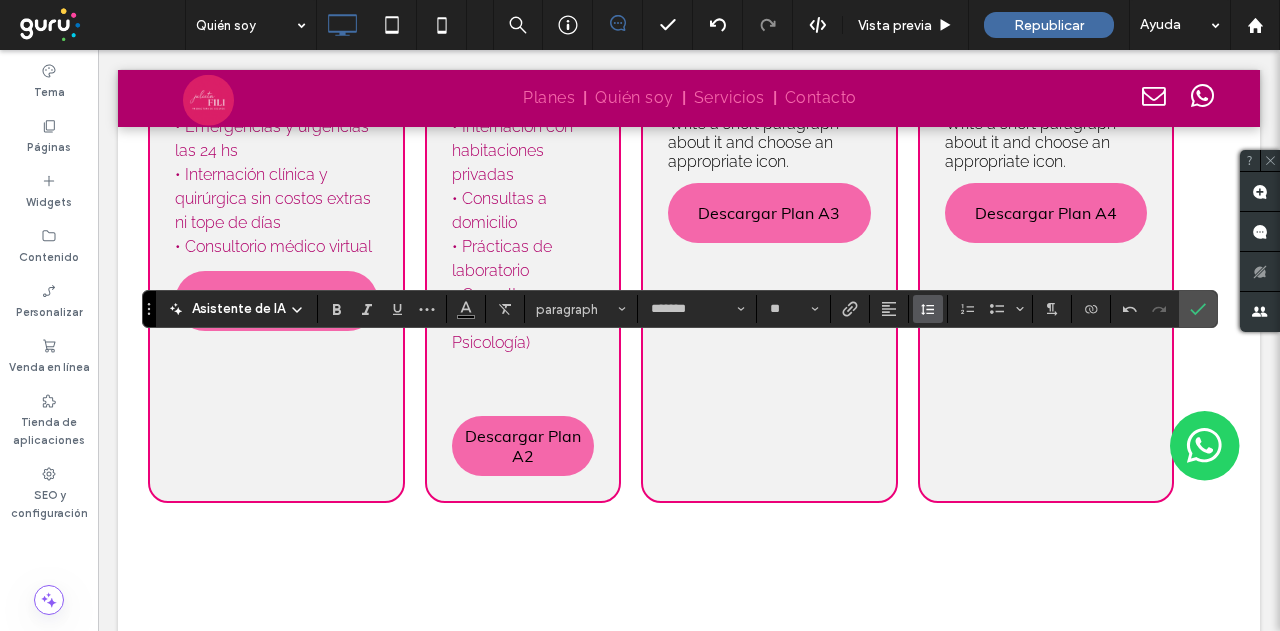 click at bounding box center [928, 309] 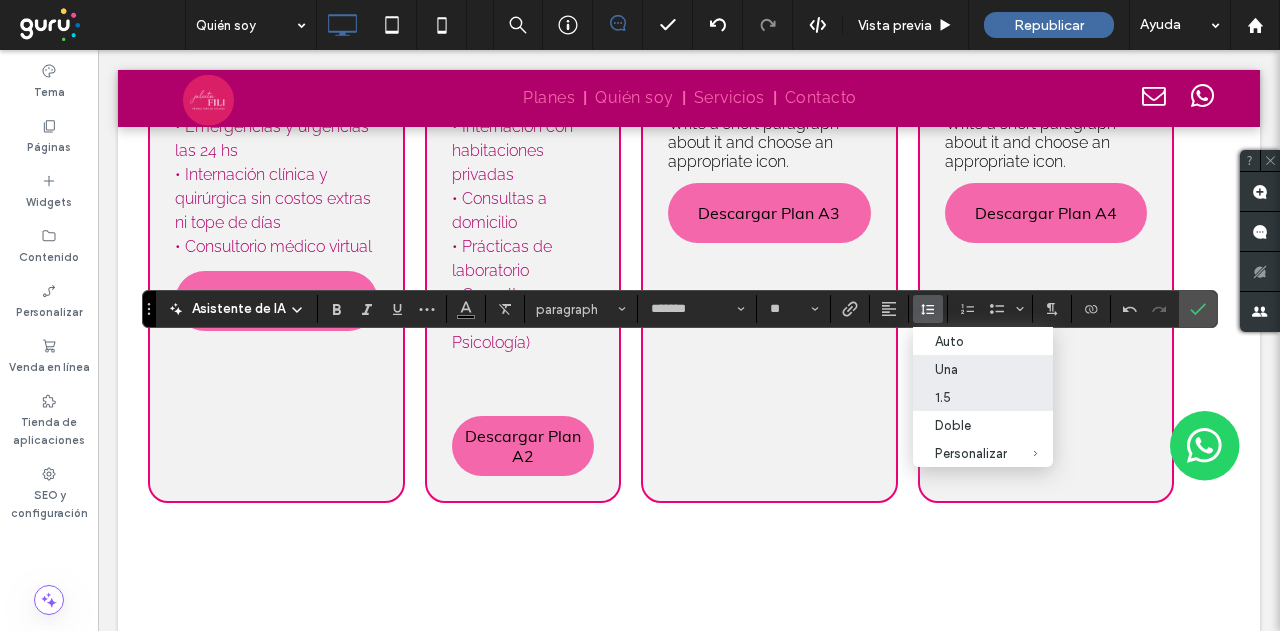 click 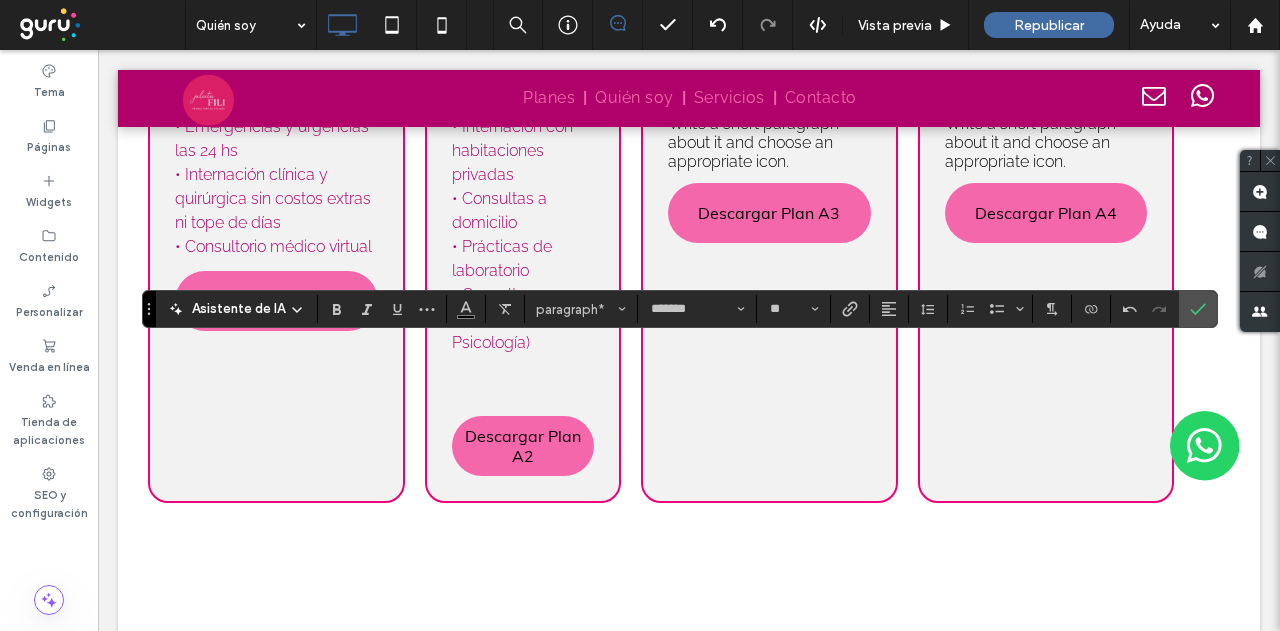 click at bounding box center [466, 309] 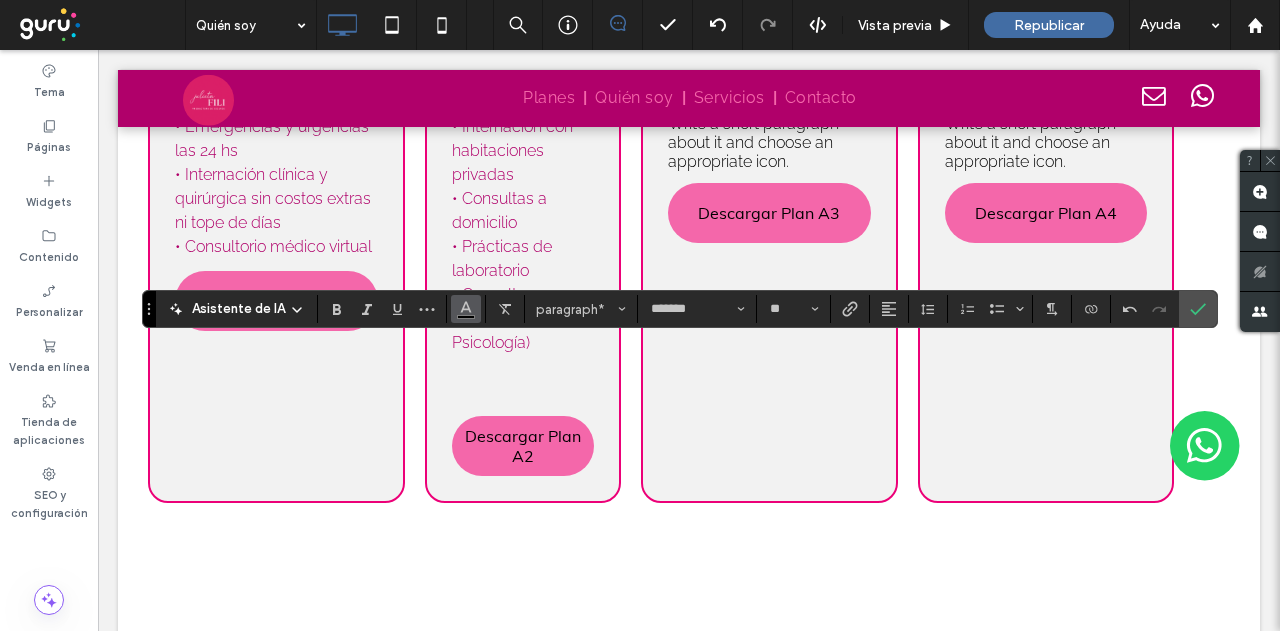 click 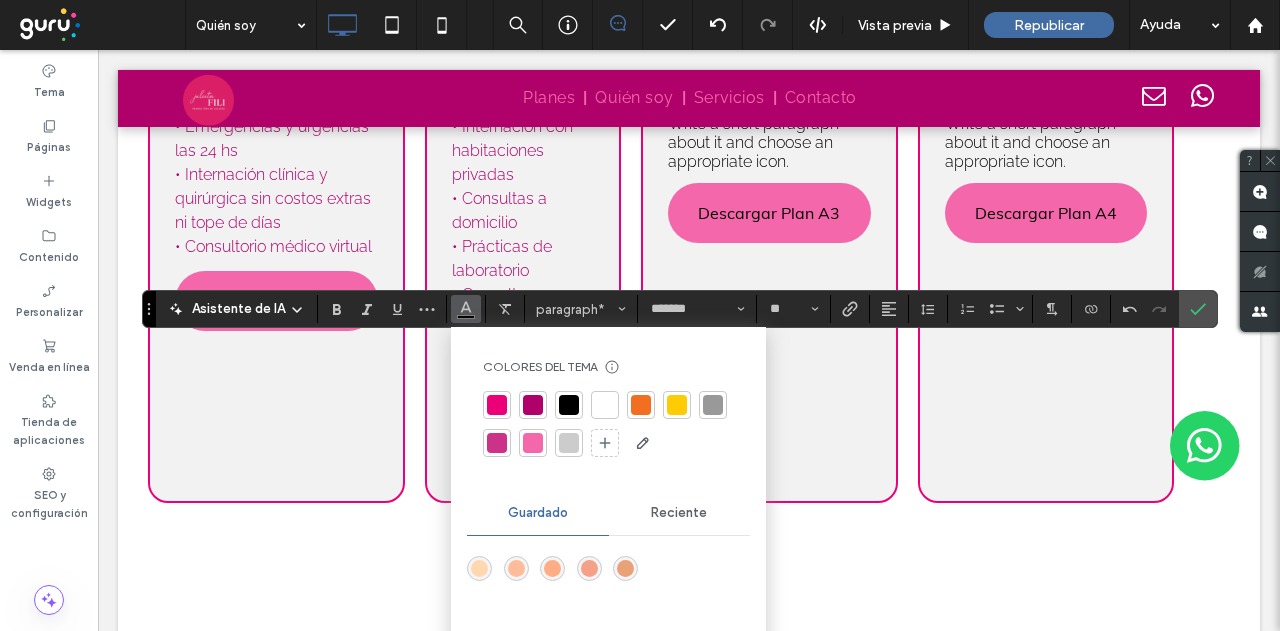 click at bounding box center [533, 405] 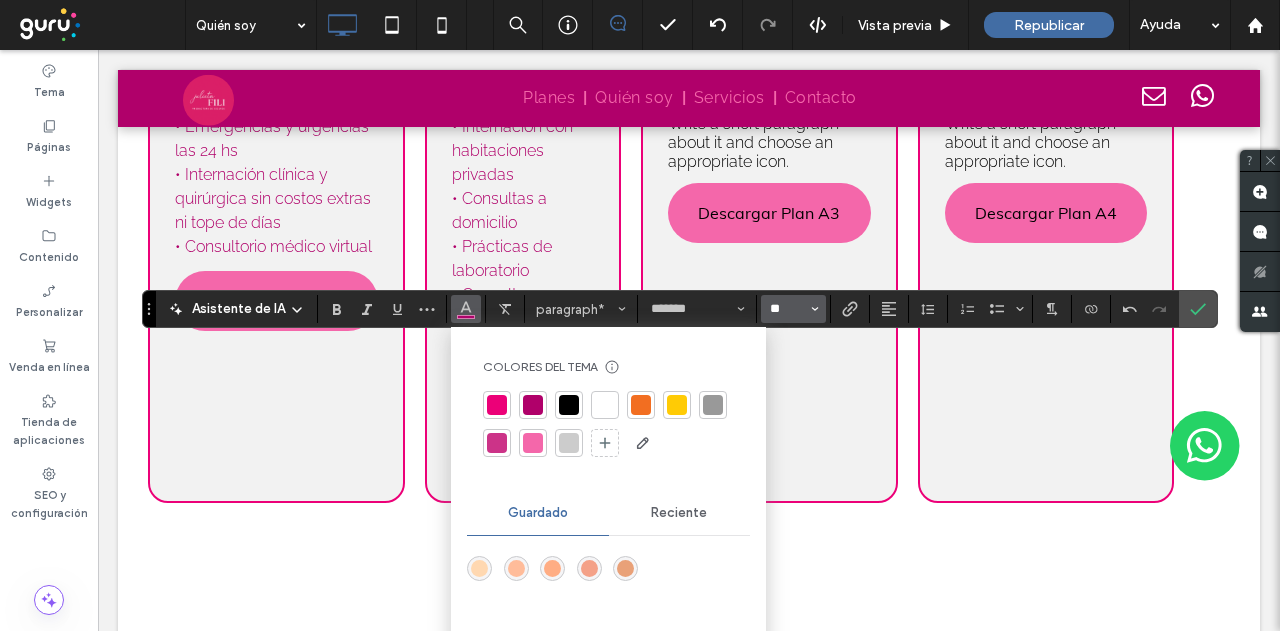 type on "*" 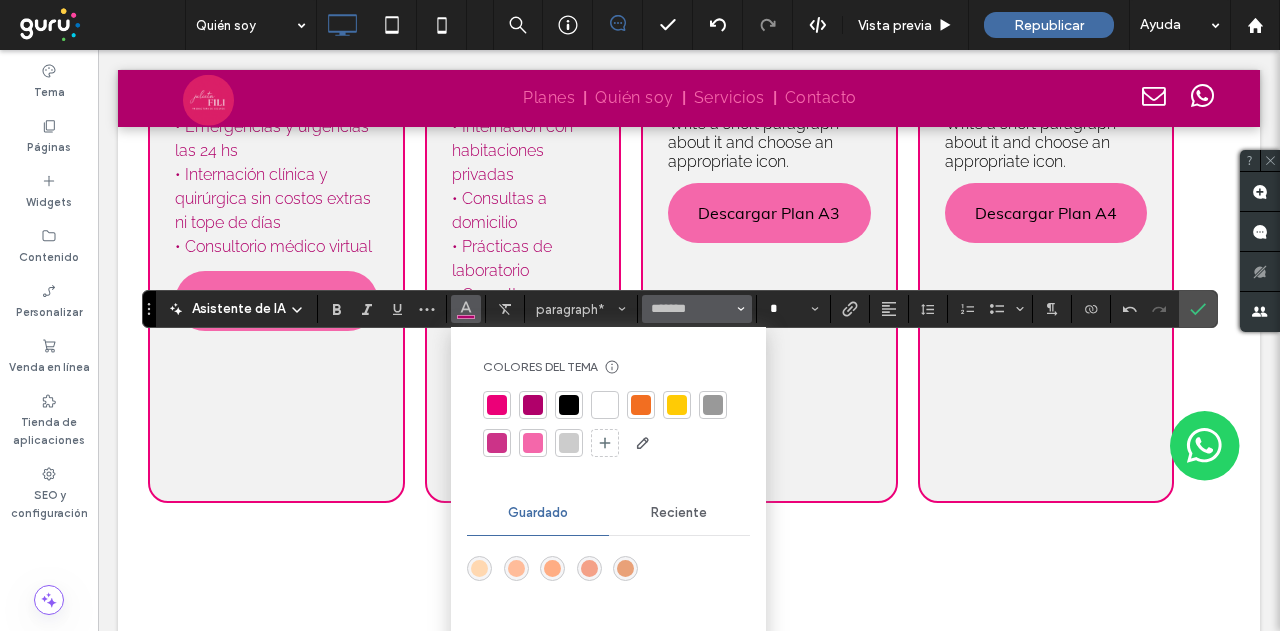 drag, startPoint x: 782, startPoint y: 313, endPoint x: 730, endPoint y: 312, distance: 52.009613 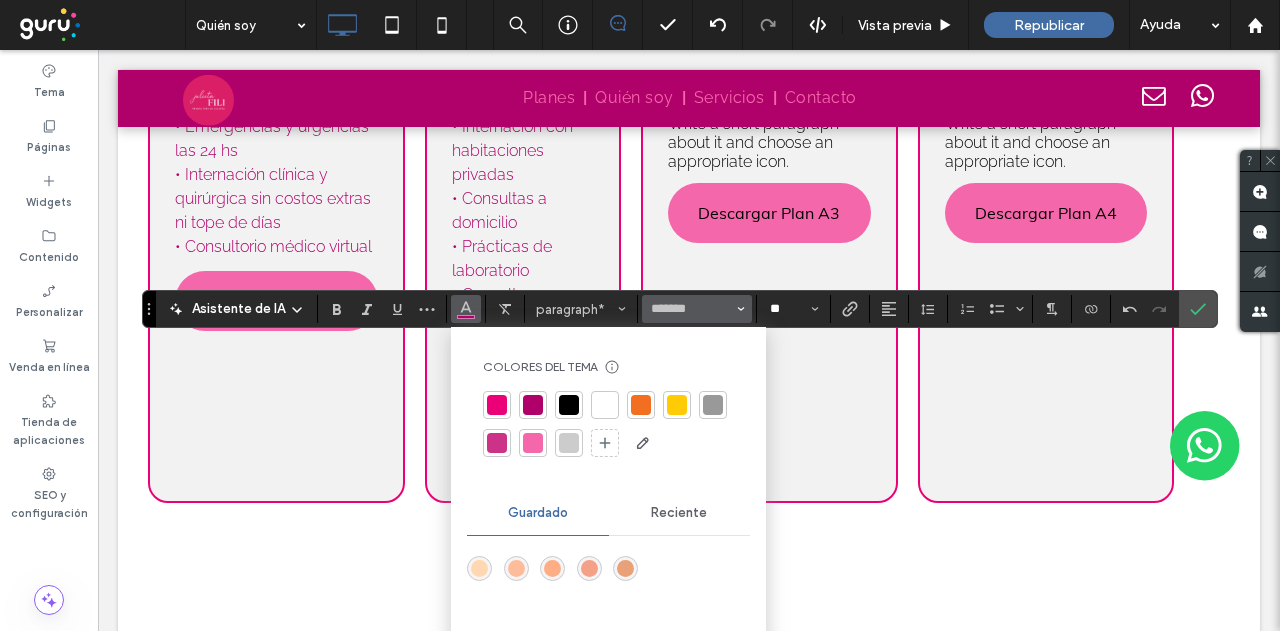 drag, startPoint x: 787, startPoint y: 311, endPoint x: 717, endPoint y: 311, distance: 70 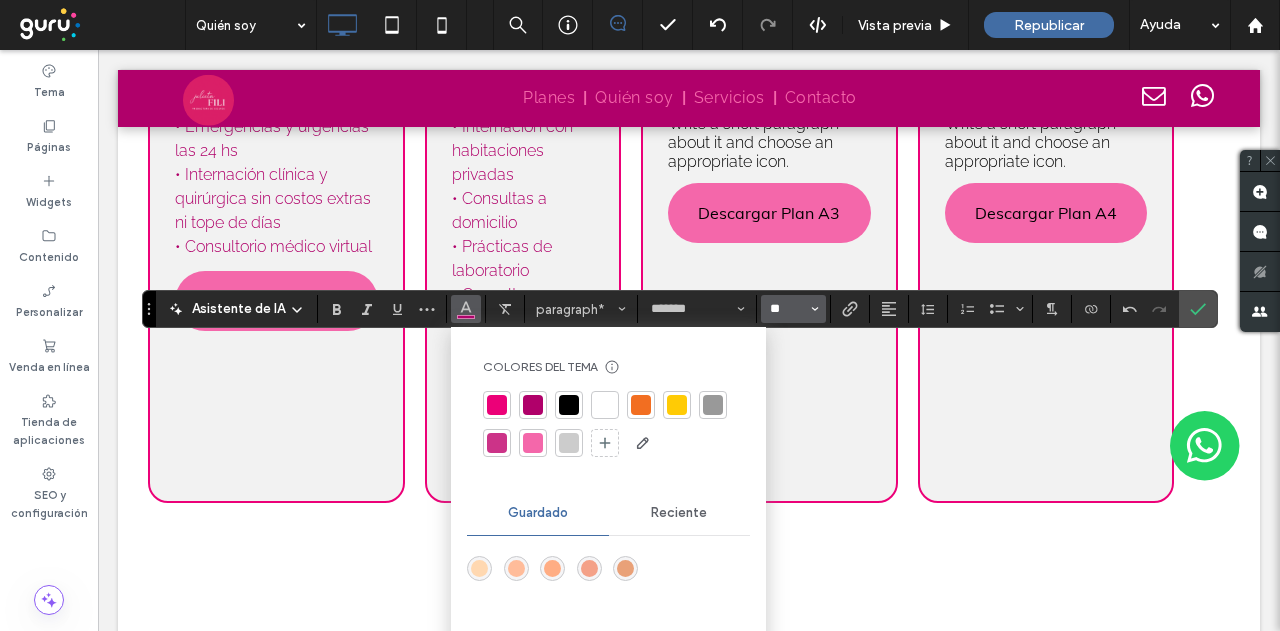 click on "**" at bounding box center [787, 309] 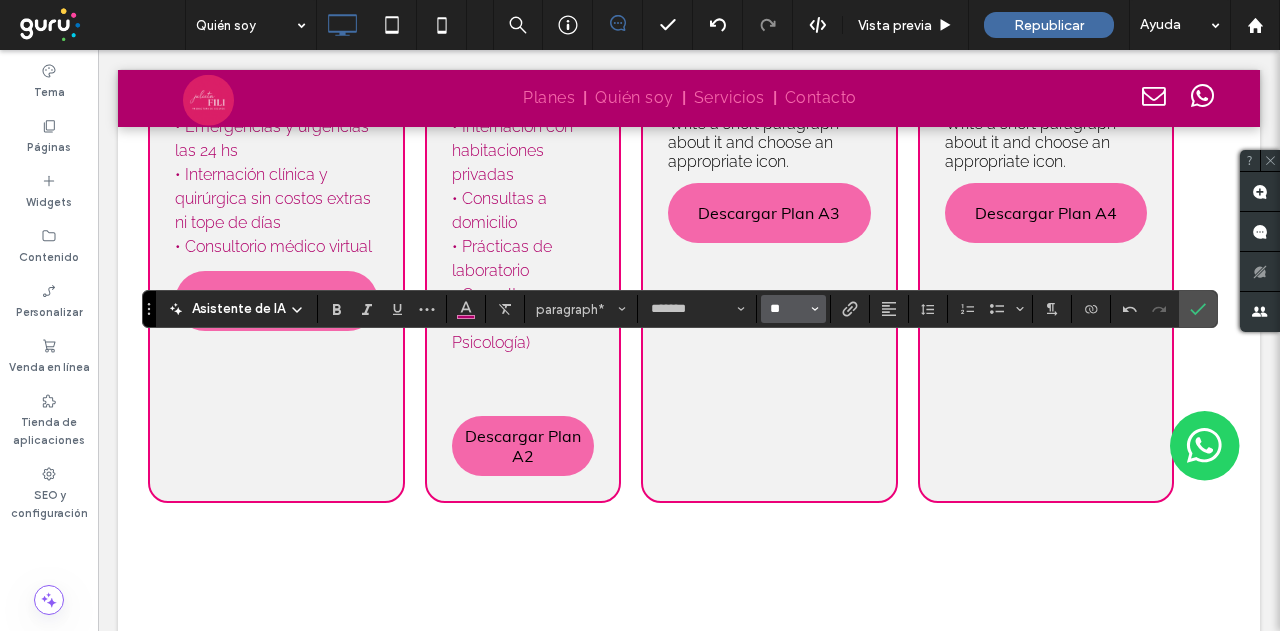 click on "**" at bounding box center (787, 309) 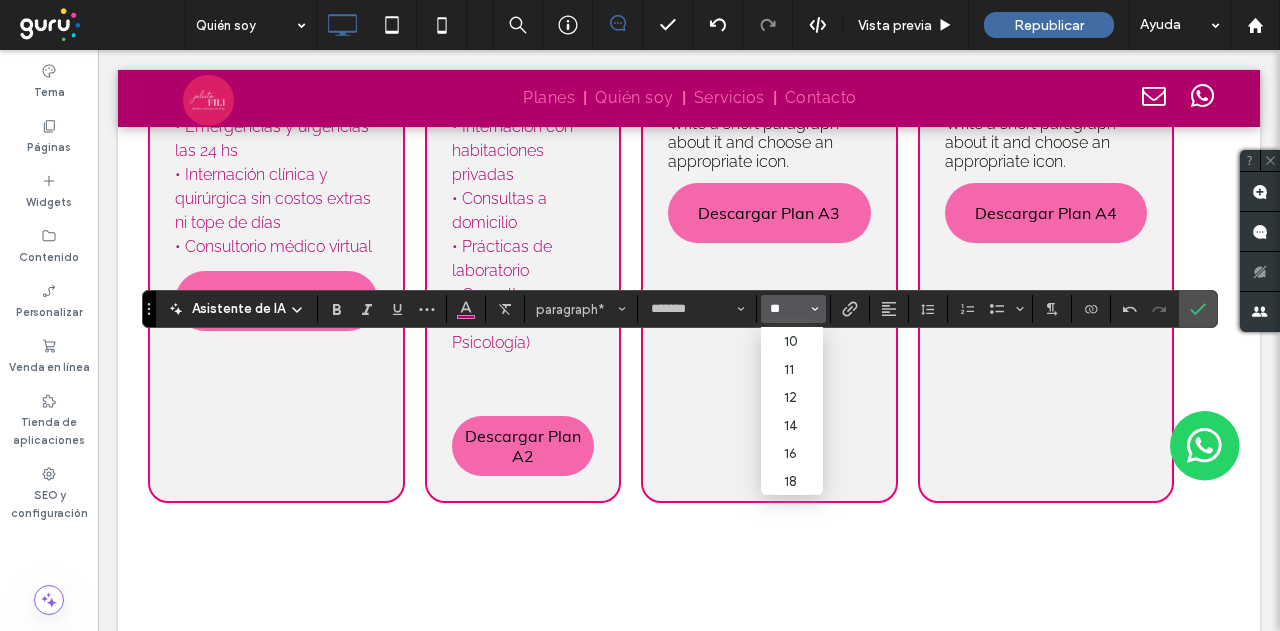 drag, startPoint x: 796, startPoint y: 311, endPoint x: 749, endPoint y: 305, distance: 47.38143 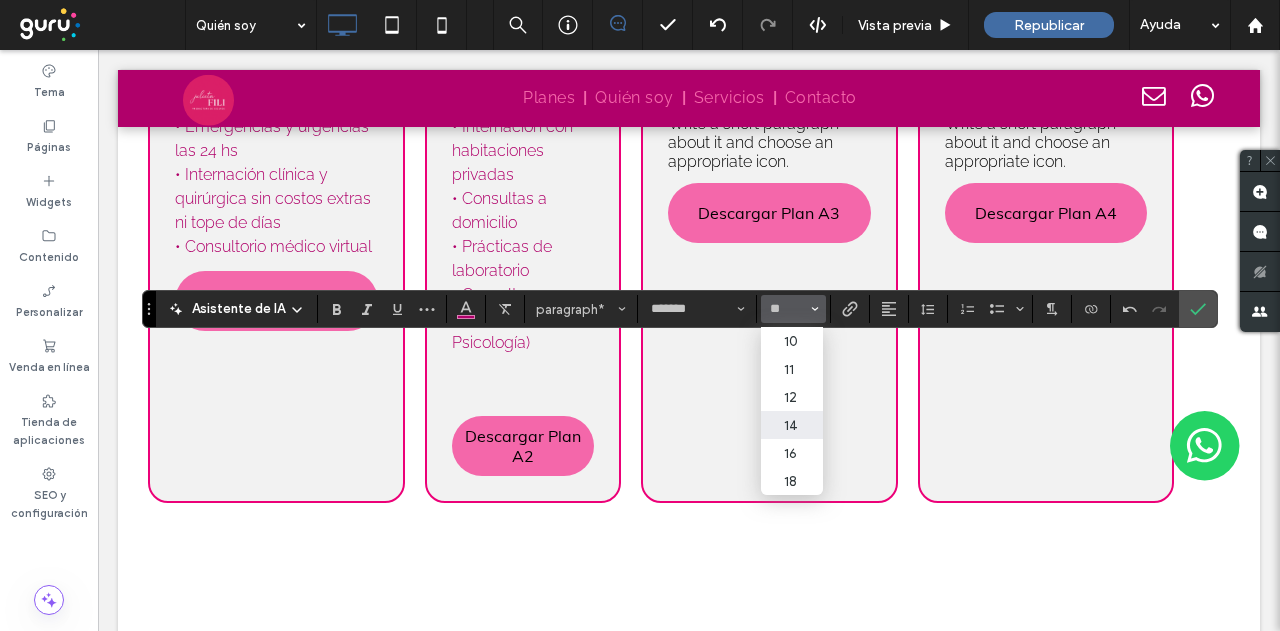 click on "14" at bounding box center [791, 425] 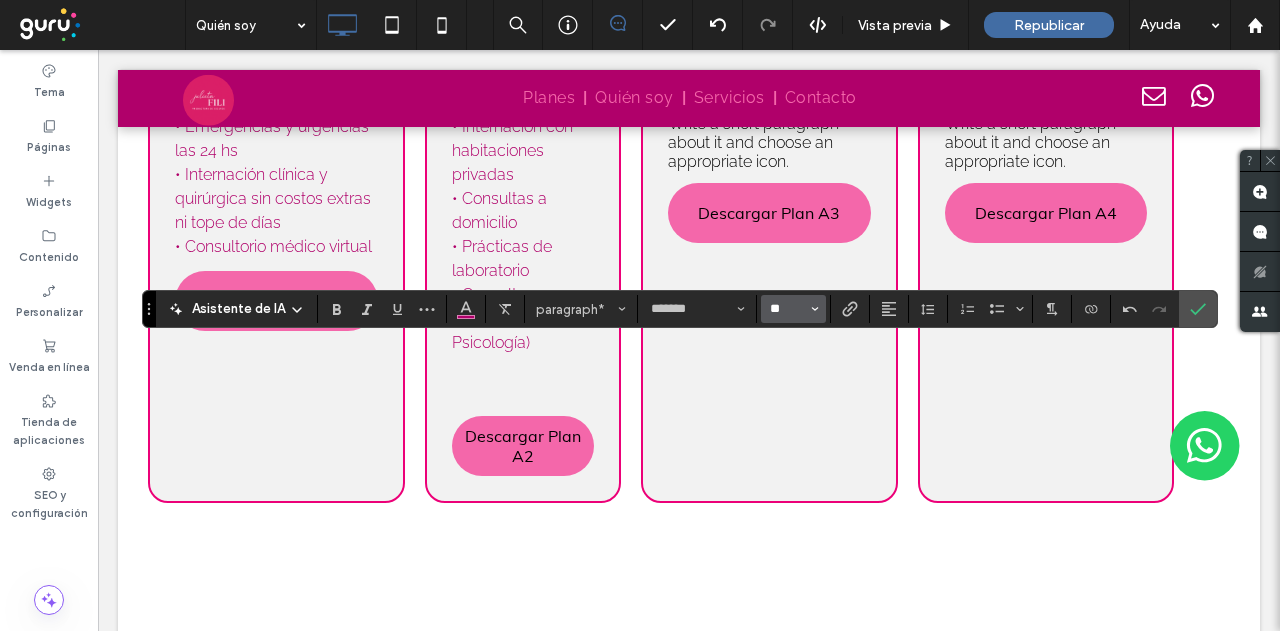 click on "**" at bounding box center [787, 309] 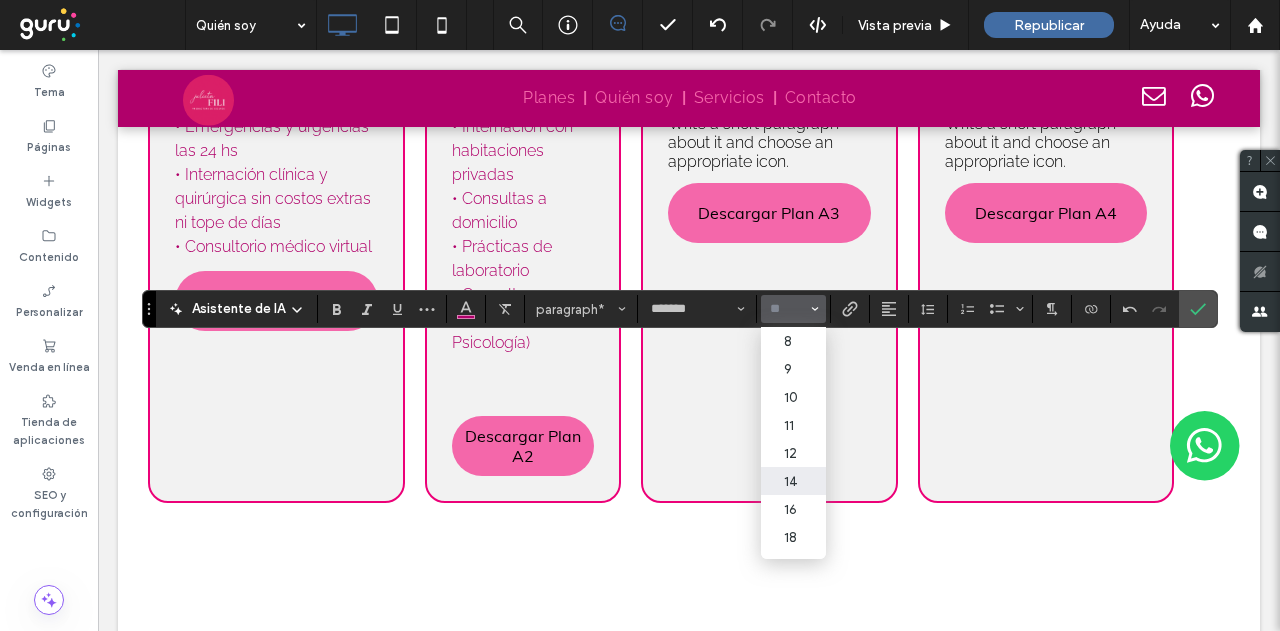 click at bounding box center (787, 309) 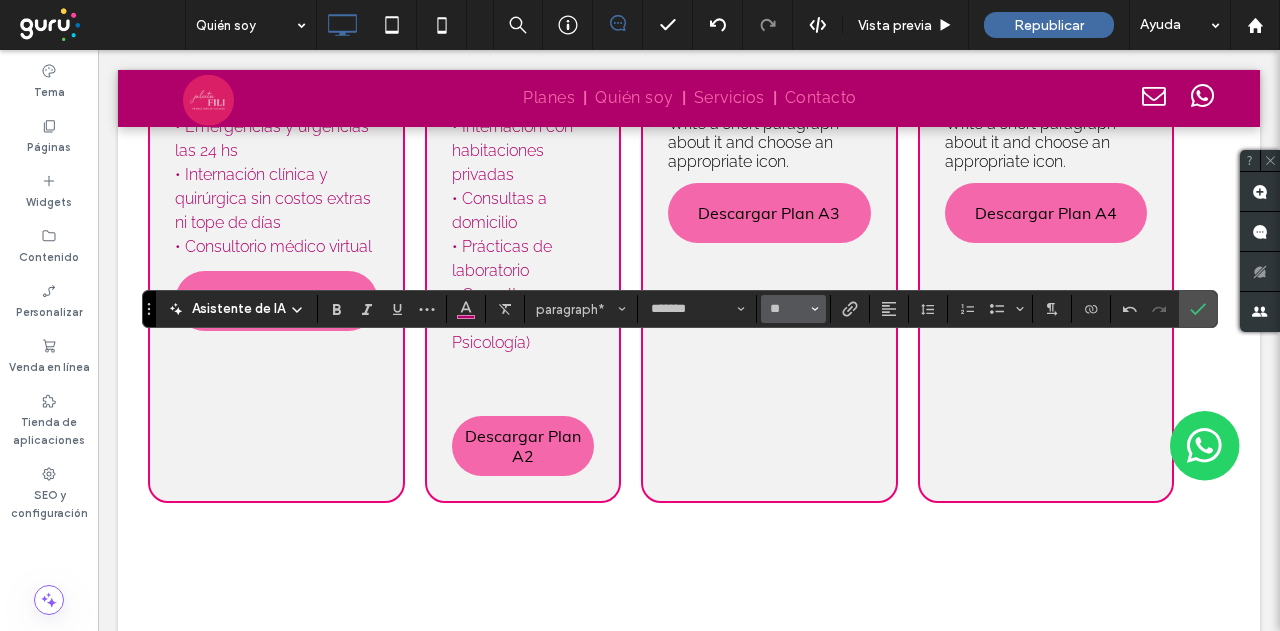 type on "**" 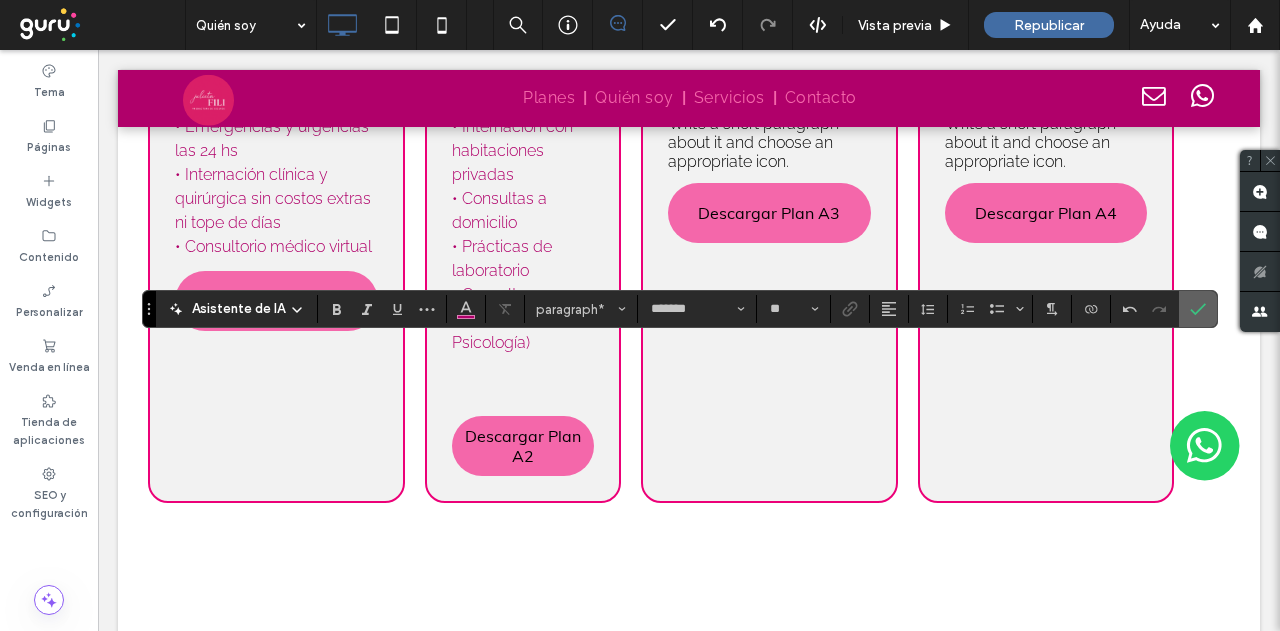 click at bounding box center [1198, 309] 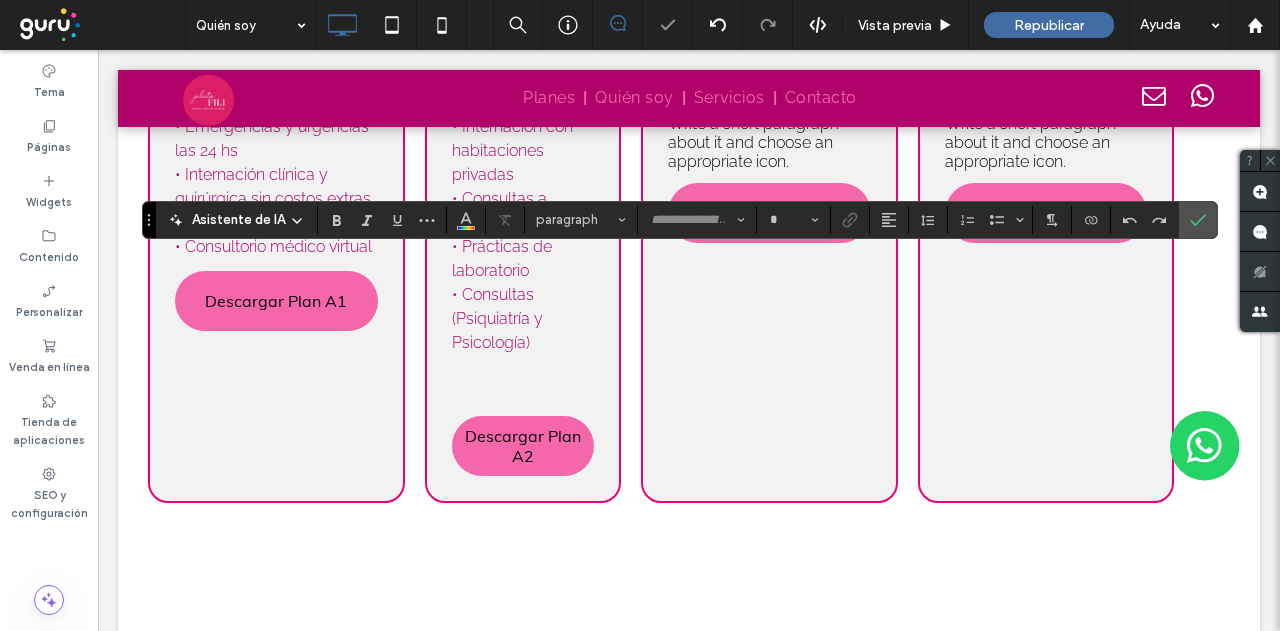 type on "*******" 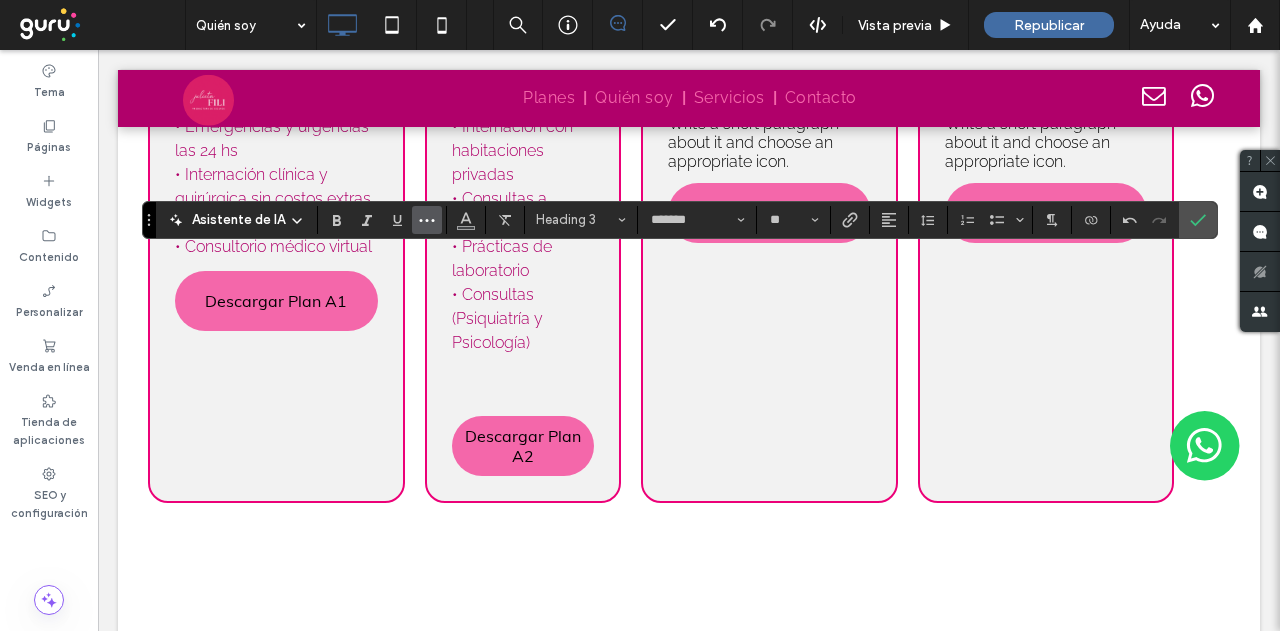 click 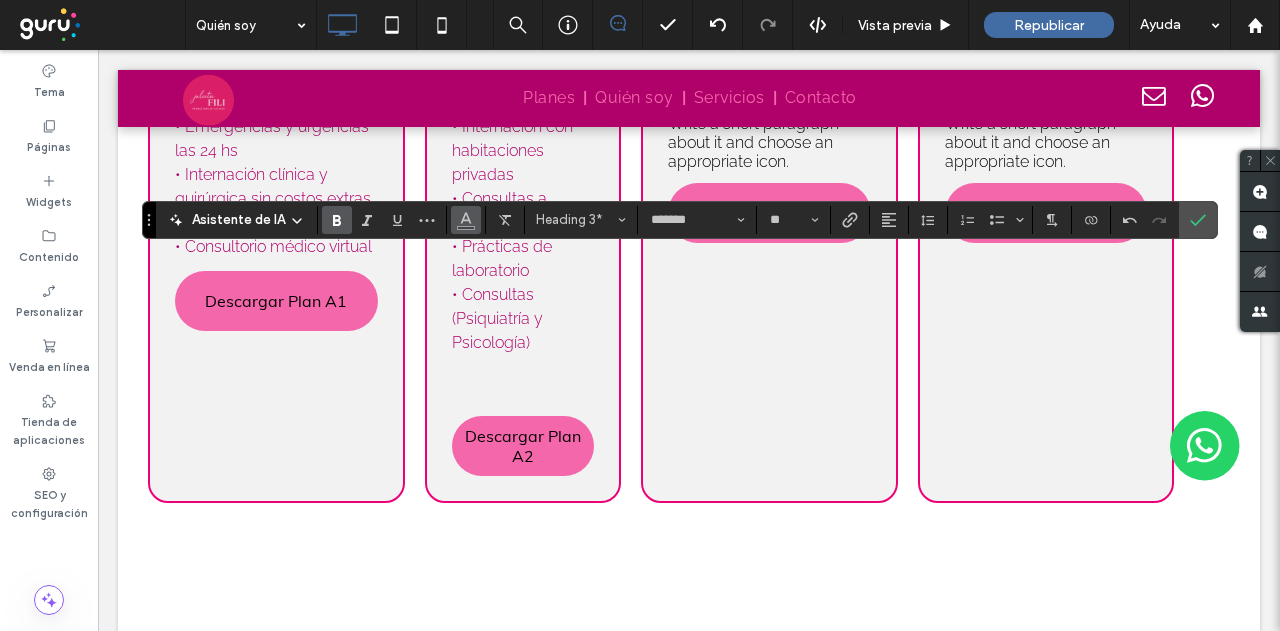 click 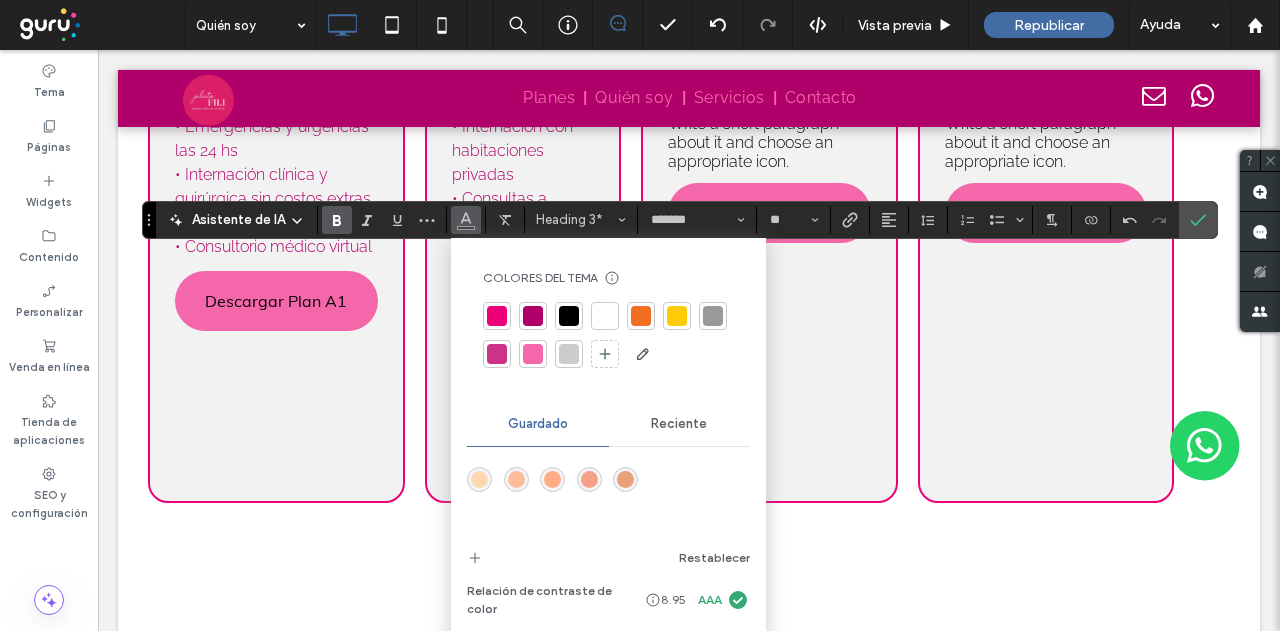 click at bounding box center [497, 316] 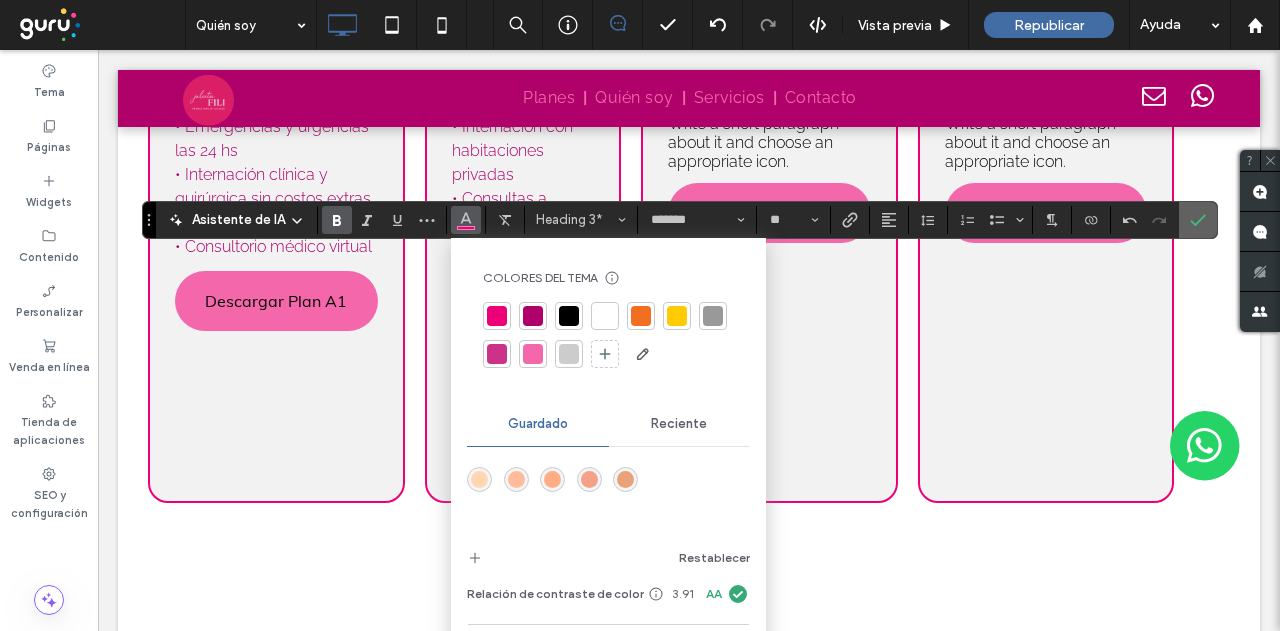click at bounding box center [1198, 220] 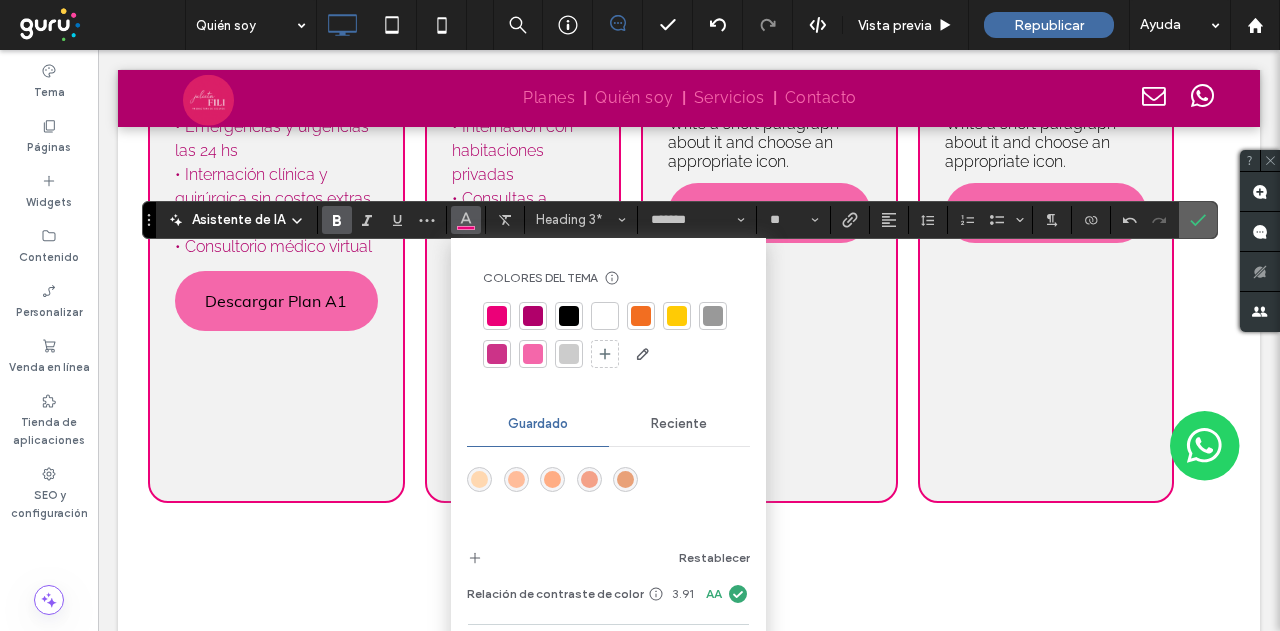 click 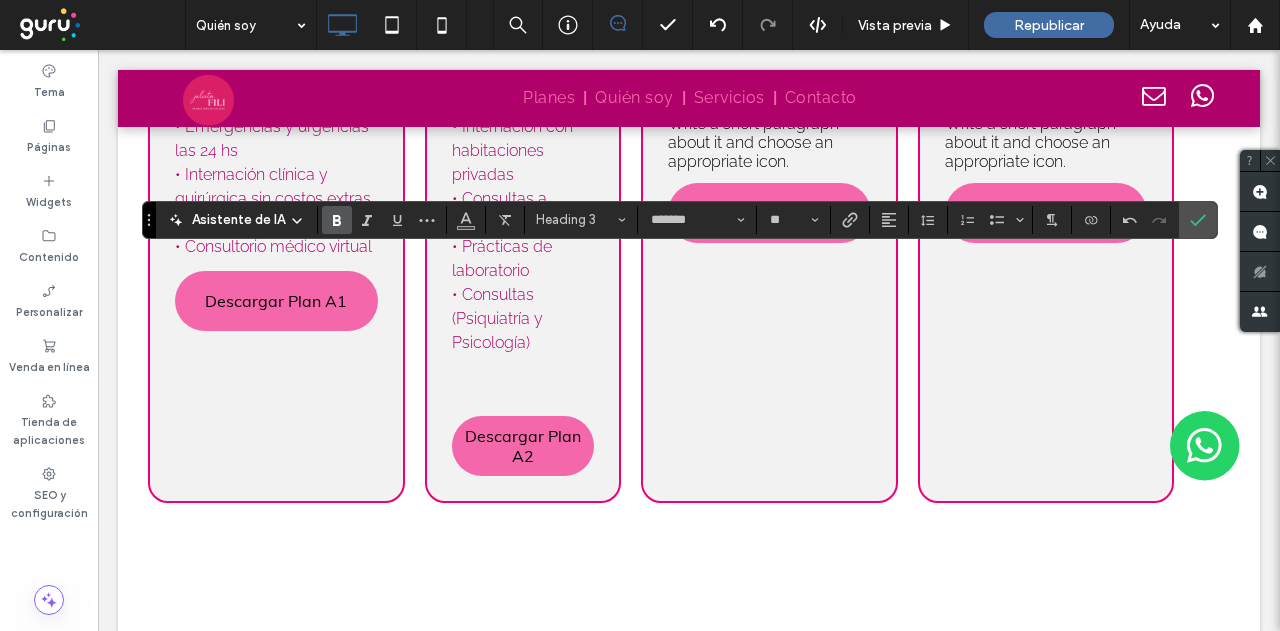 click at bounding box center [337, 220] 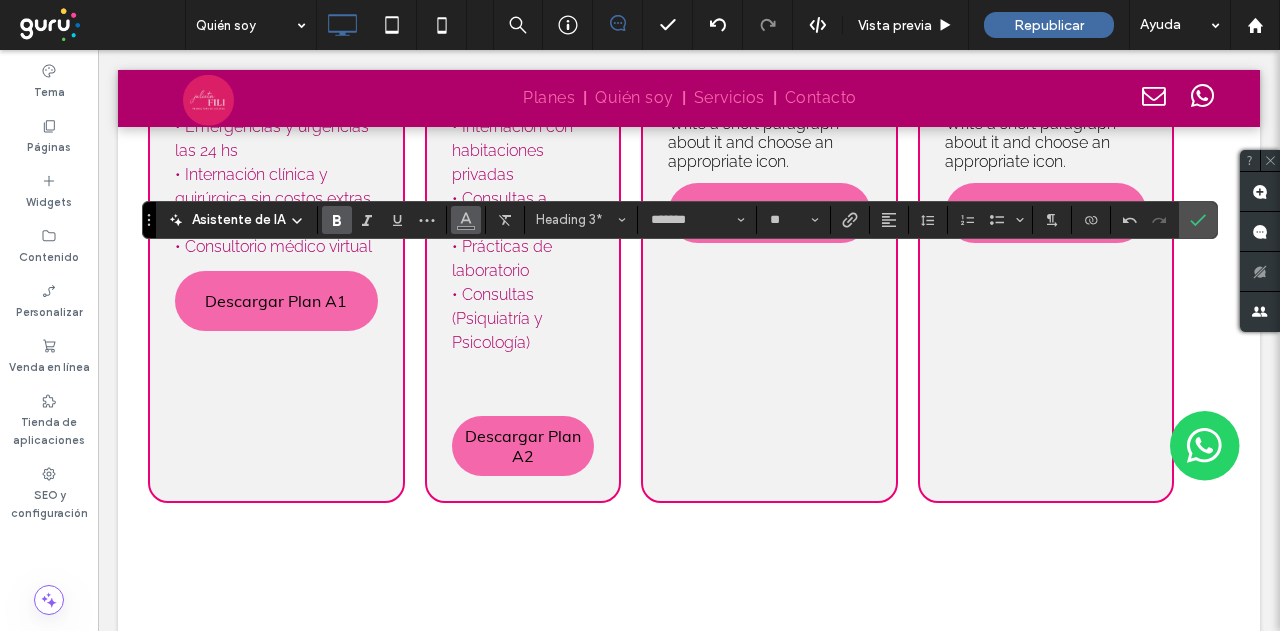 click 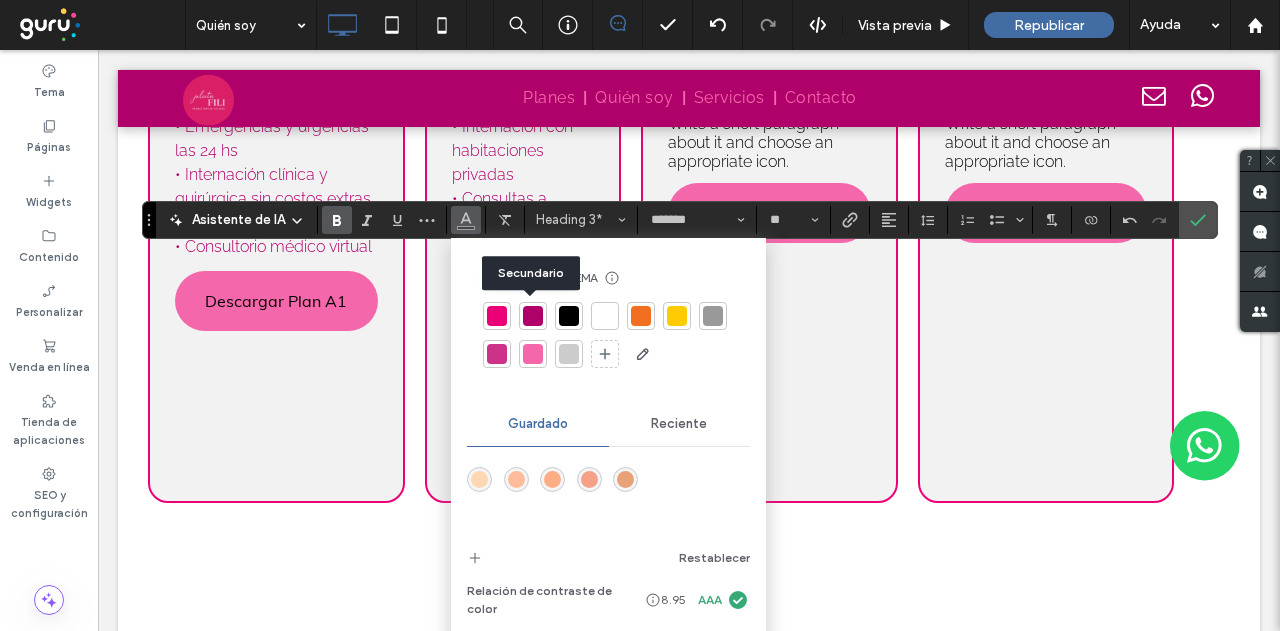 drag, startPoint x: 499, startPoint y: 311, endPoint x: 529, endPoint y: 299, distance: 32.31099 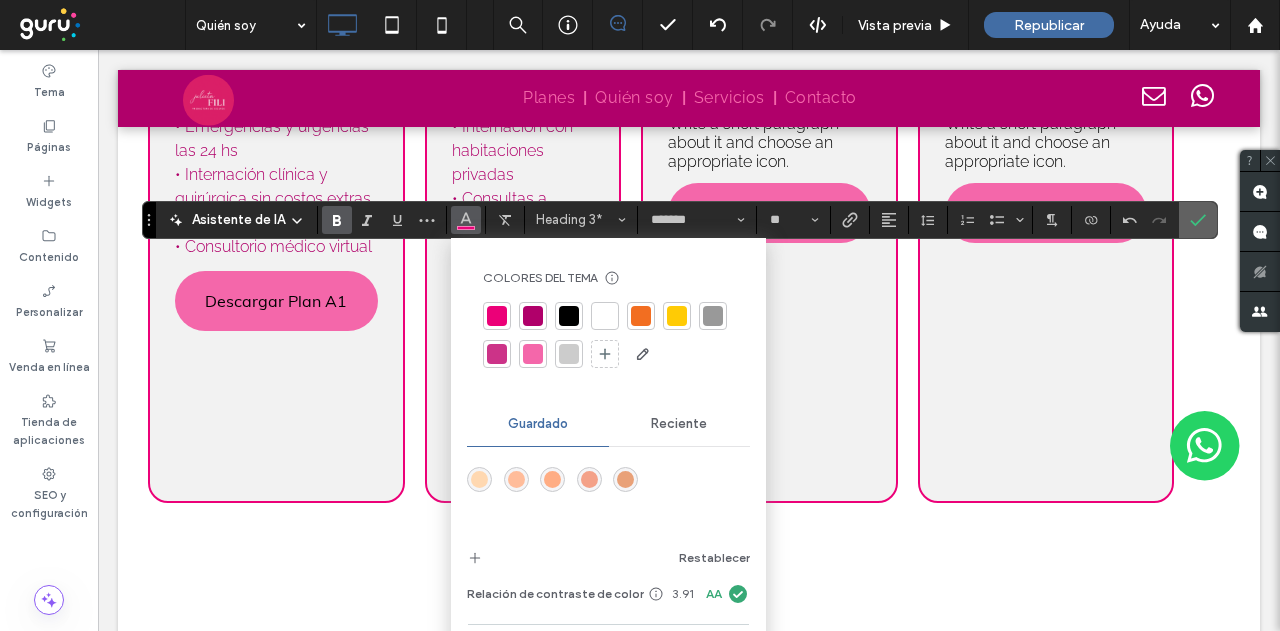 click at bounding box center [1198, 220] 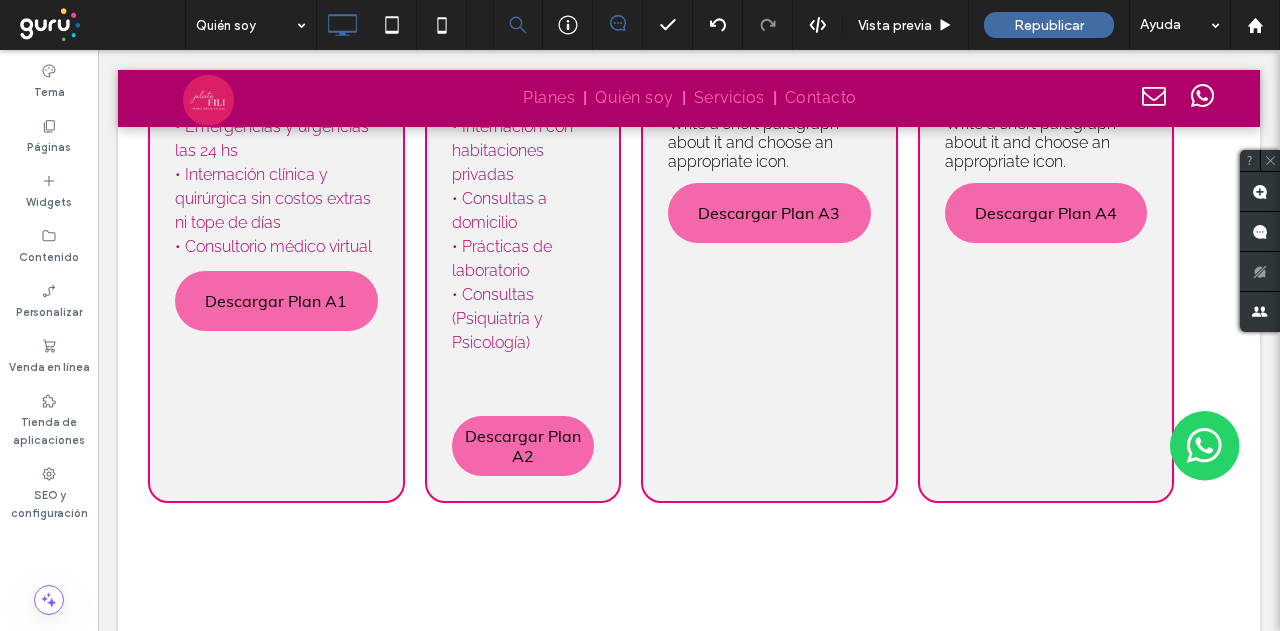 type on "*******" 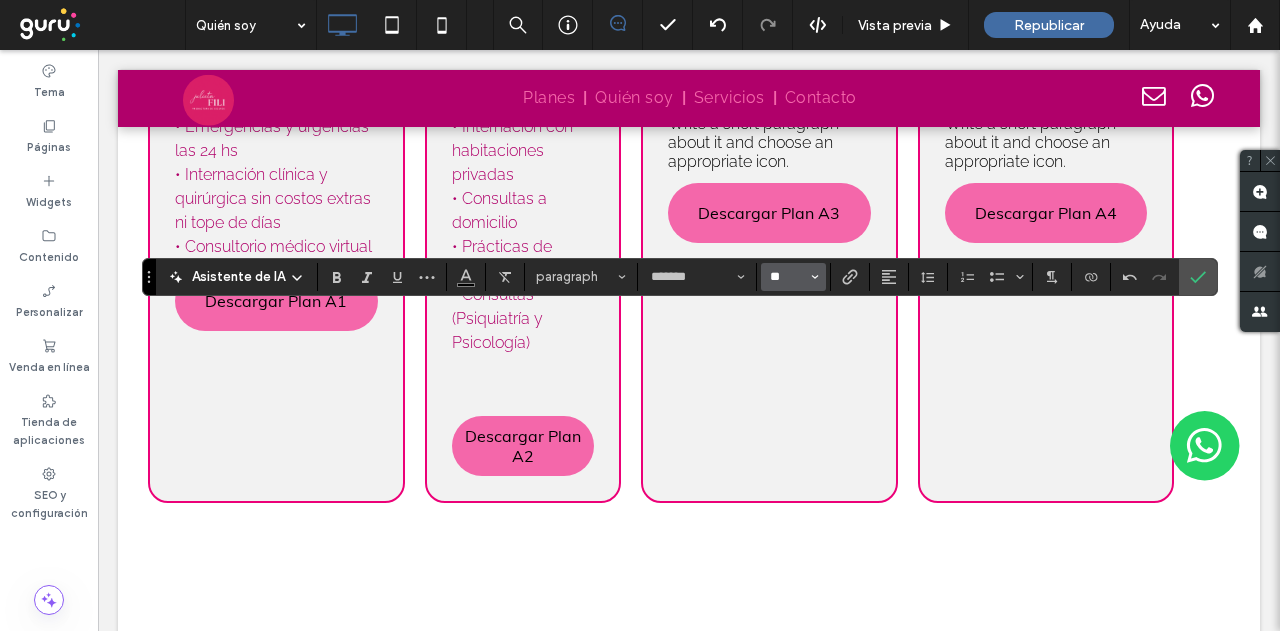 click on "**" at bounding box center [787, 277] 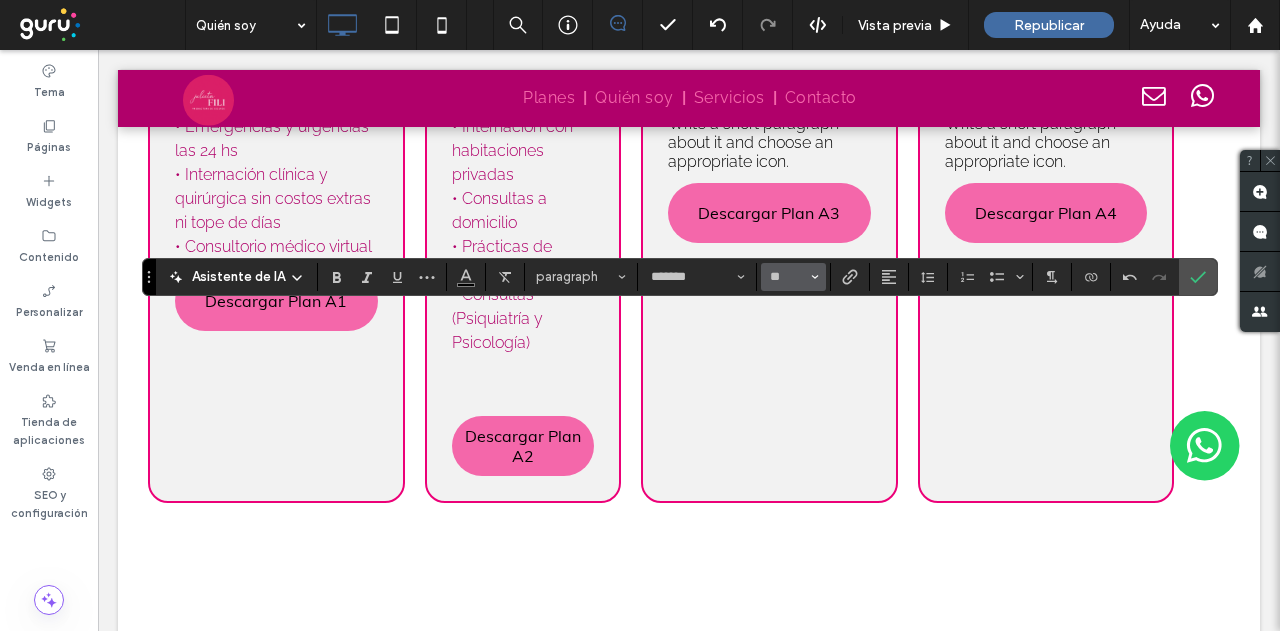 type on "**" 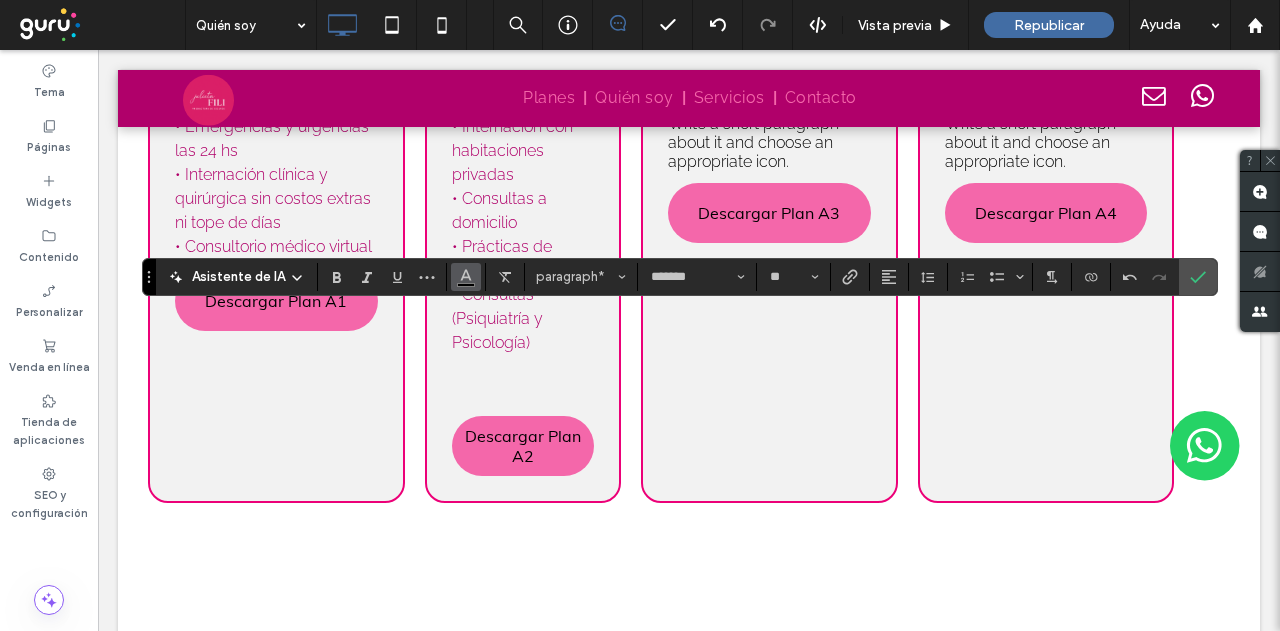 click 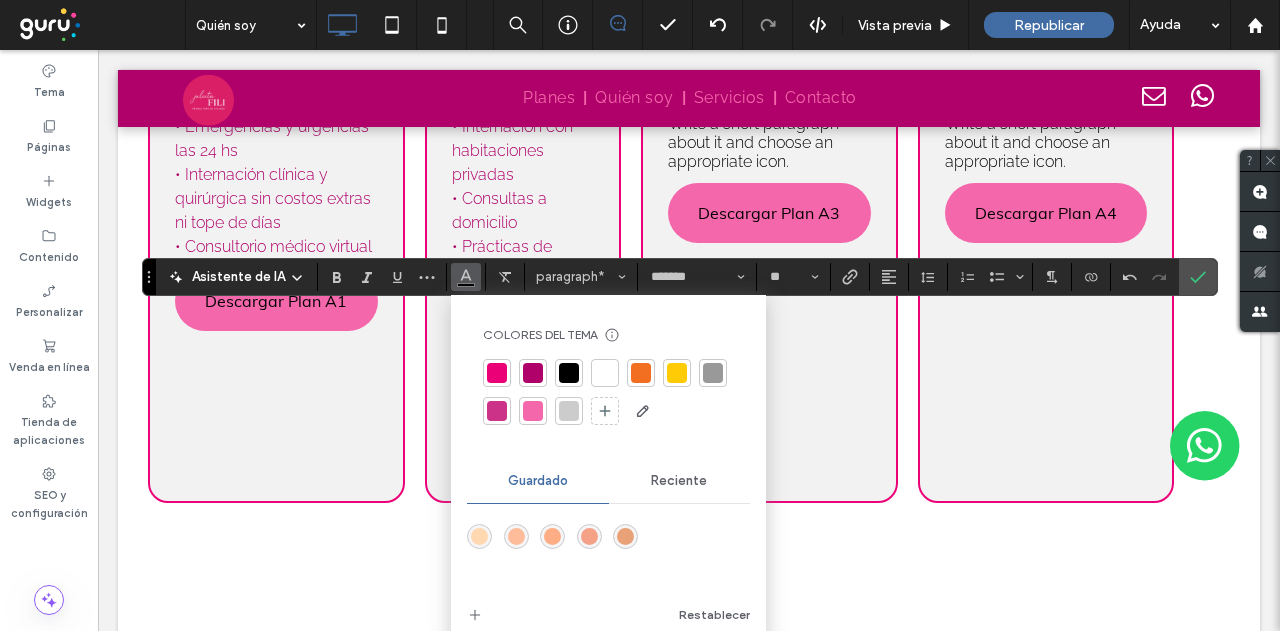 click at bounding box center [533, 373] 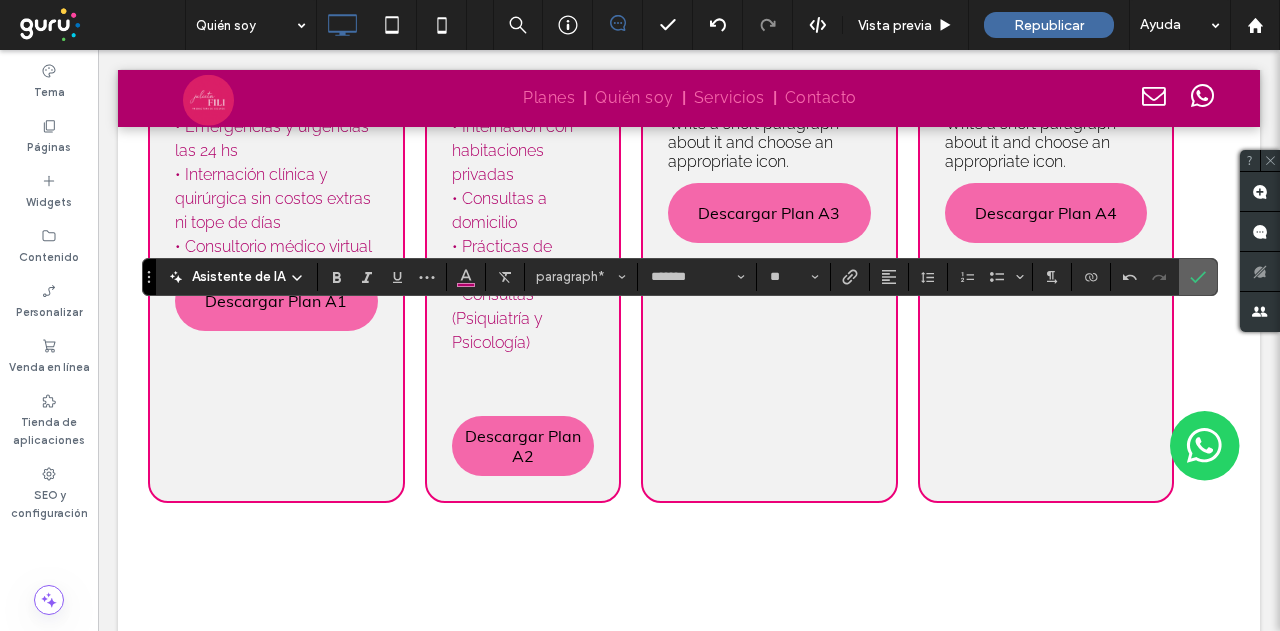 click at bounding box center [1198, 277] 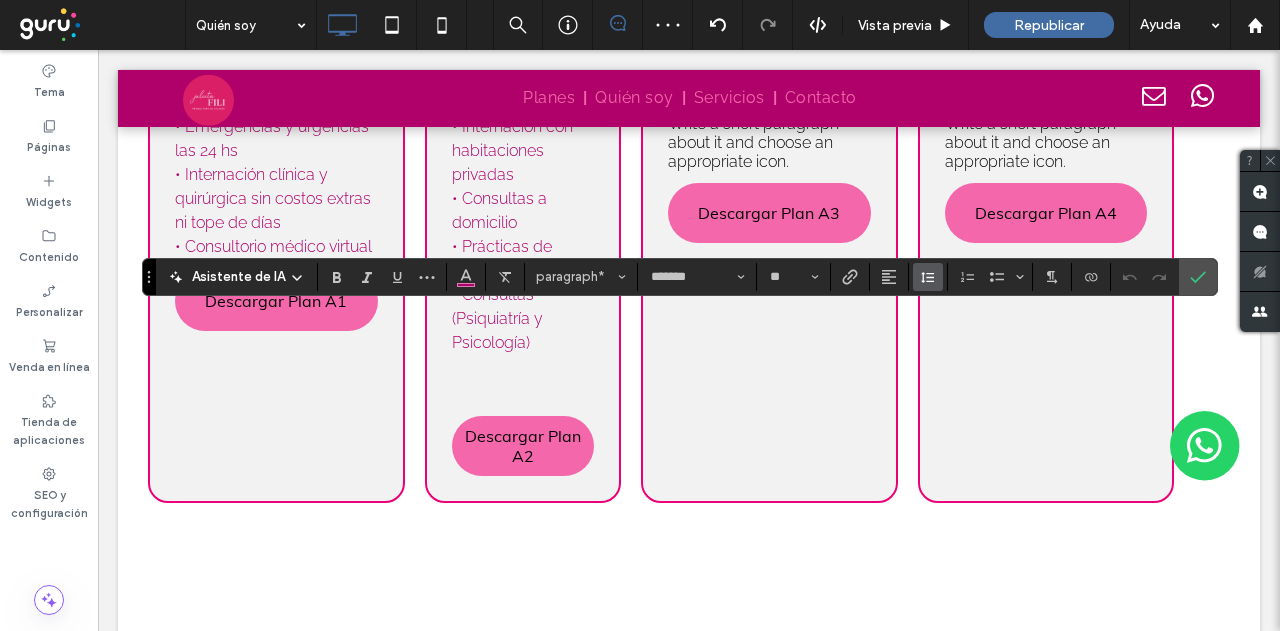 click 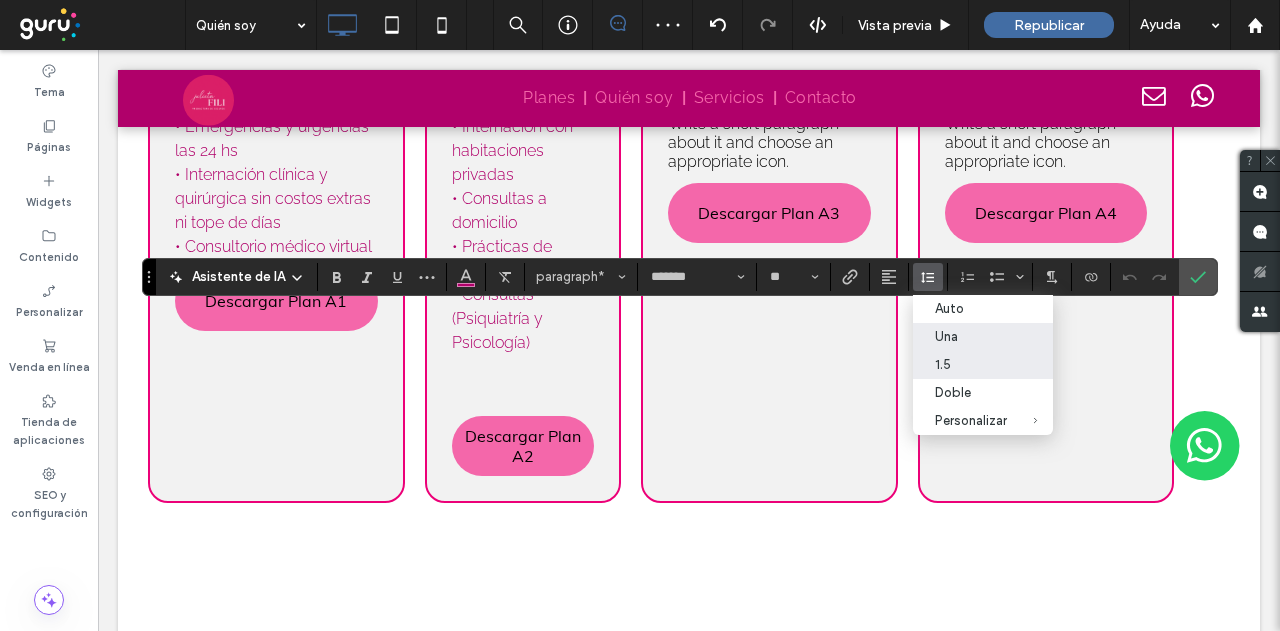 click on "1.5" at bounding box center [971, 364] 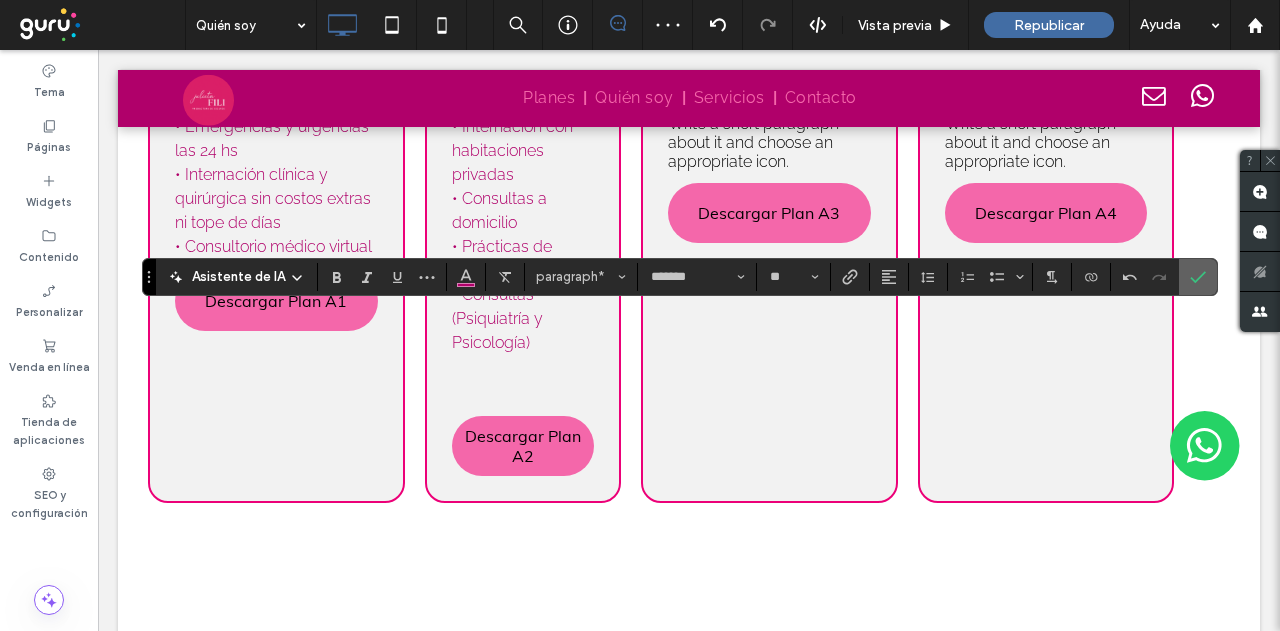 click at bounding box center (1194, 277) 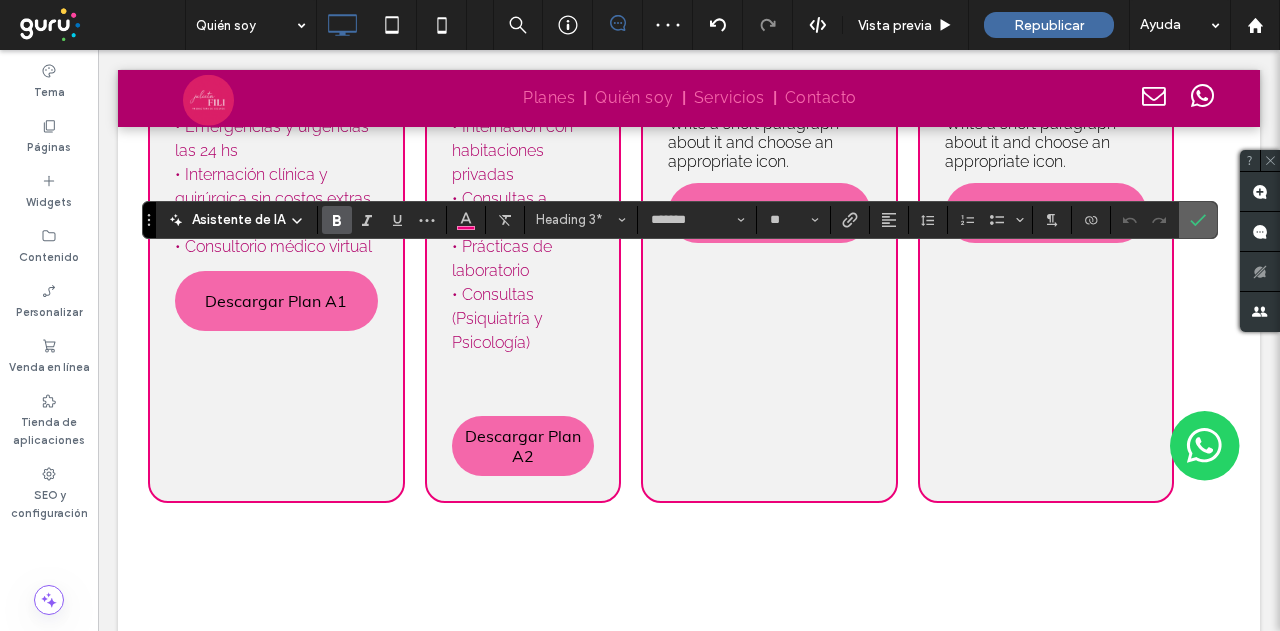 click 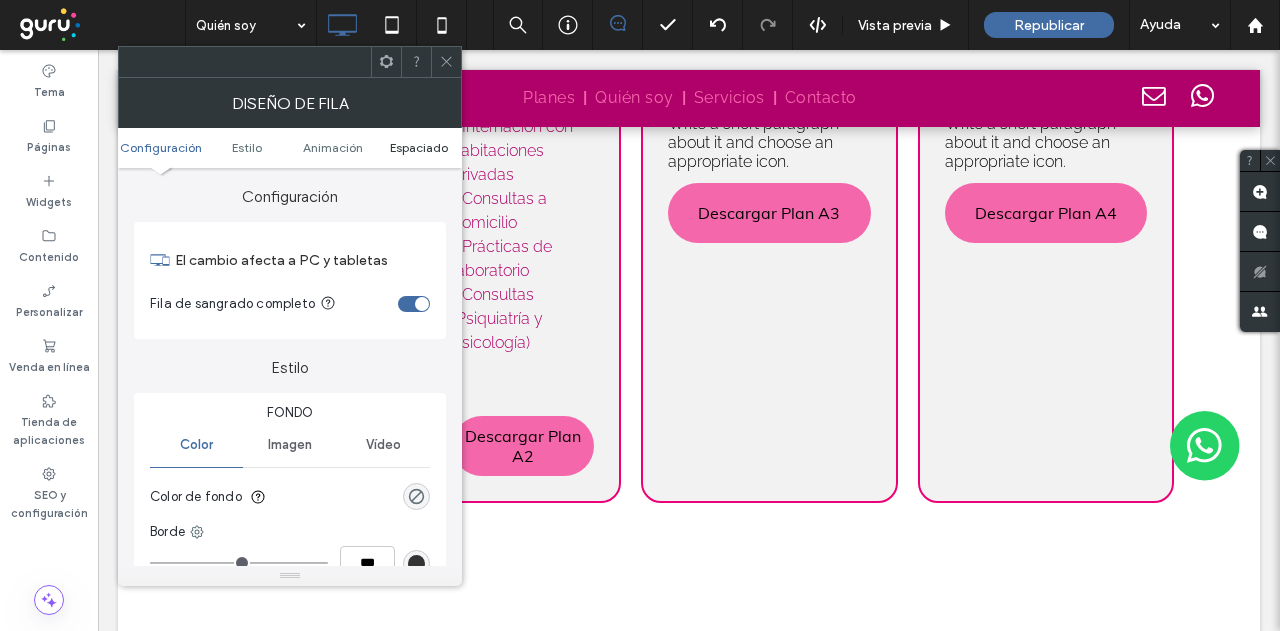 click on "Espaciado" at bounding box center [419, 147] 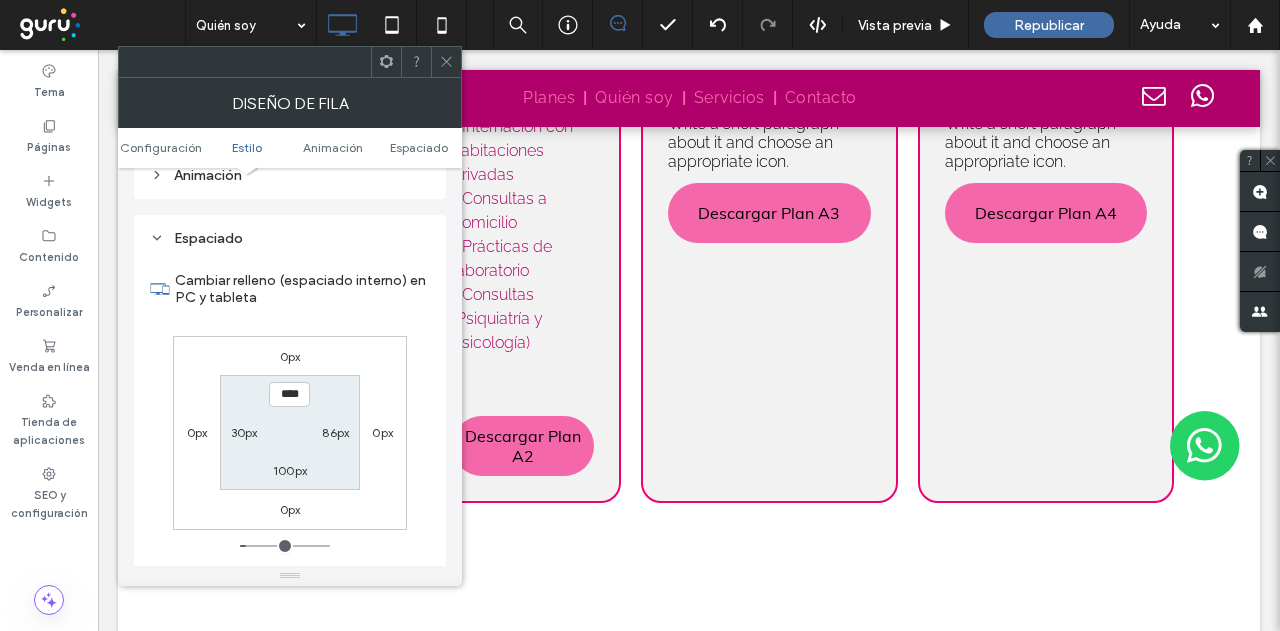 scroll, scrollTop: 565, scrollLeft: 0, axis: vertical 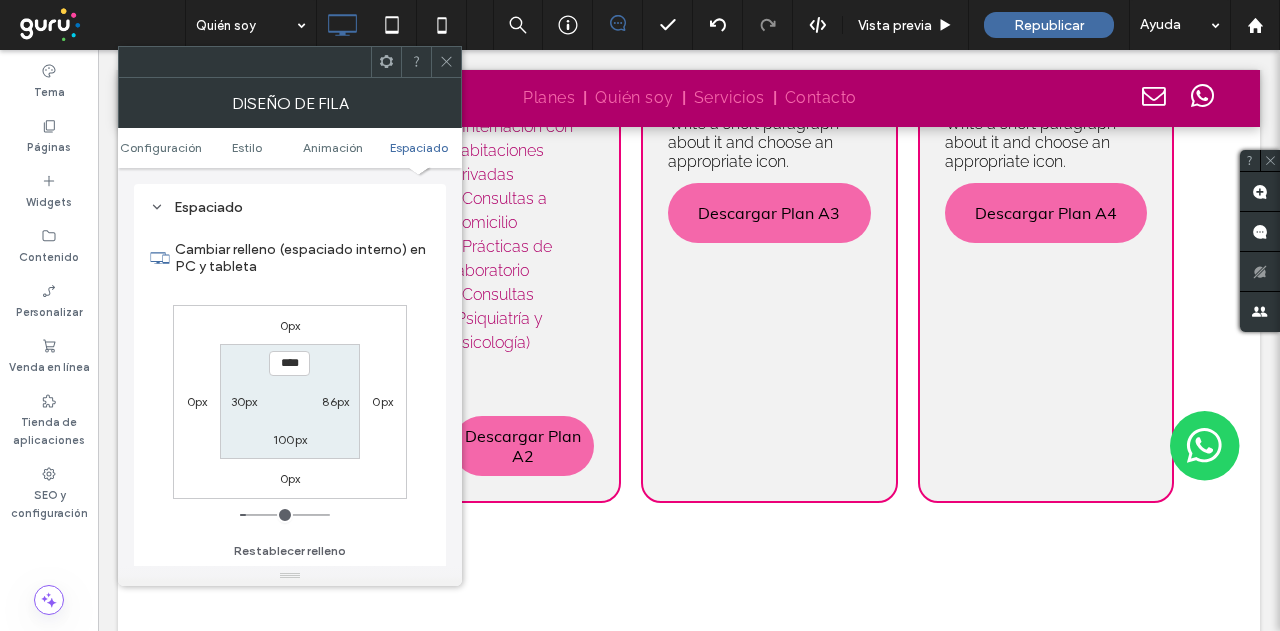 click on "30px" at bounding box center [244, 401] 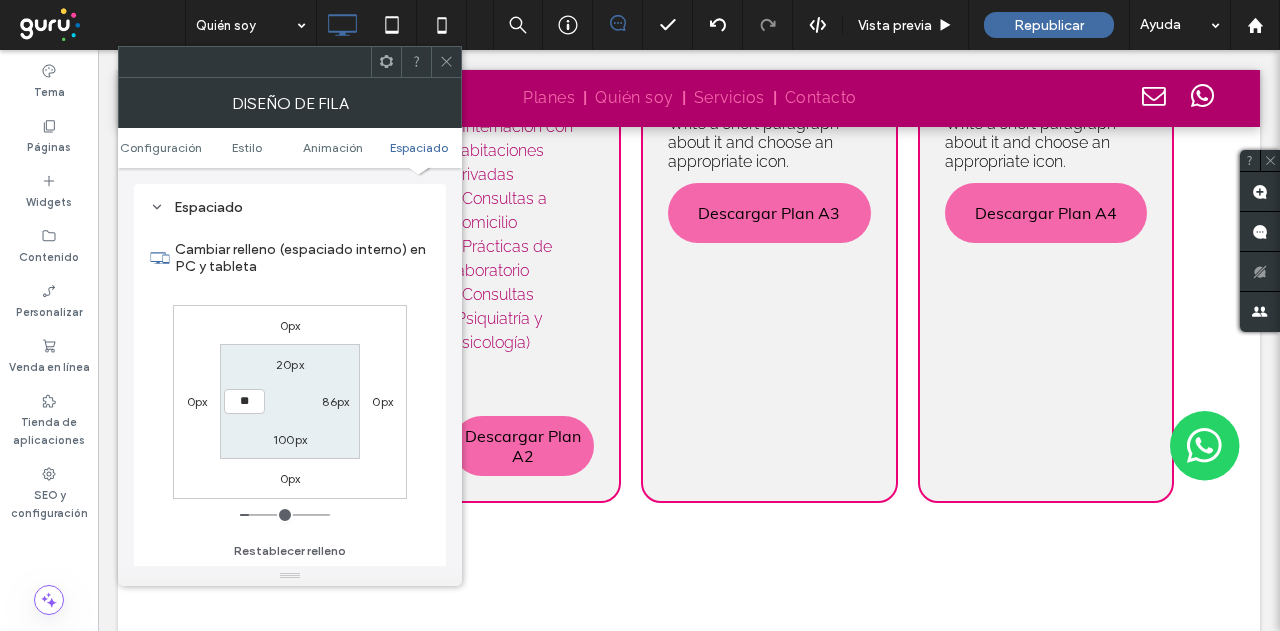 type on "**" 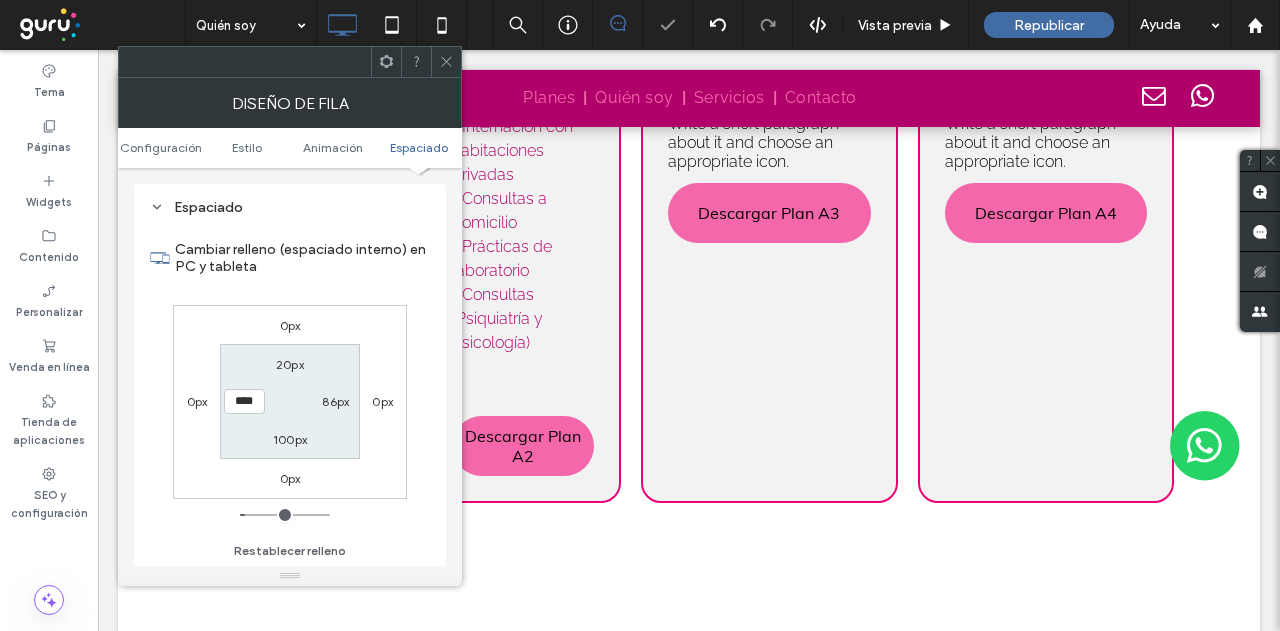 click on "86px" at bounding box center (335, 401) 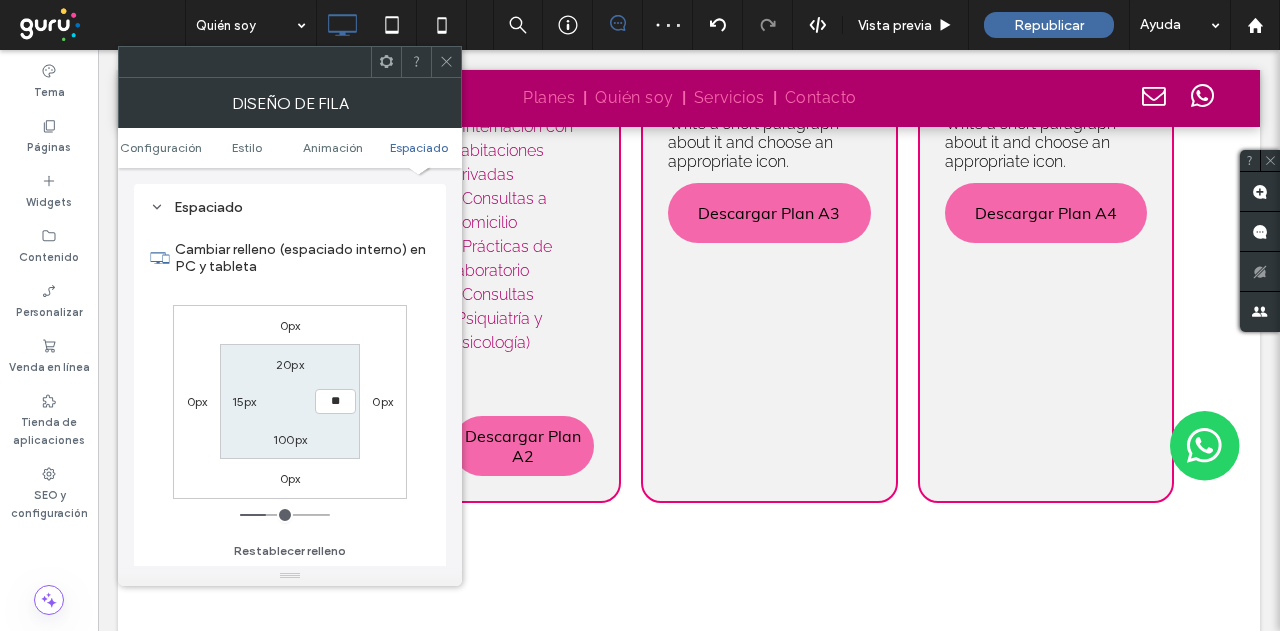 type on "**" 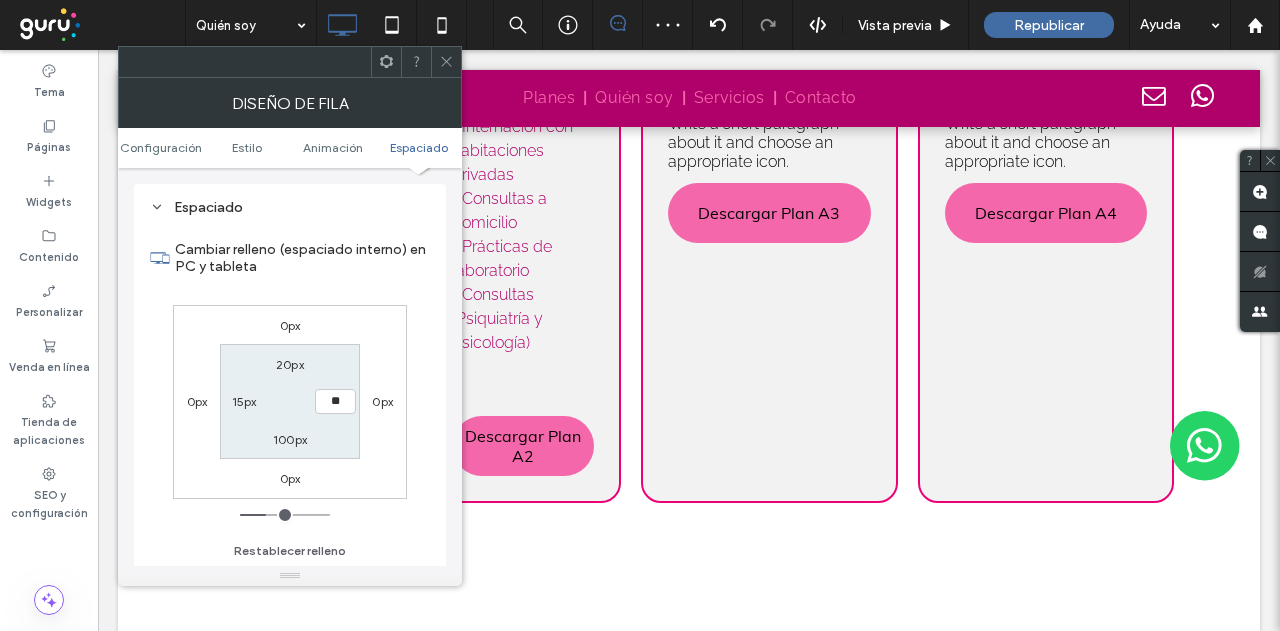 type on "**" 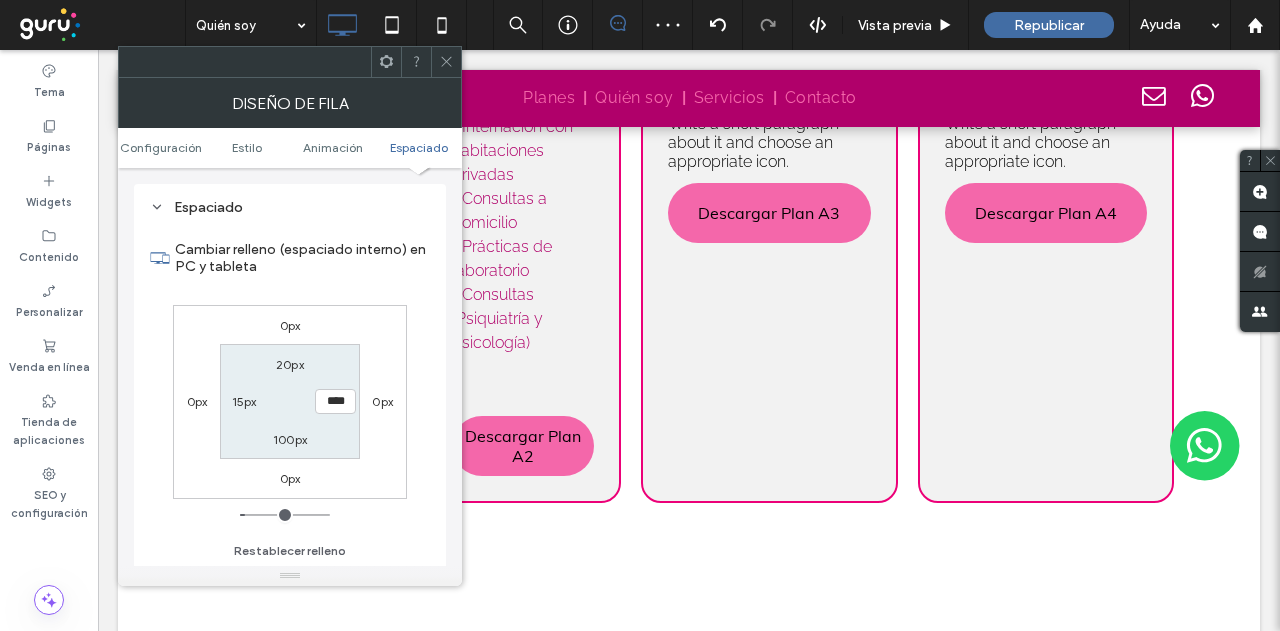 click 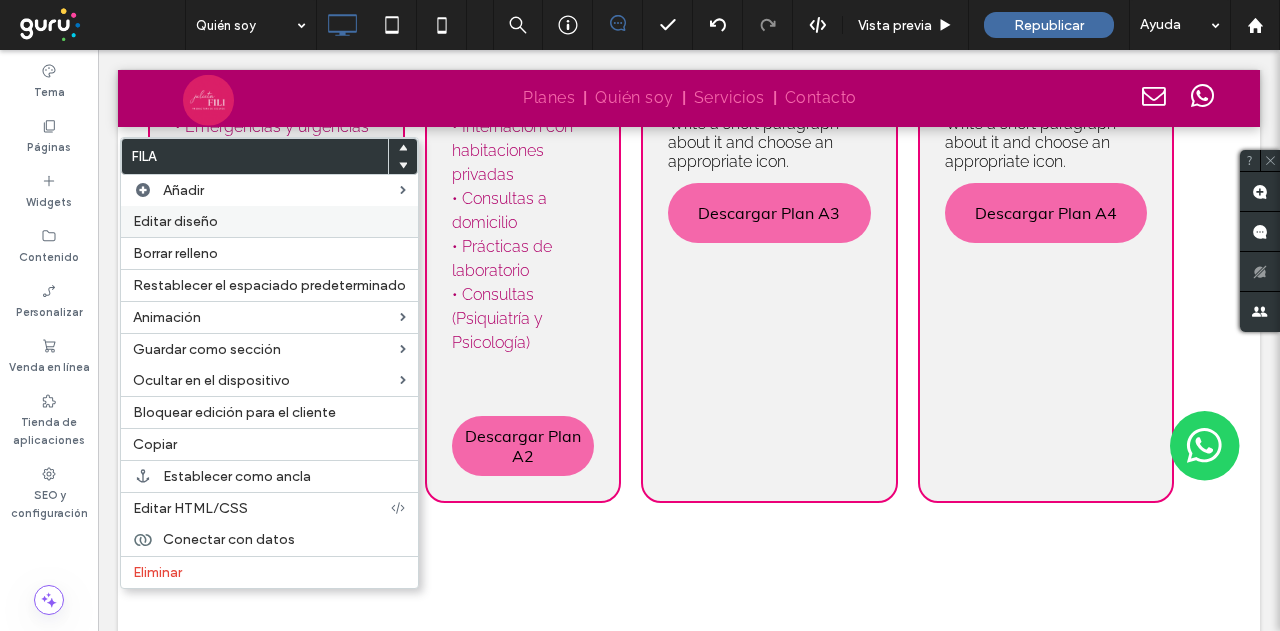 click on "Editar diseño" at bounding box center (175, 221) 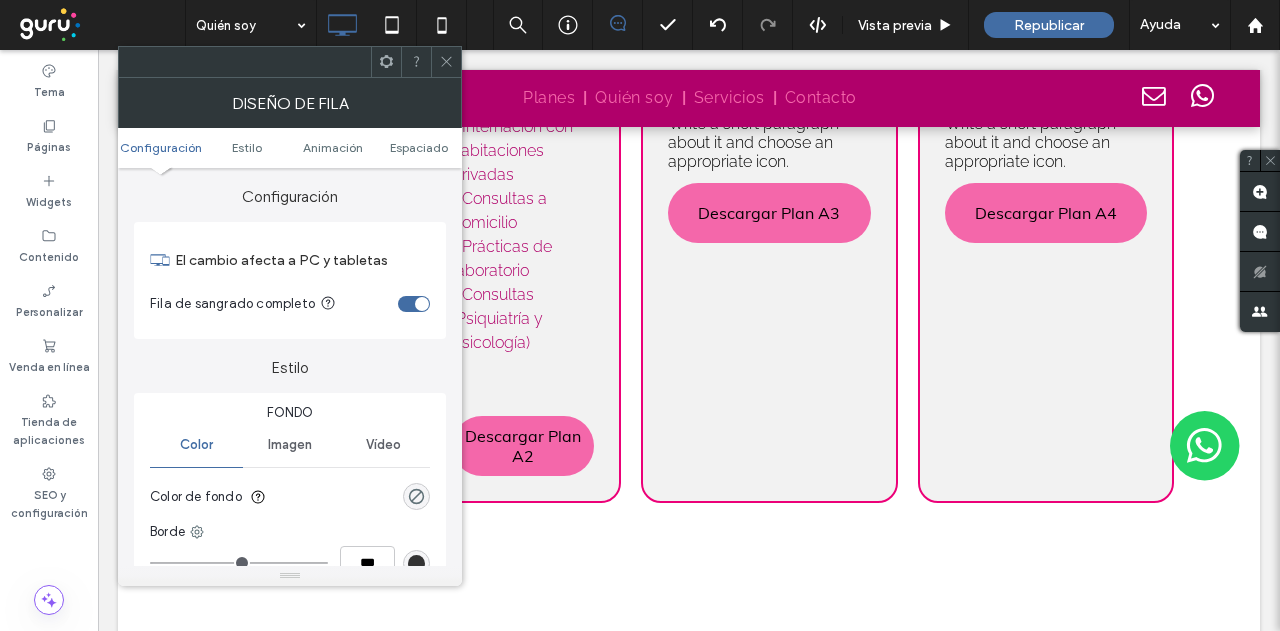 click on "Configuración Estilo Animación Espaciado" at bounding box center (290, 148) 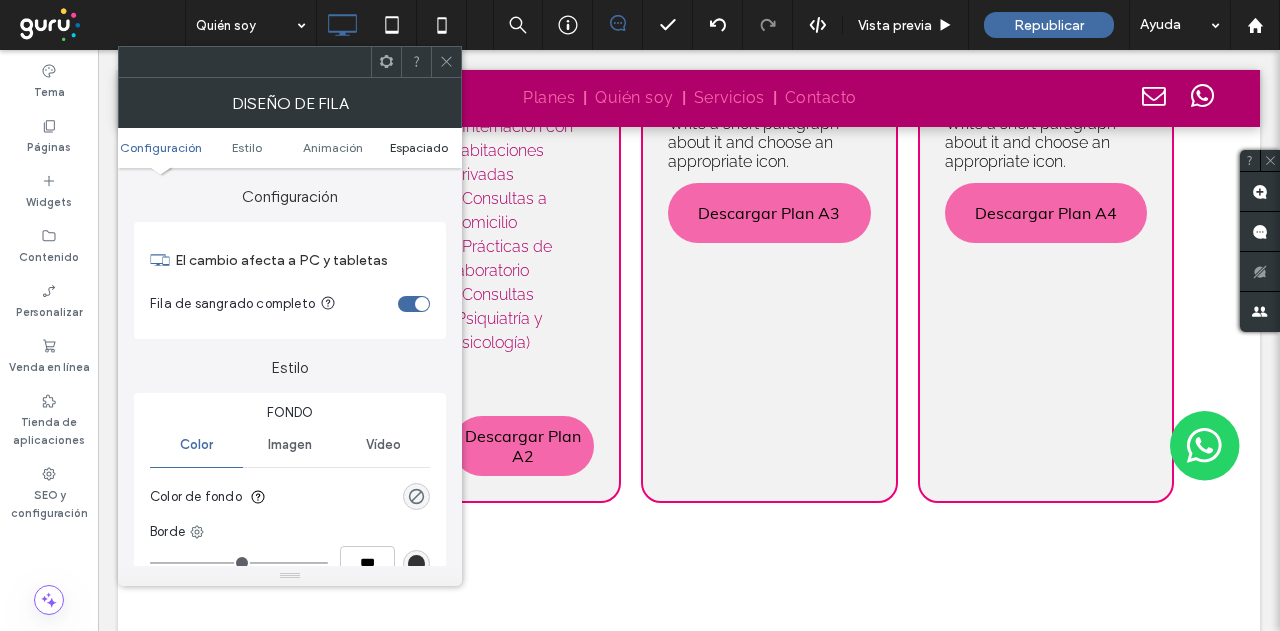 click on "Espaciado" at bounding box center (419, 147) 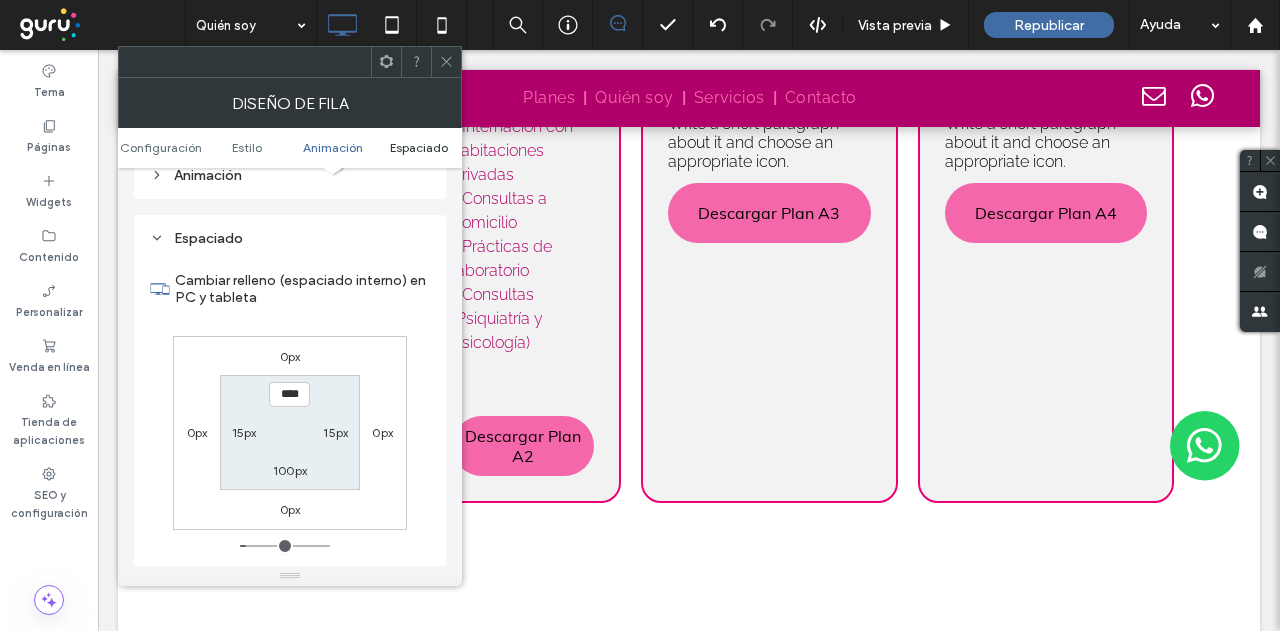 scroll, scrollTop: 565, scrollLeft: 0, axis: vertical 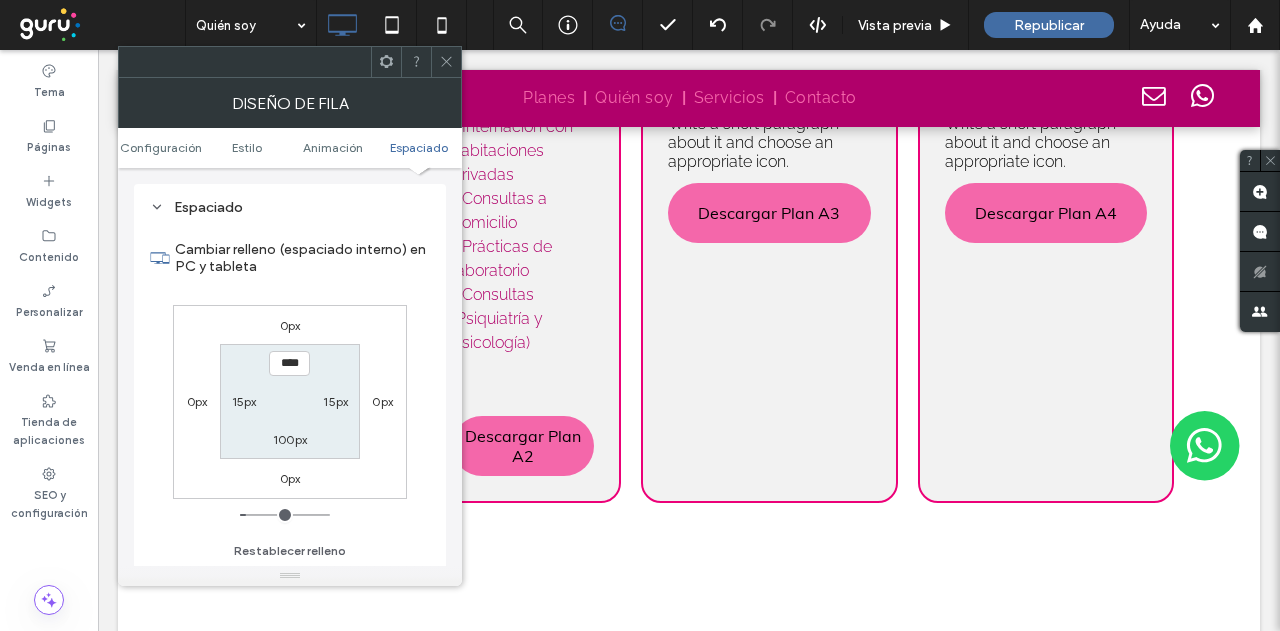 click on "0px" at bounding box center [382, 401] 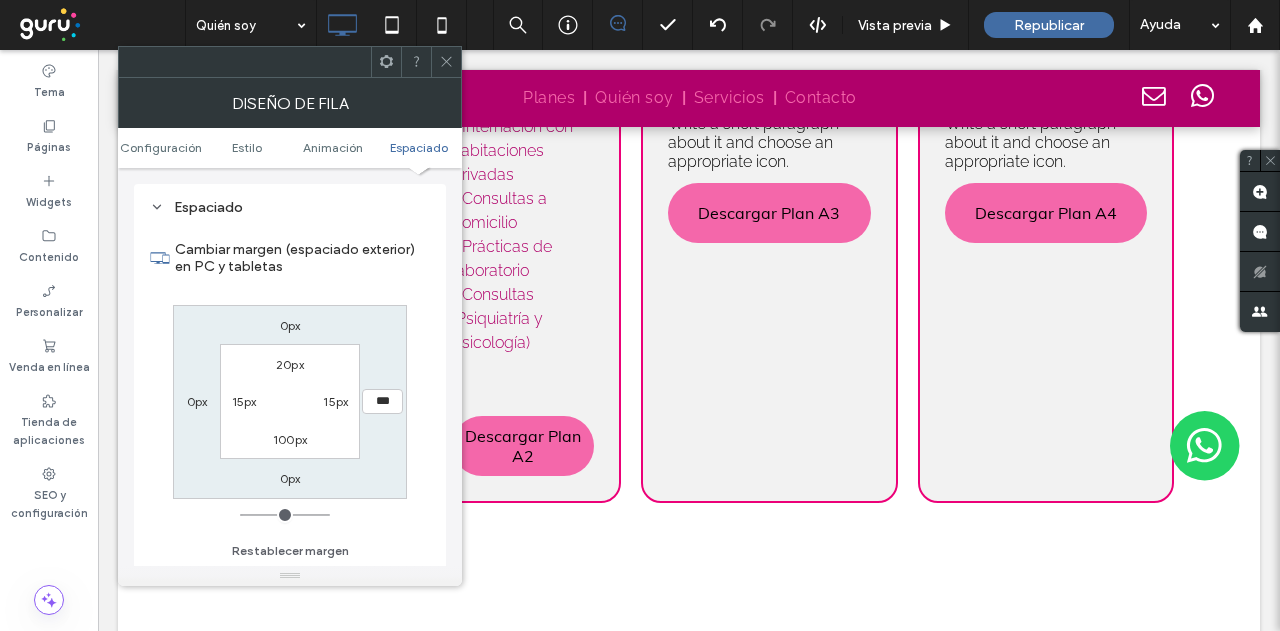 type on "**" 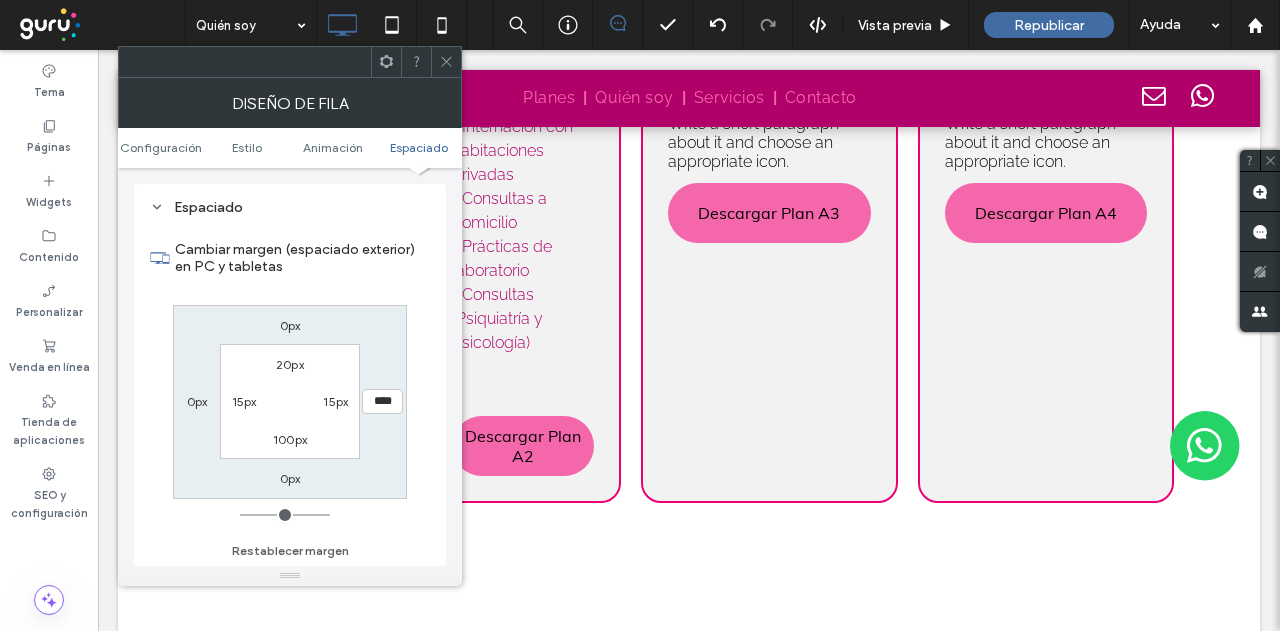 type on "**" 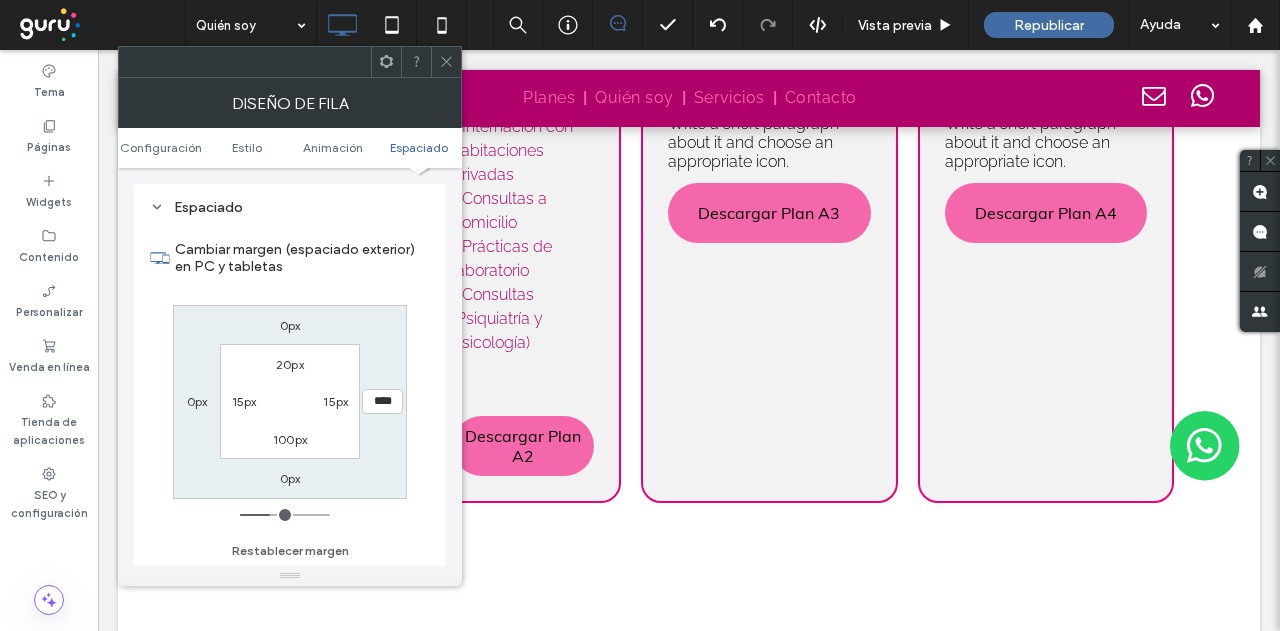 type on "*****" 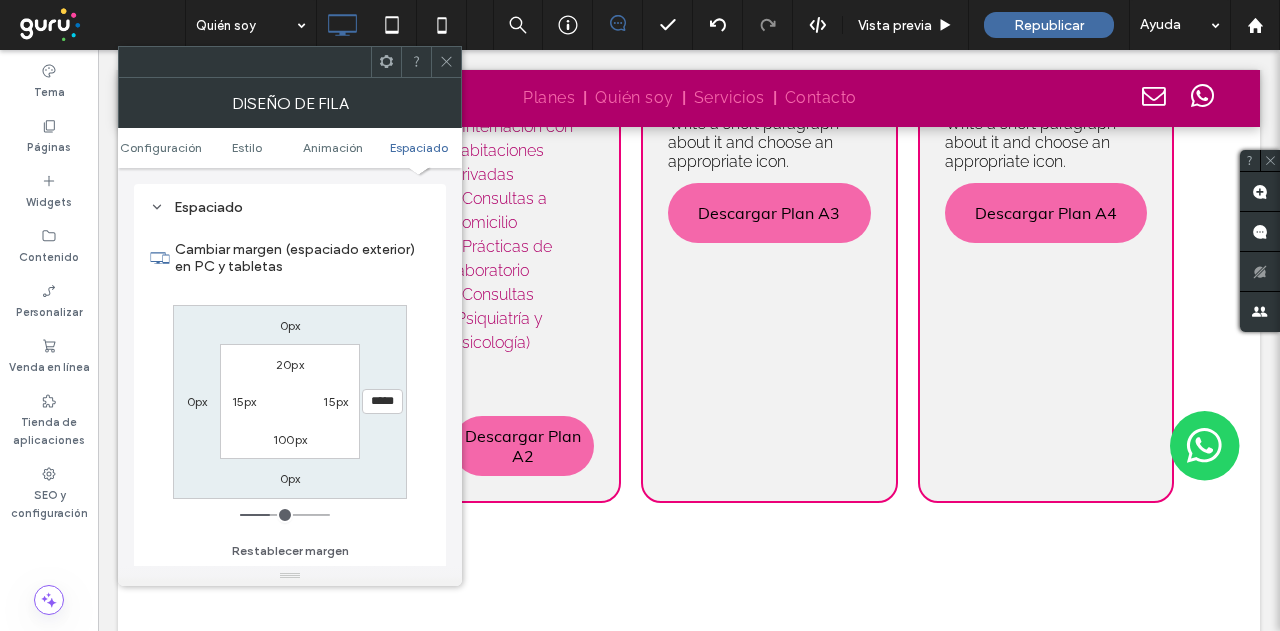 type on "***" 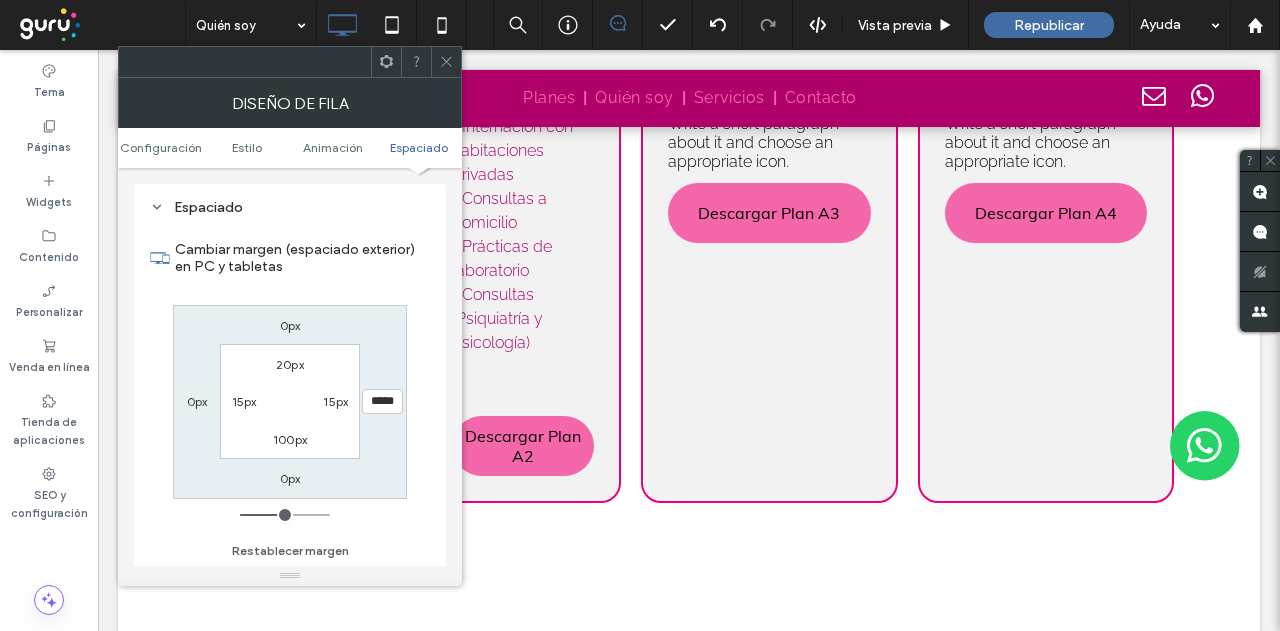 type on "***" 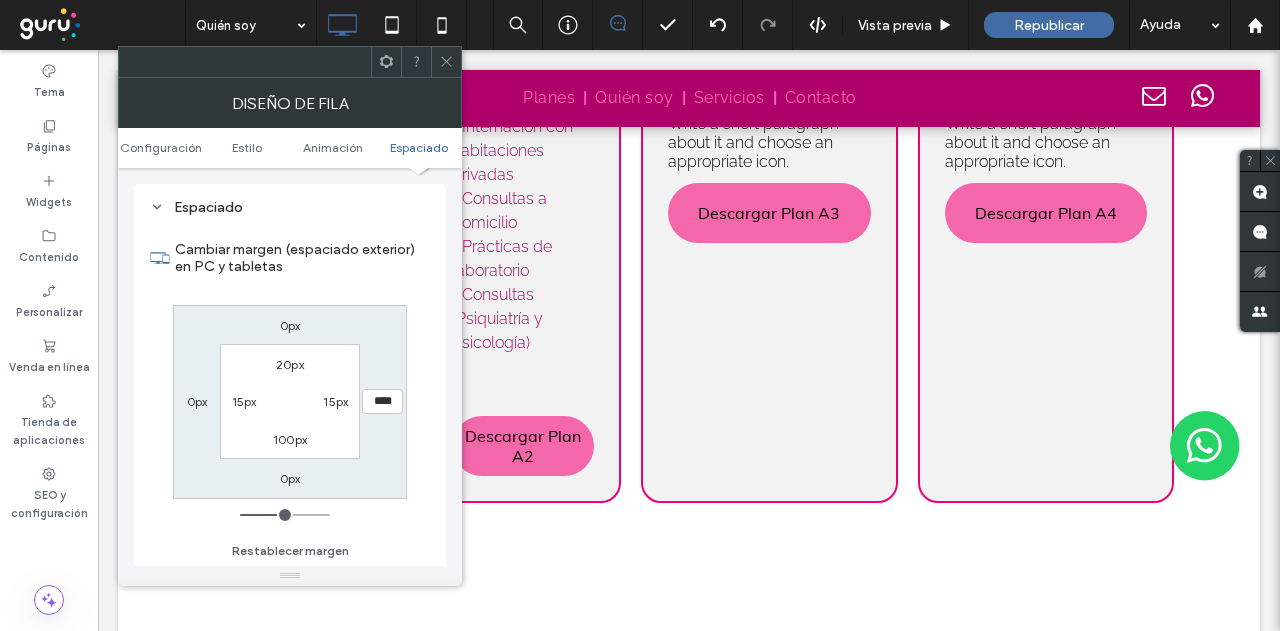 type on "**" 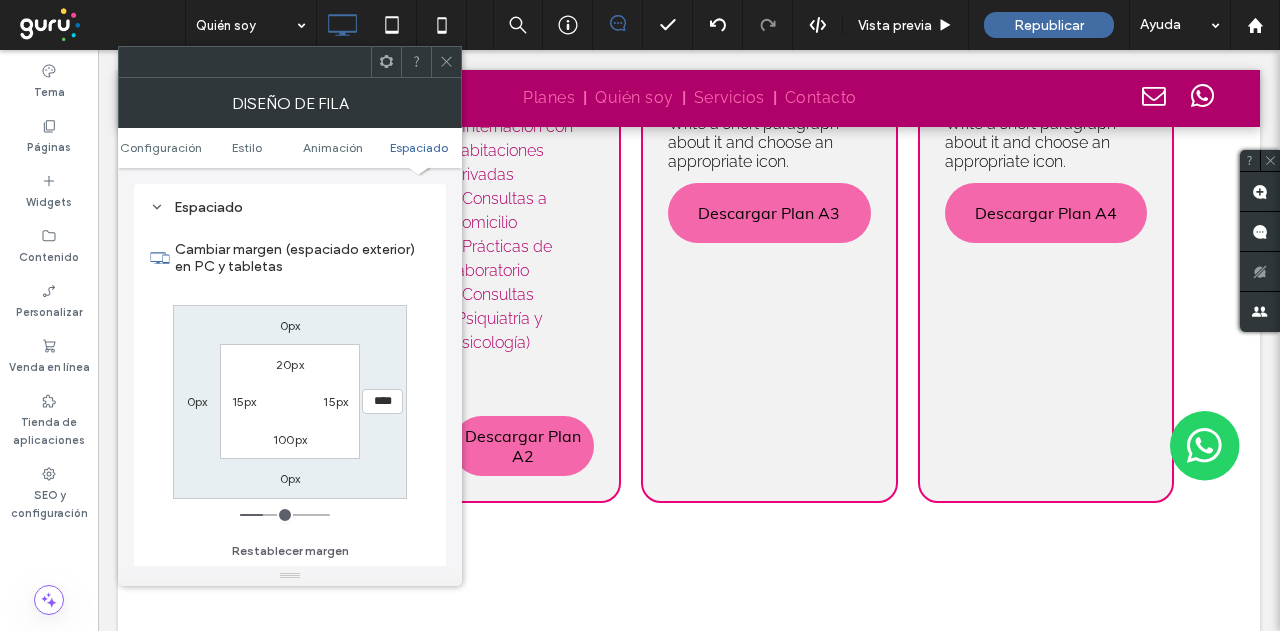 type on "****" 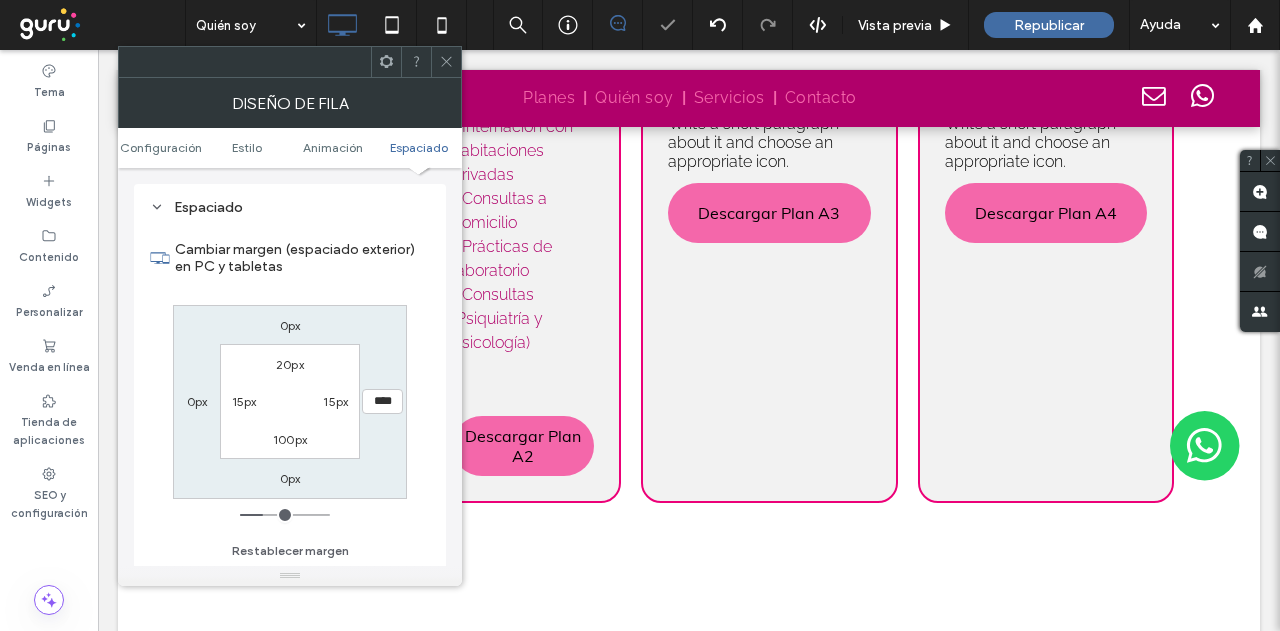 click at bounding box center (446, 62) 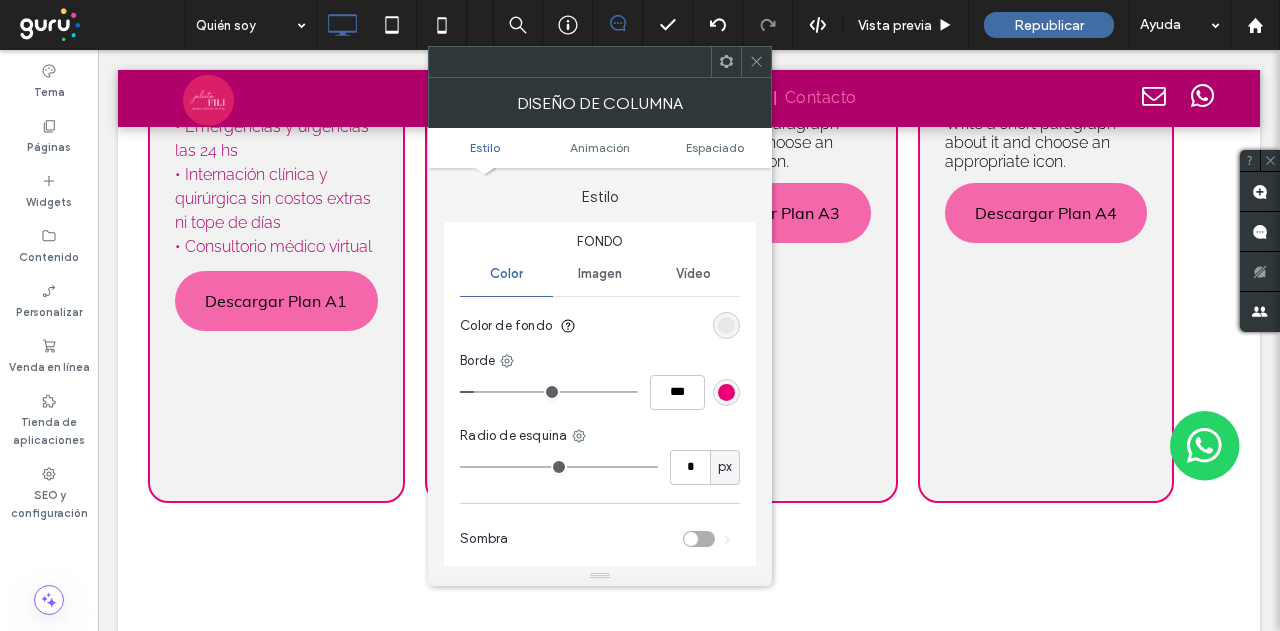 type on "**" 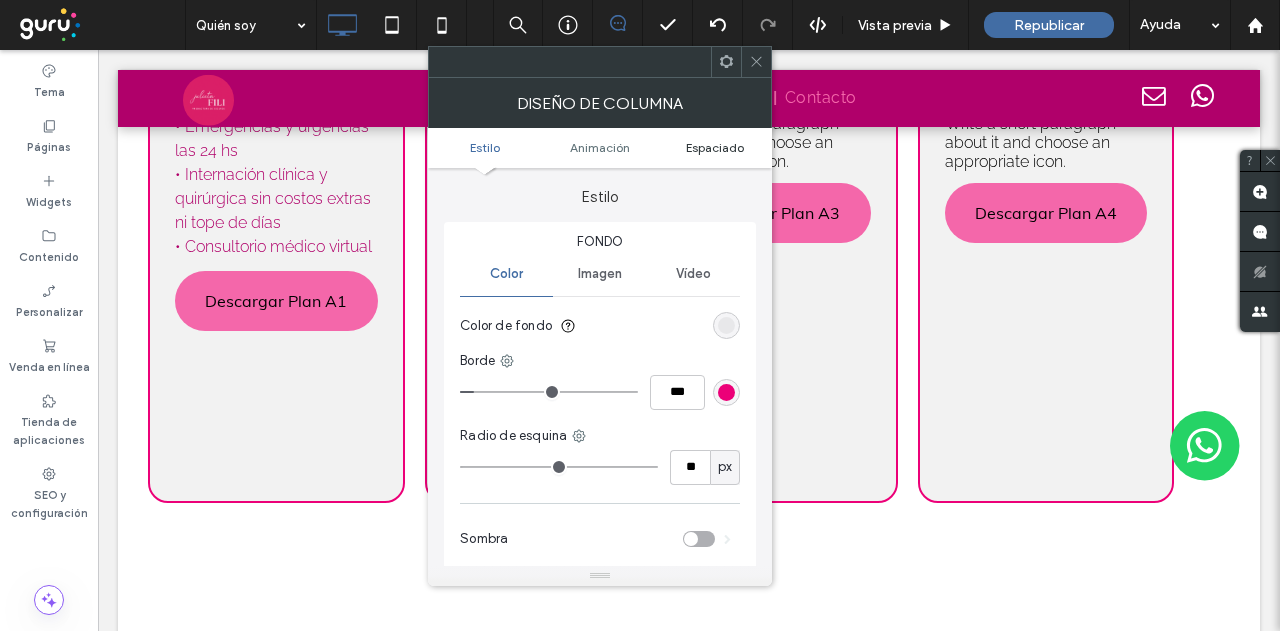 click on "Espaciado" at bounding box center [715, 147] 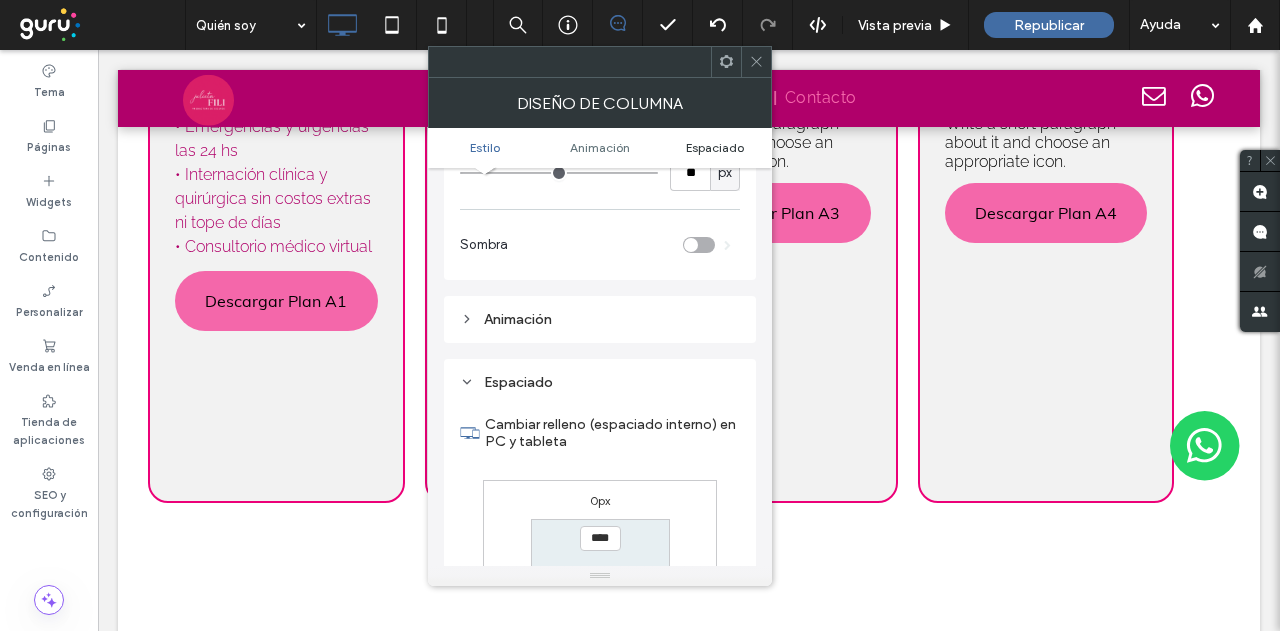 scroll, scrollTop: 469, scrollLeft: 0, axis: vertical 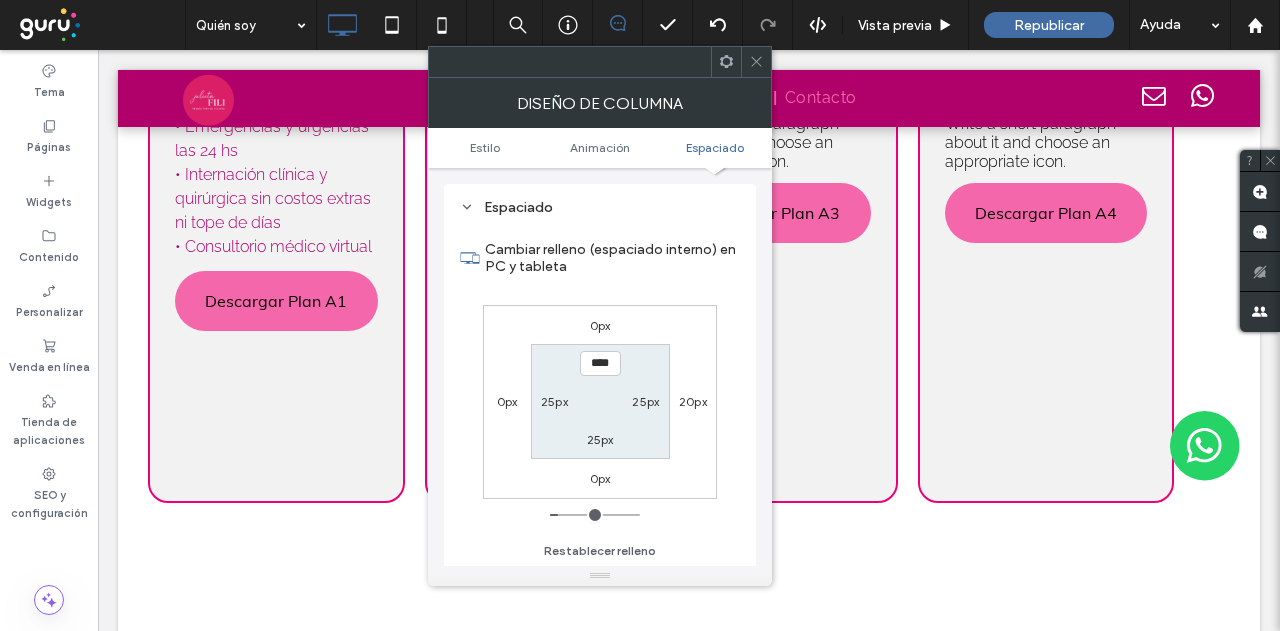 click on "25px" at bounding box center [554, 401] 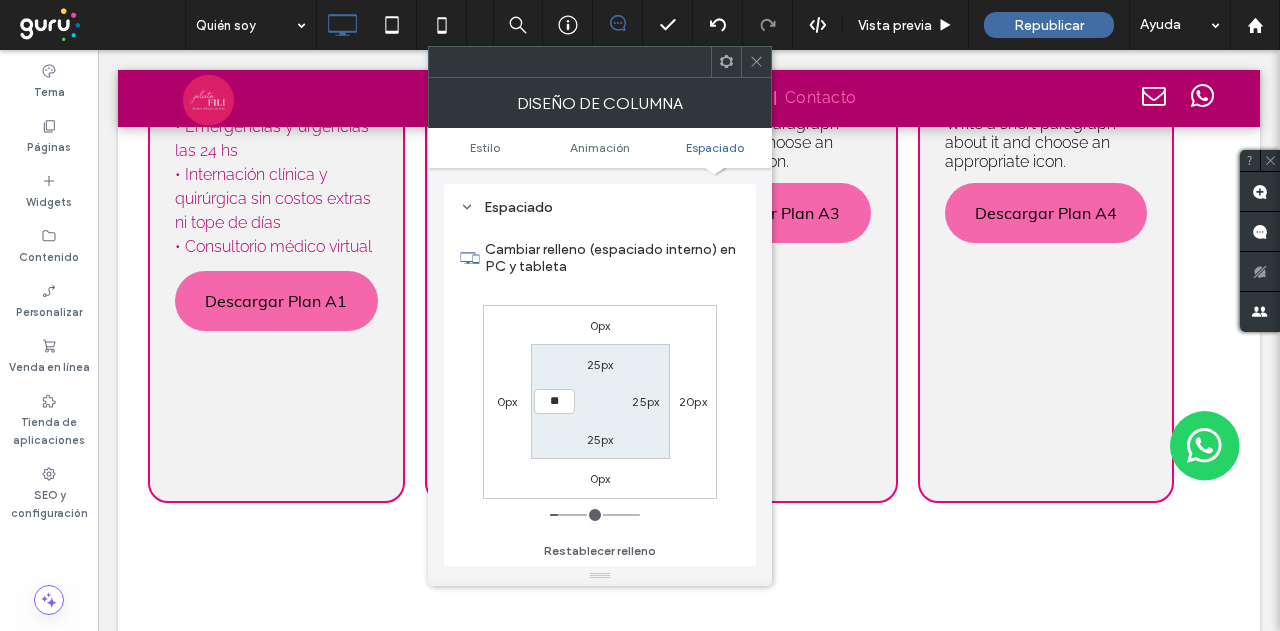 type on "**" 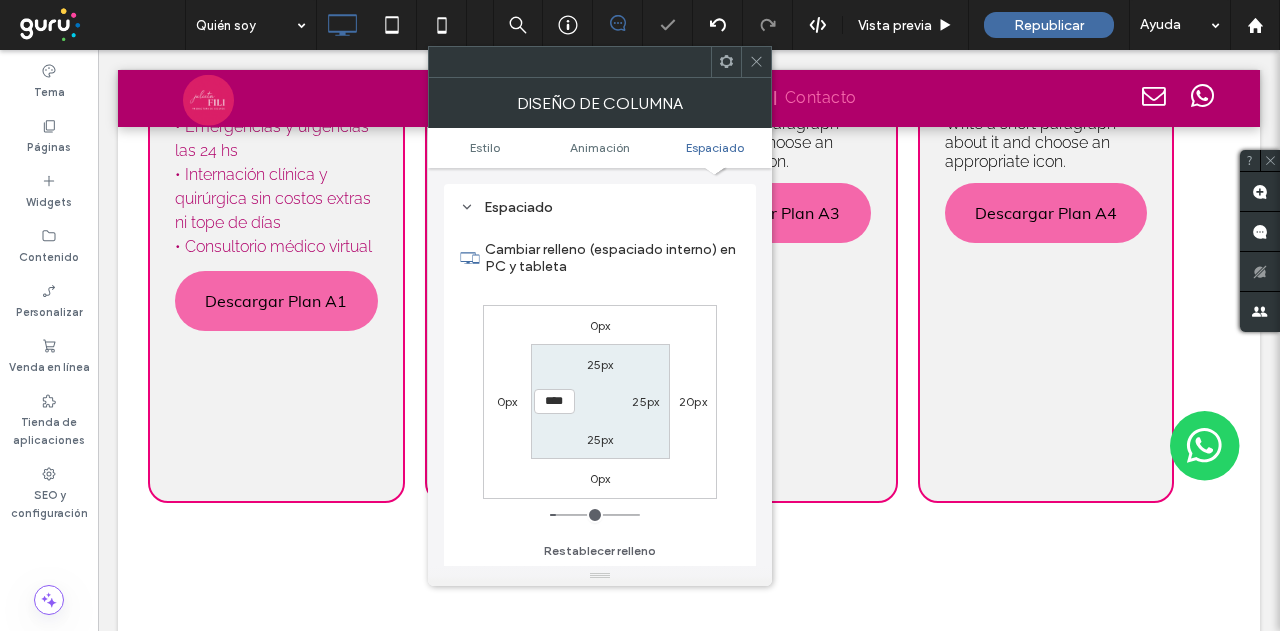 click on "25px" at bounding box center [646, 401] 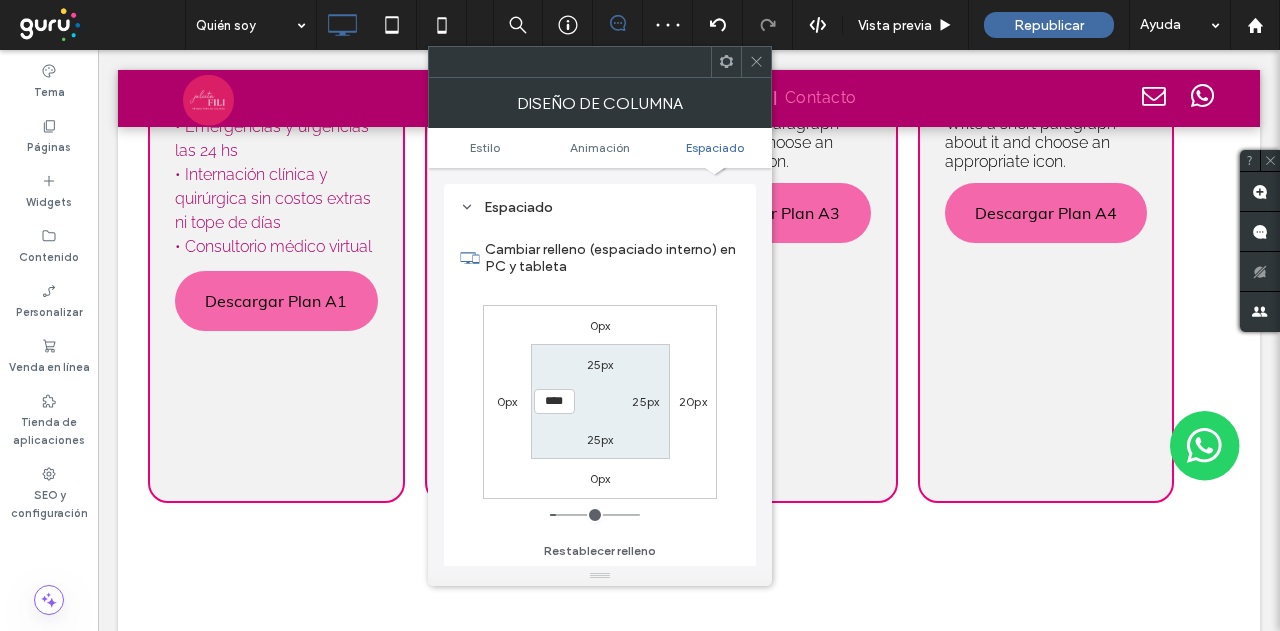 click on "25px" at bounding box center [645, 401] 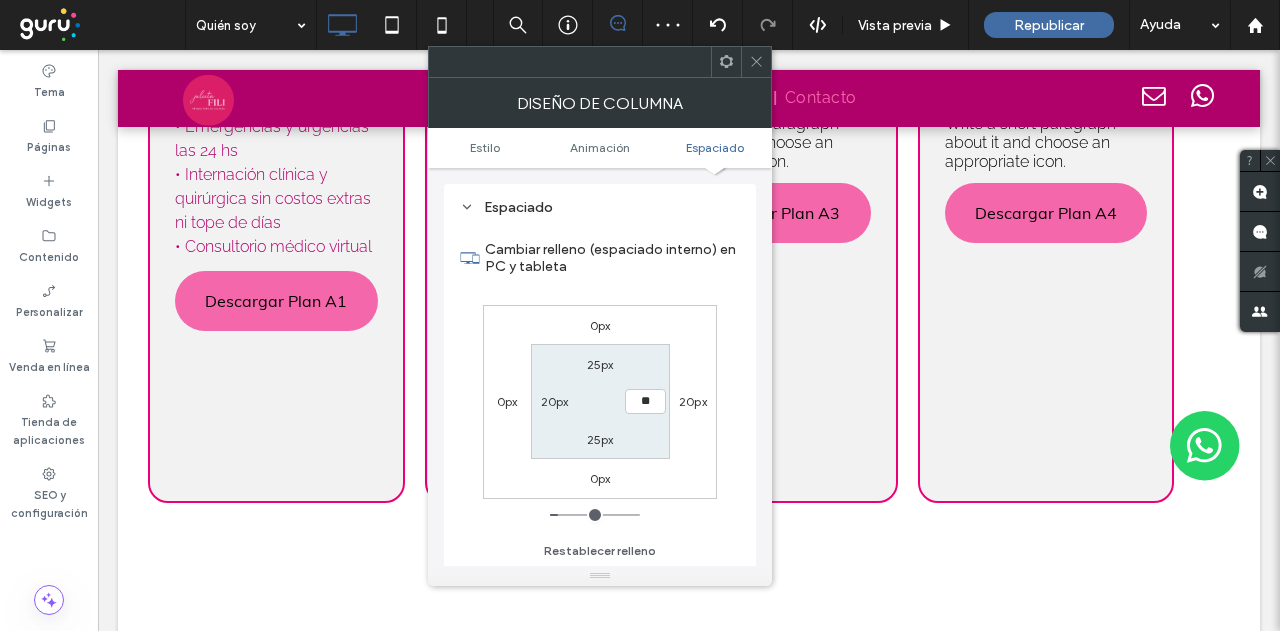 type on "**" 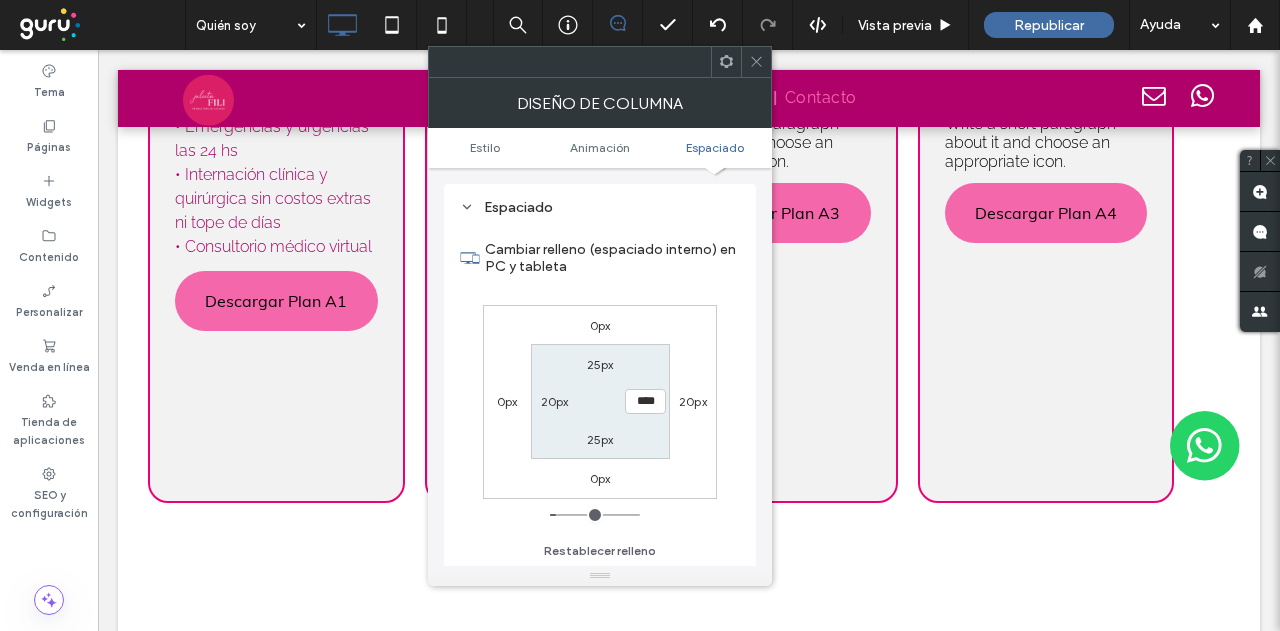 click at bounding box center [756, 62] 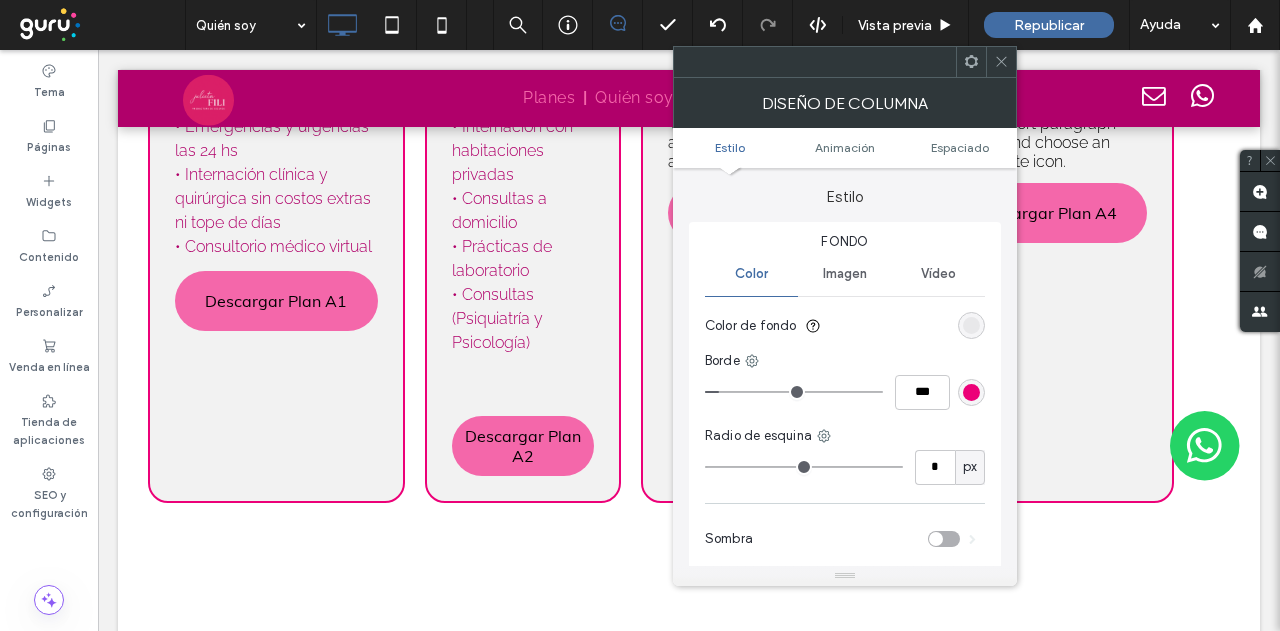 type on "**" 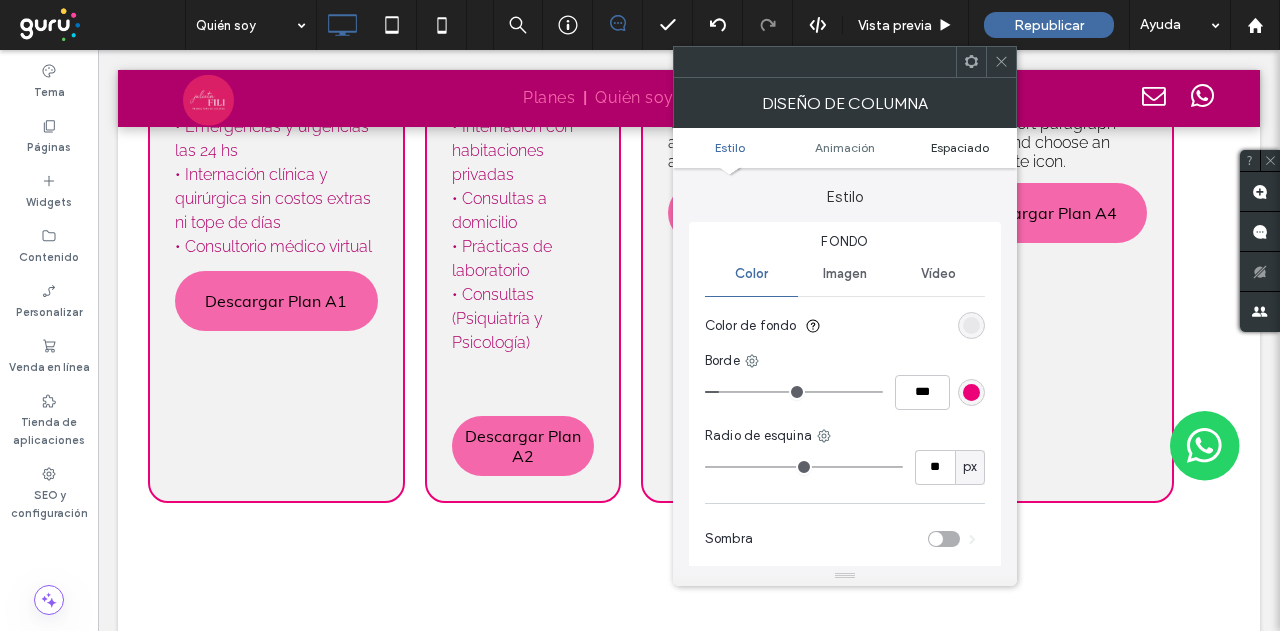 click on "Espaciado" at bounding box center (960, 147) 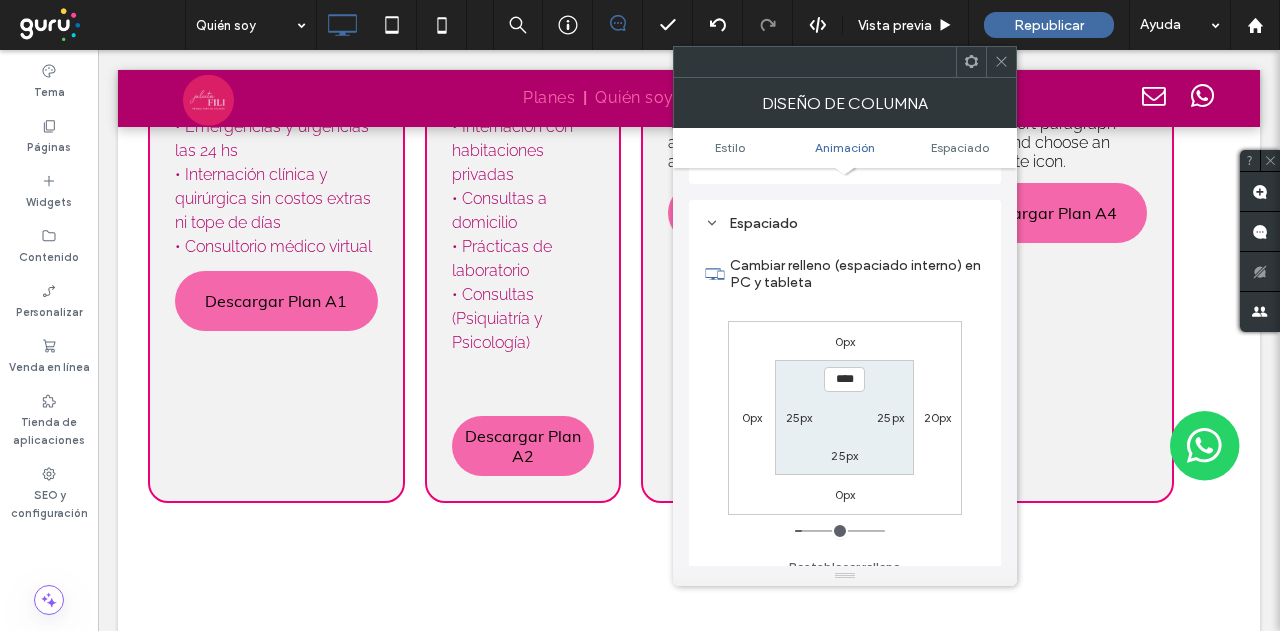 scroll, scrollTop: 469, scrollLeft: 0, axis: vertical 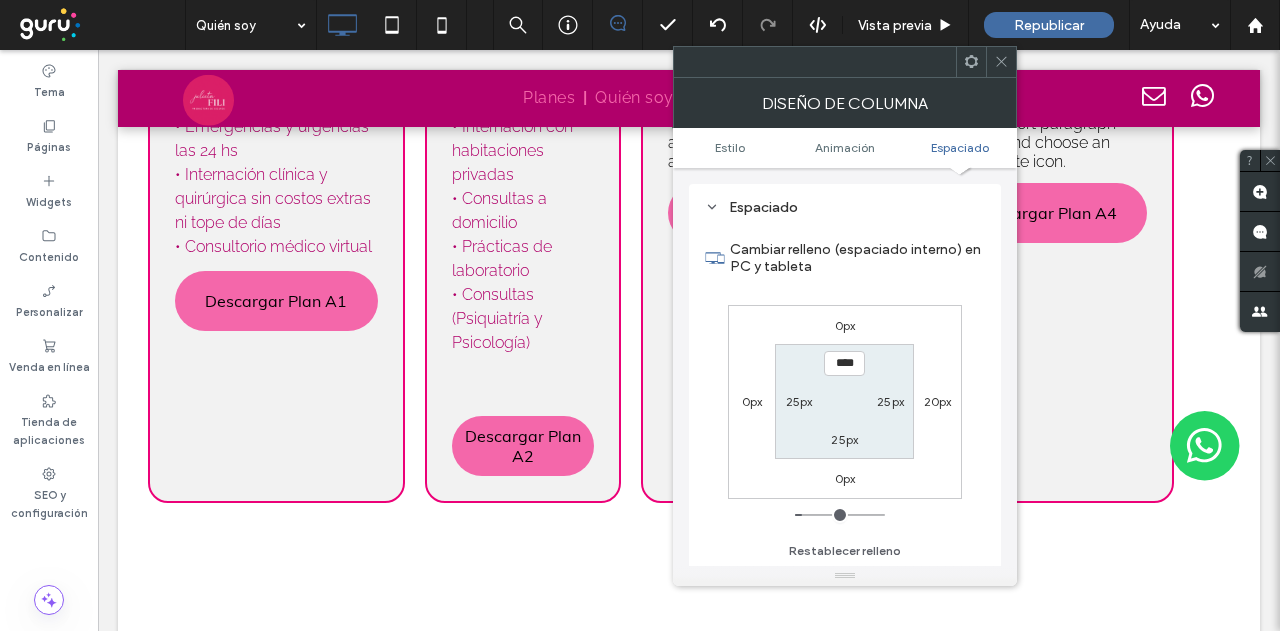 click on "25px" at bounding box center [799, 401] 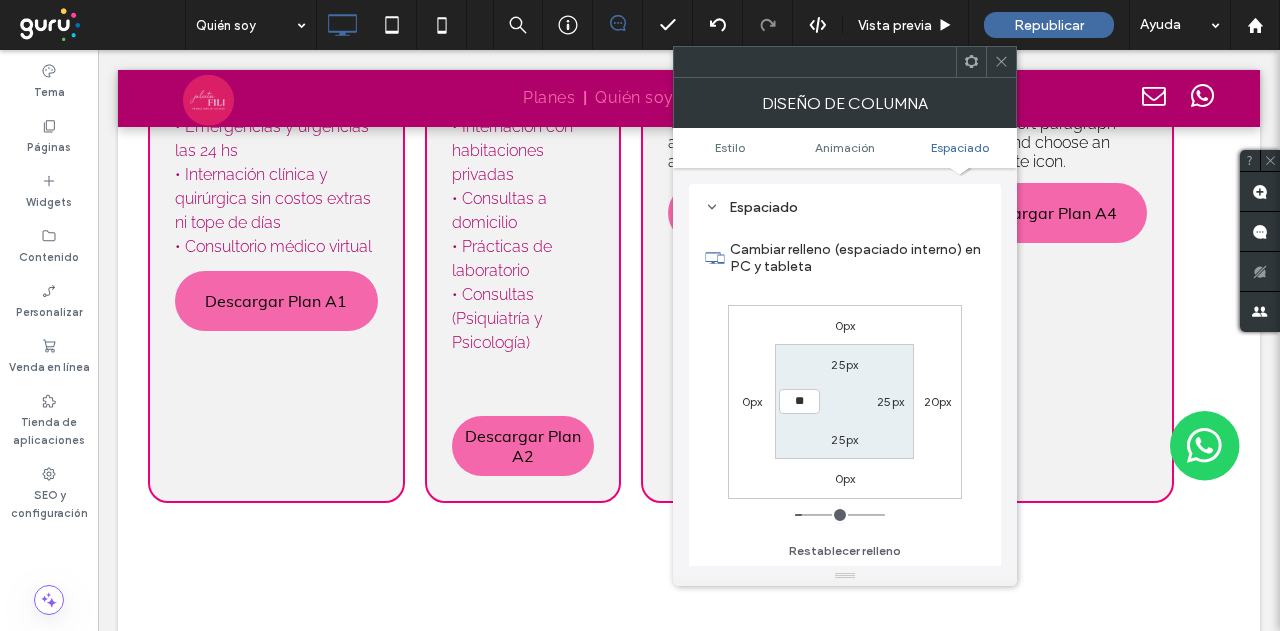 type on "**" 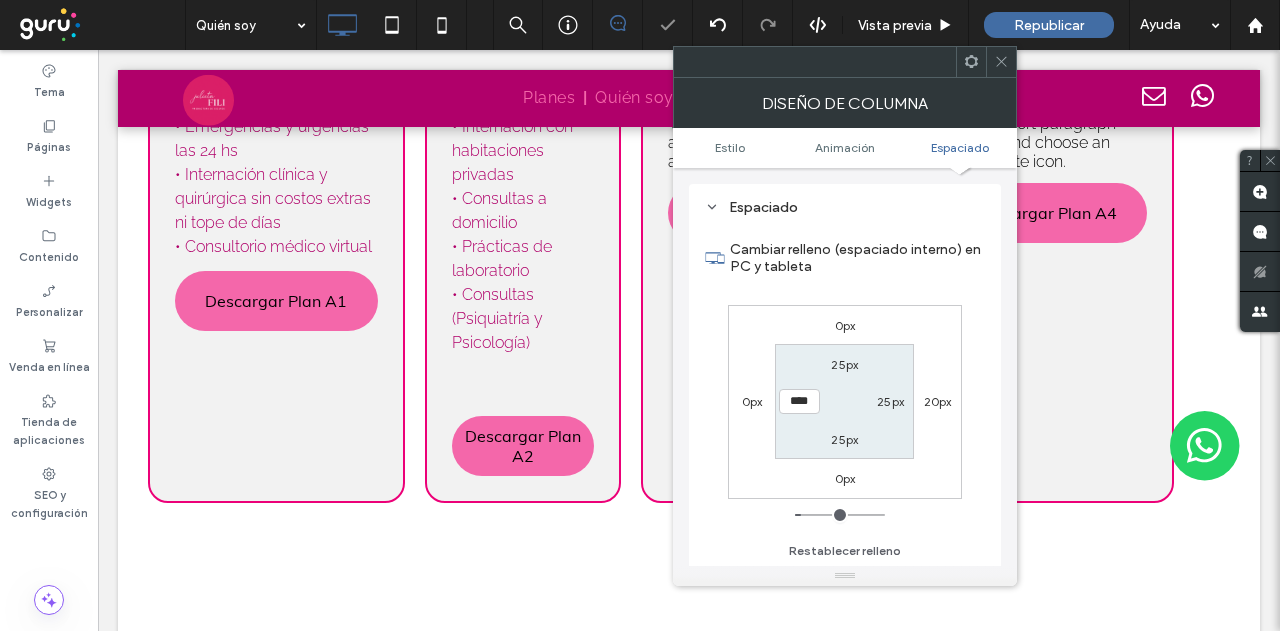 click on "25px" at bounding box center [890, 401] 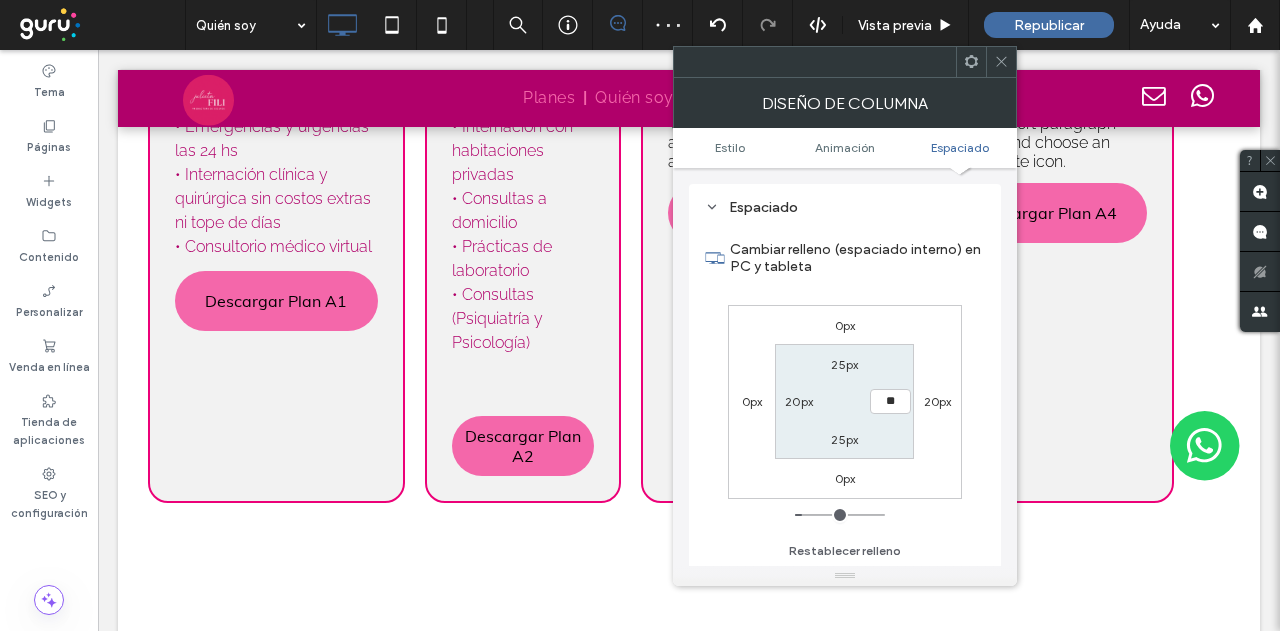 type on "**" 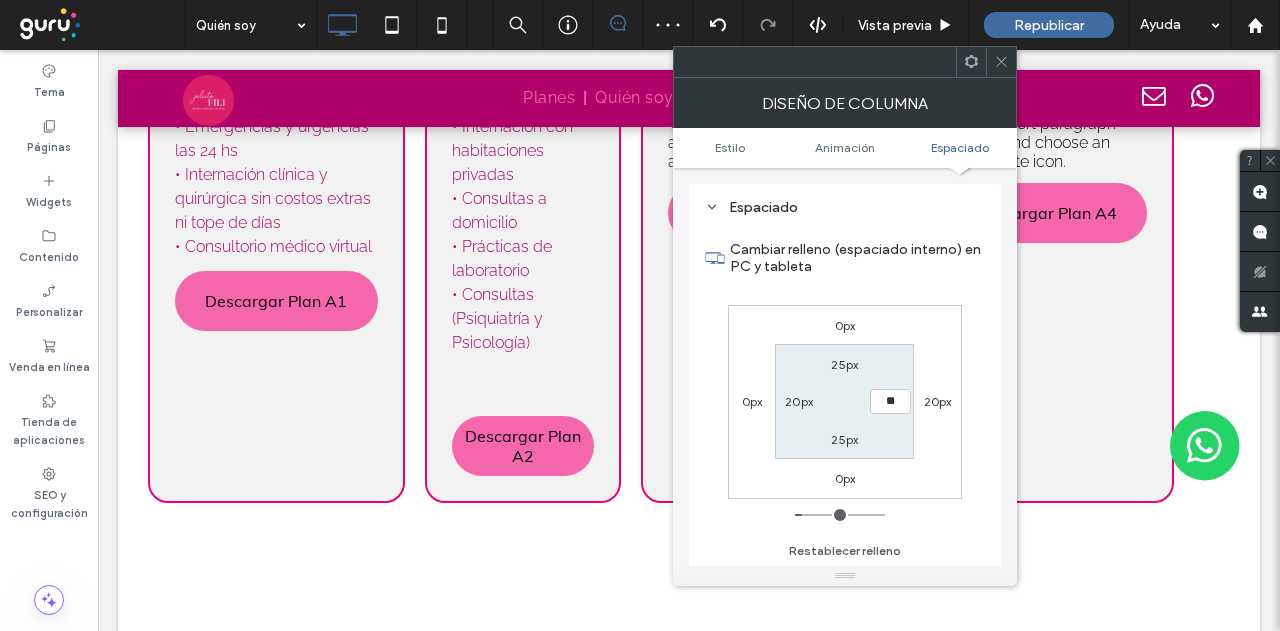 type on "**" 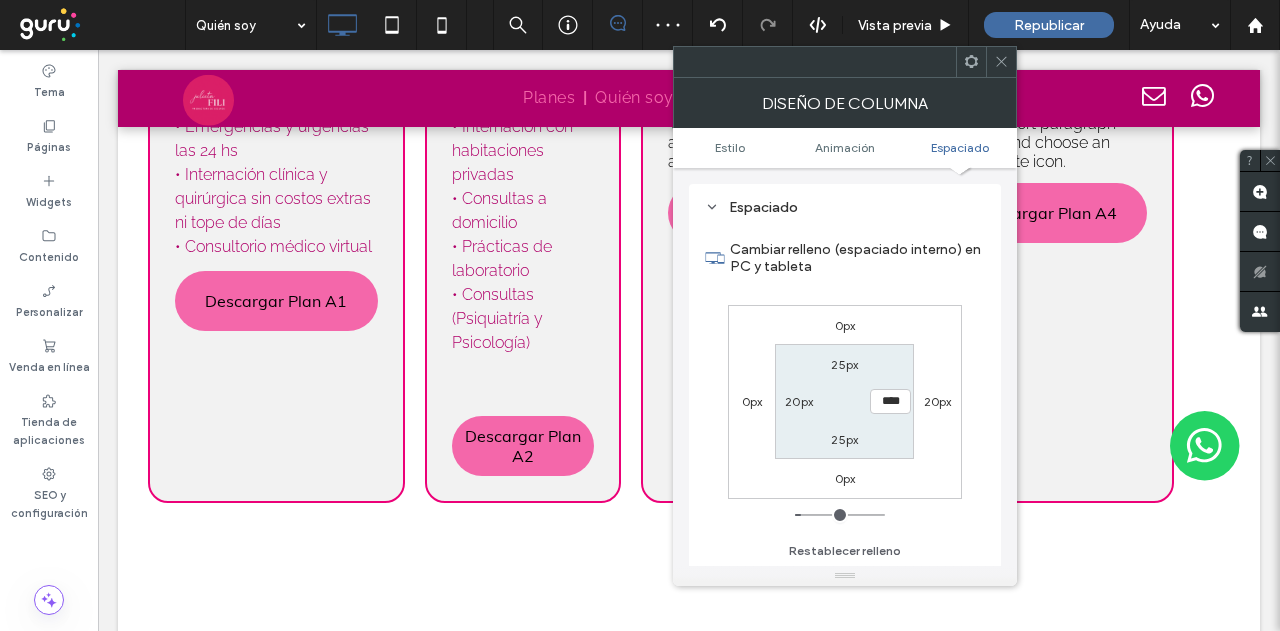 click at bounding box center [1001, 62] 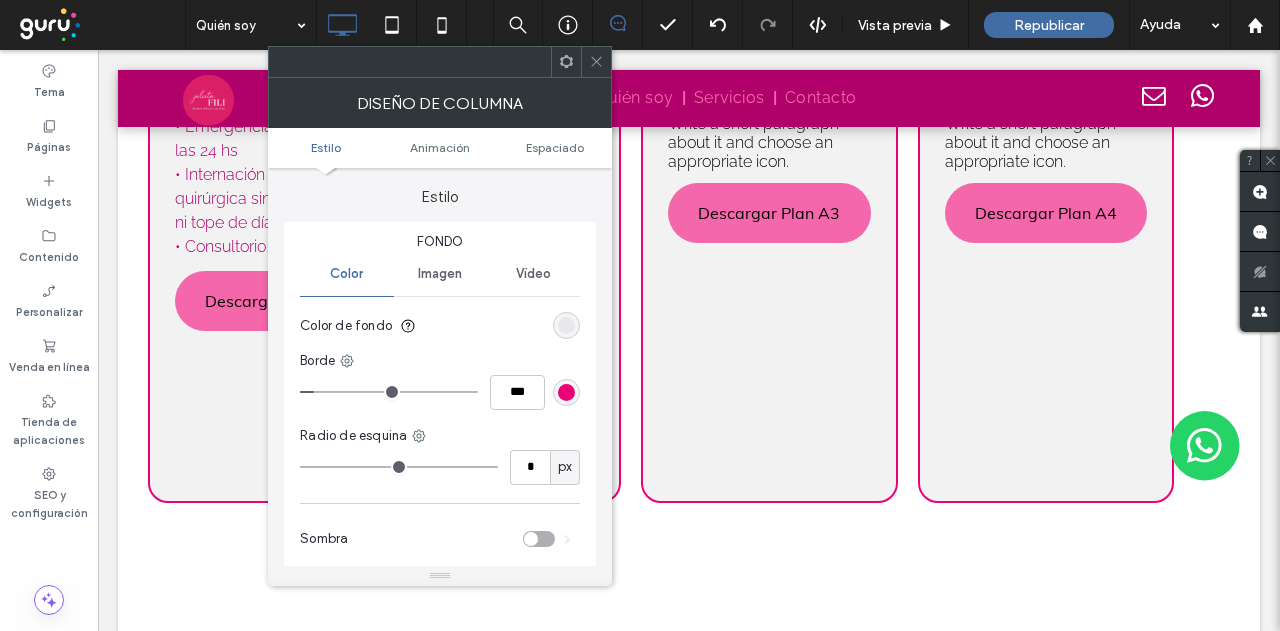 type on "**" 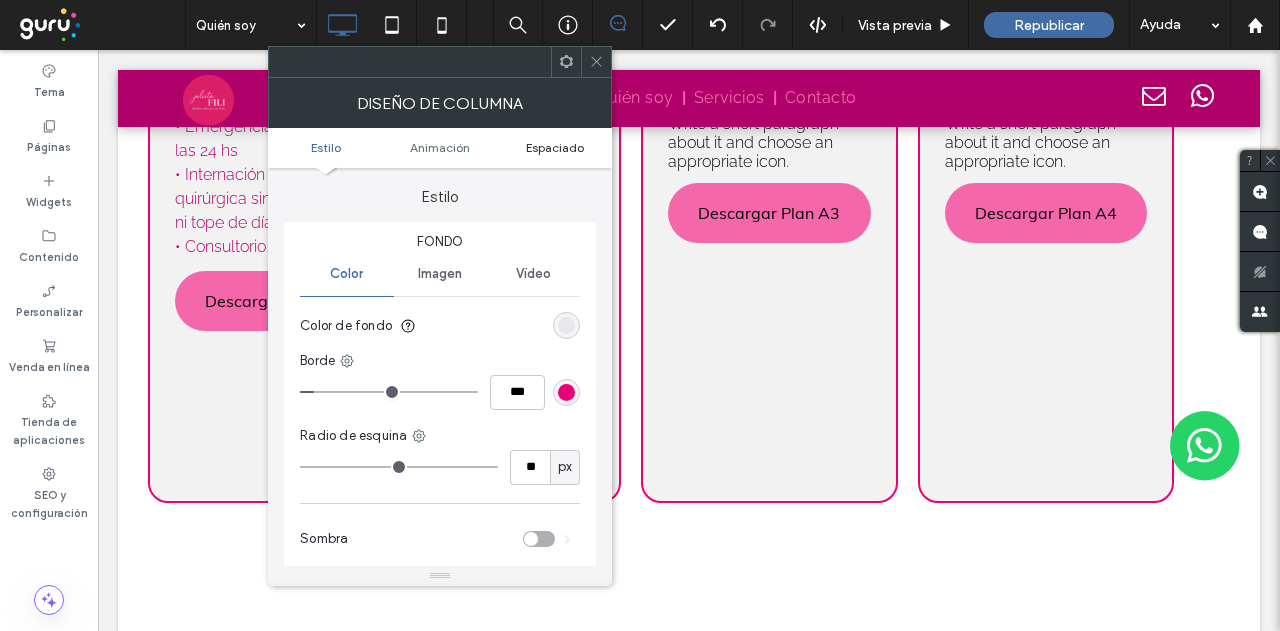 click on "Espaciado" at bounding box center [555, 147] 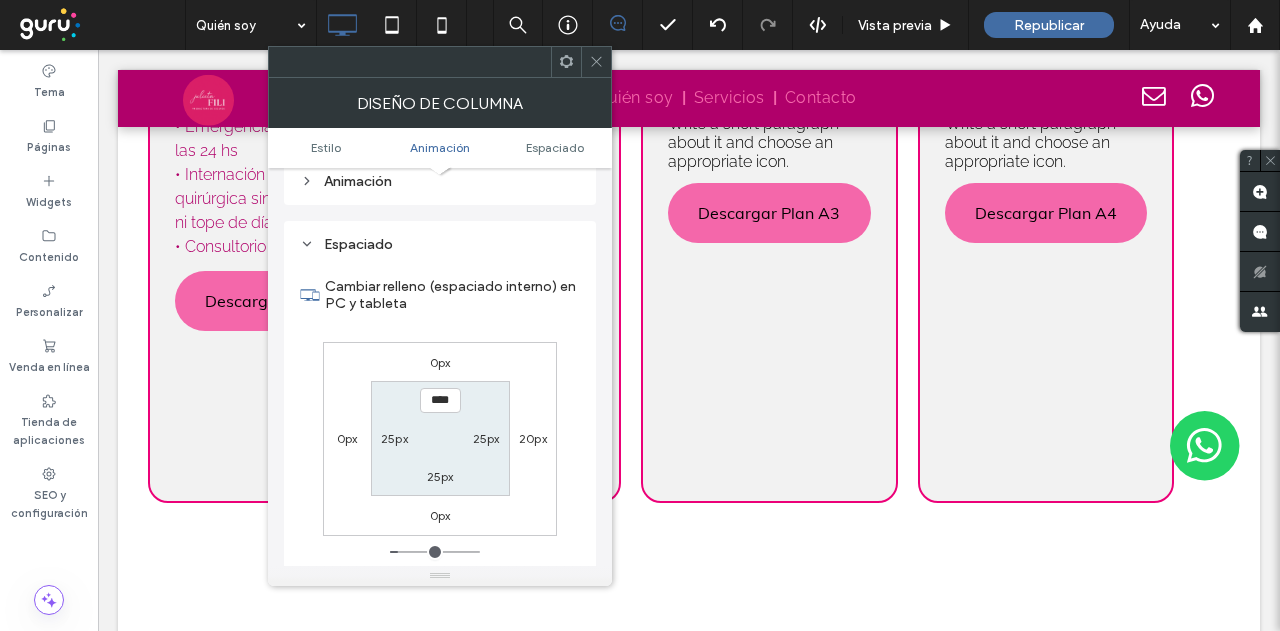scroll, scrollTop: 469, scrollLeft: 0, axis: vertical 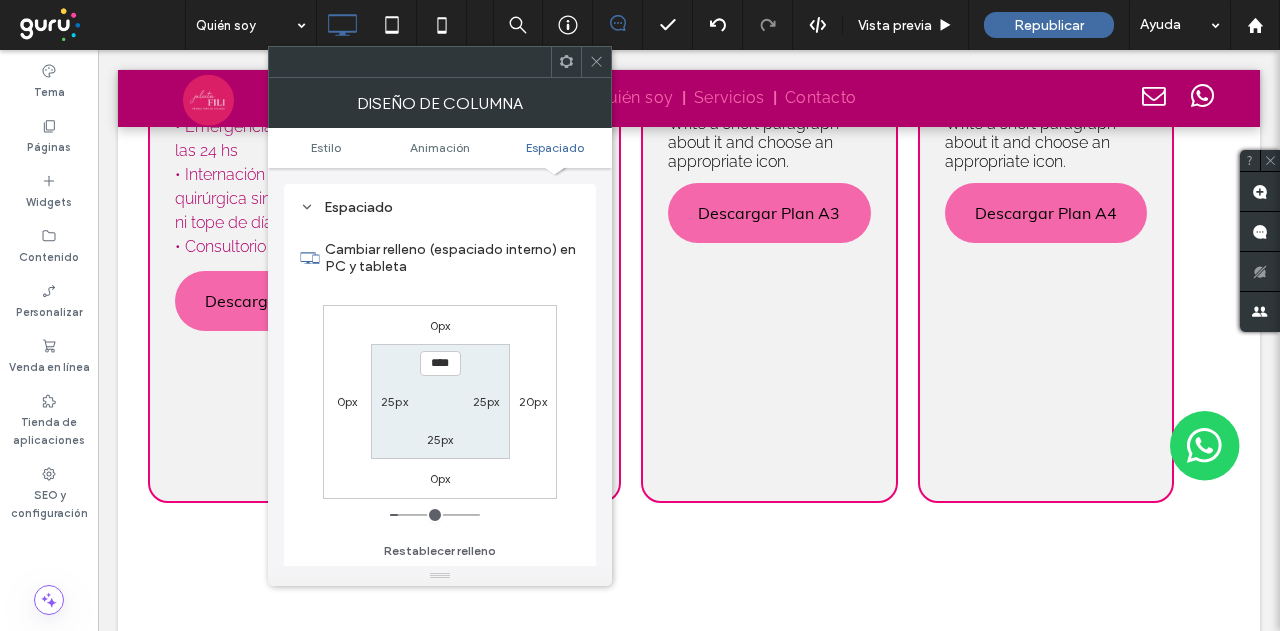 click on "25px" at bounding box center [394, 401] 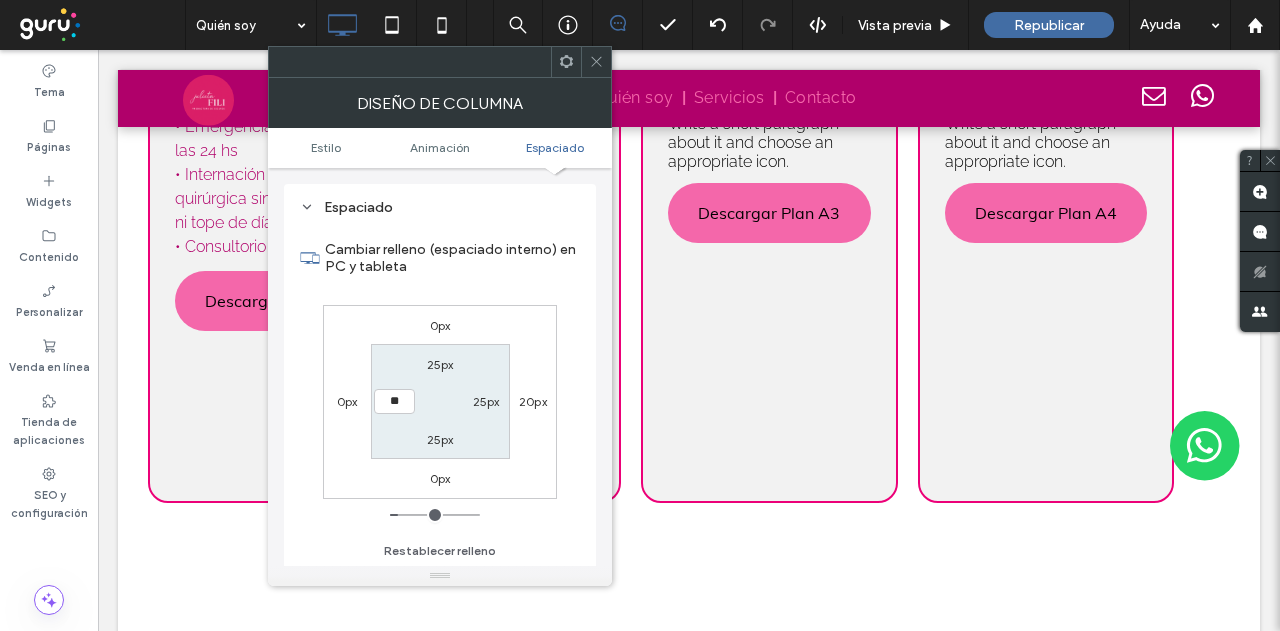 type on "**" 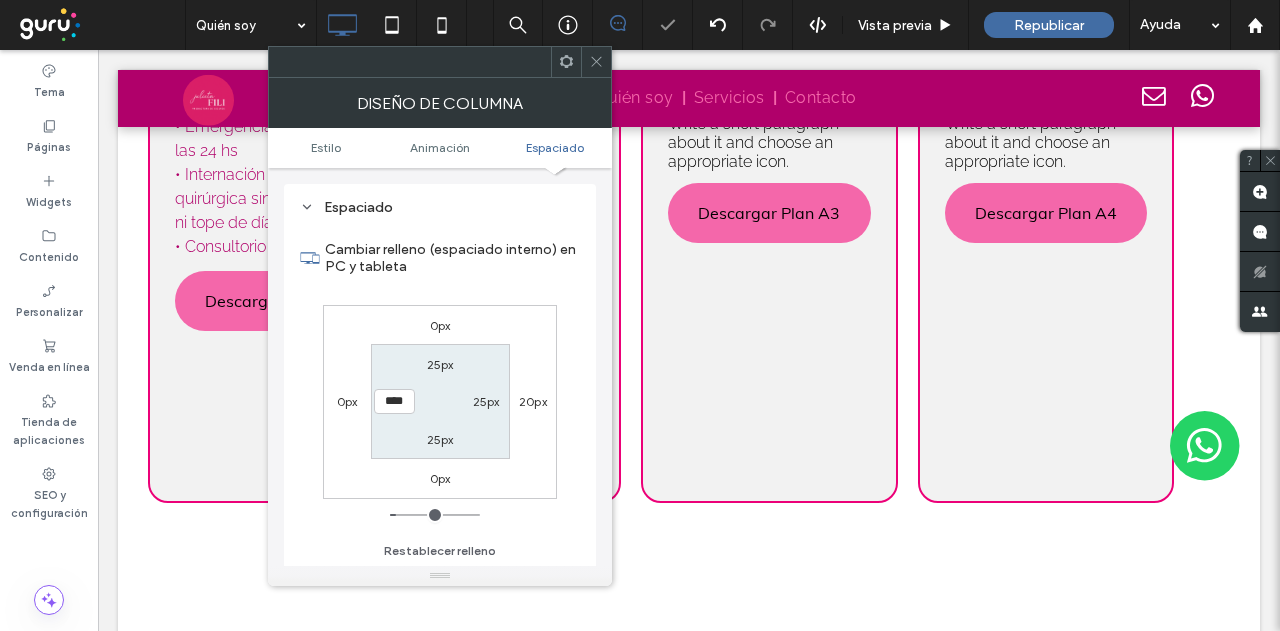 click on "25px" at bounding box center (486, 401) 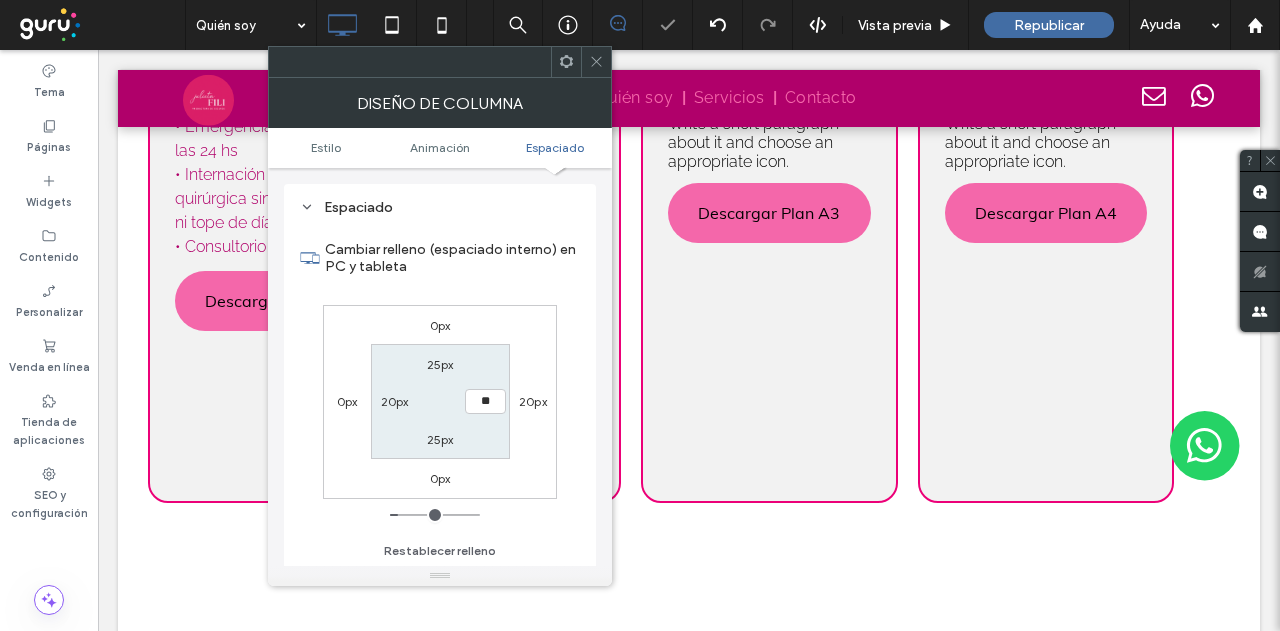 type on "**" 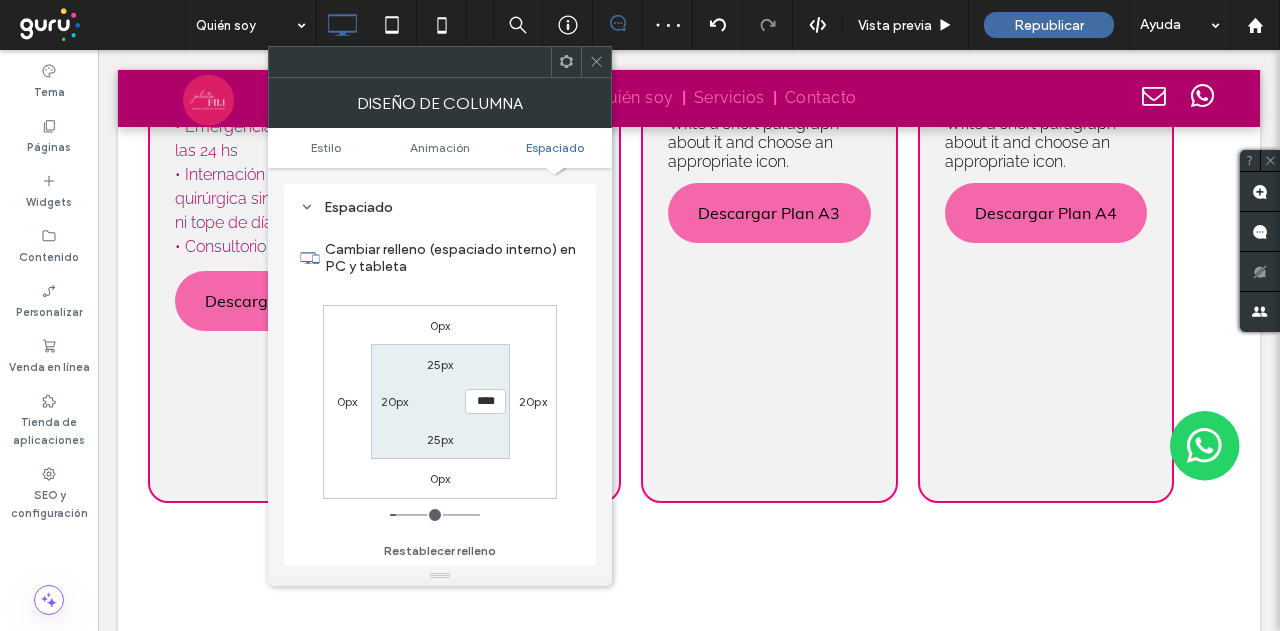 click 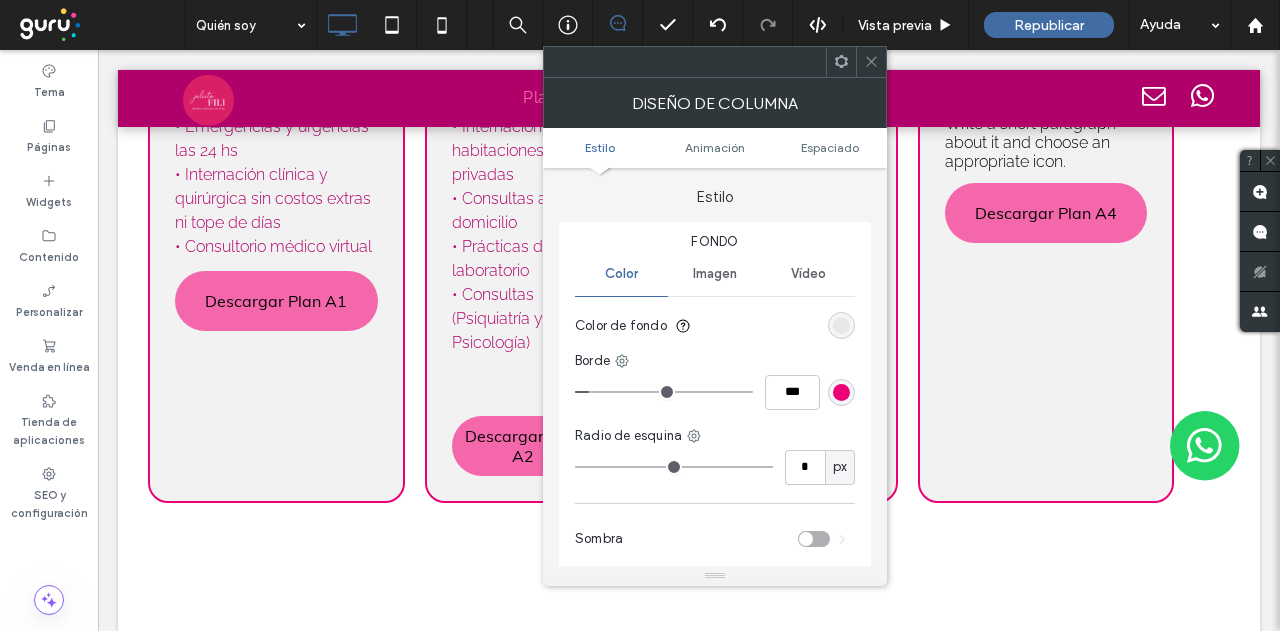 type on "**" 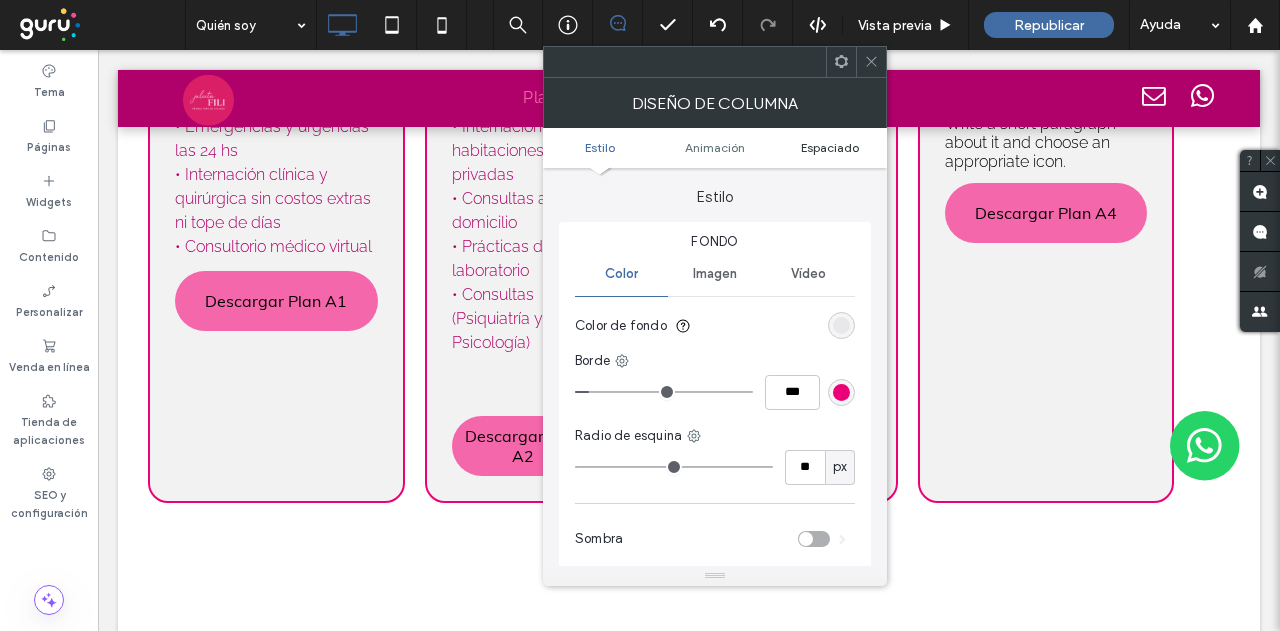 click on "Espaciado" at bounding box center [830, 147] 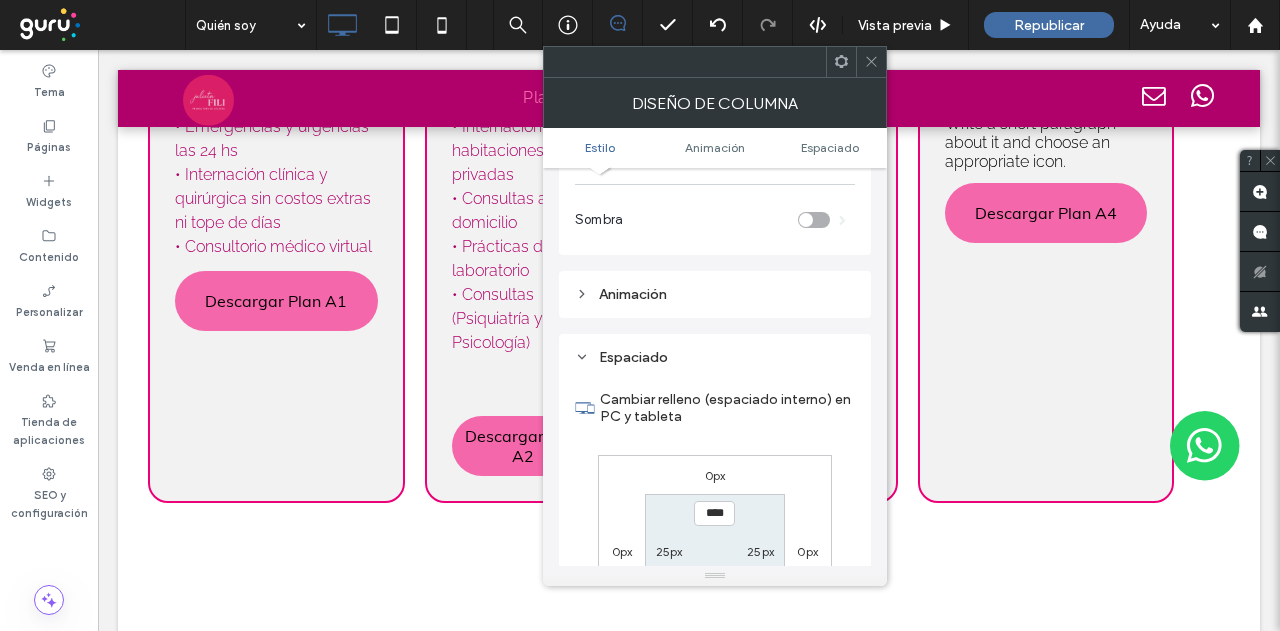 scroll, scrollTop: 469, scrollLeft: 0, axis: vertical 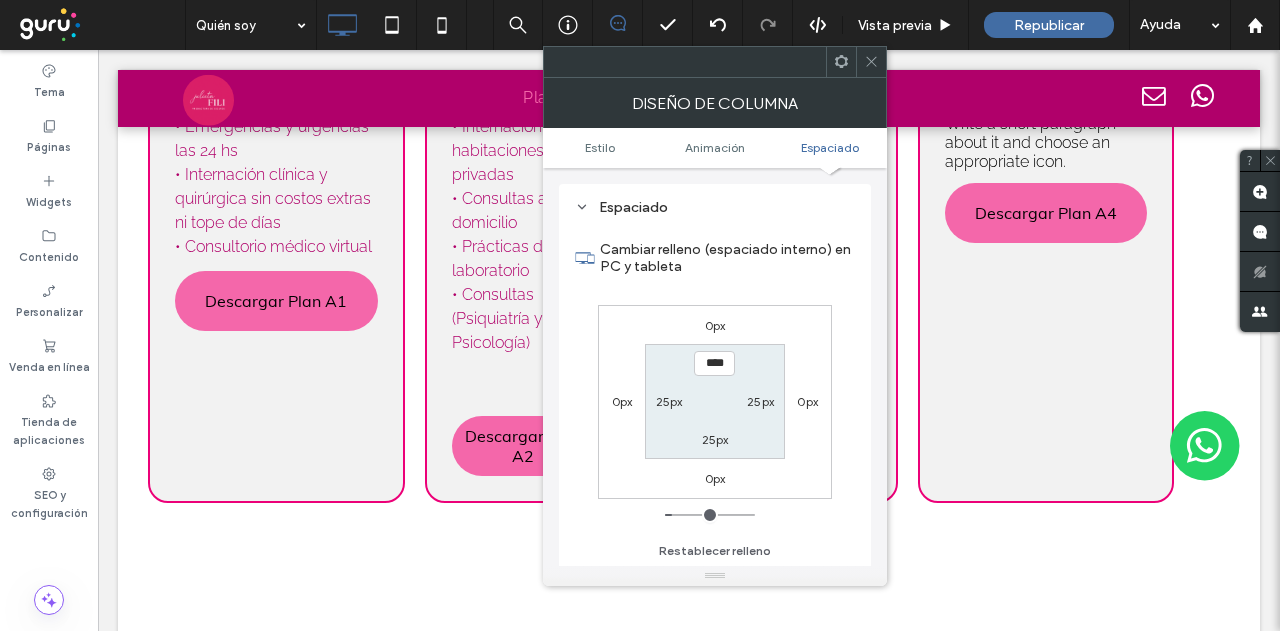 click on "25px" at bounding box center (669, 401) 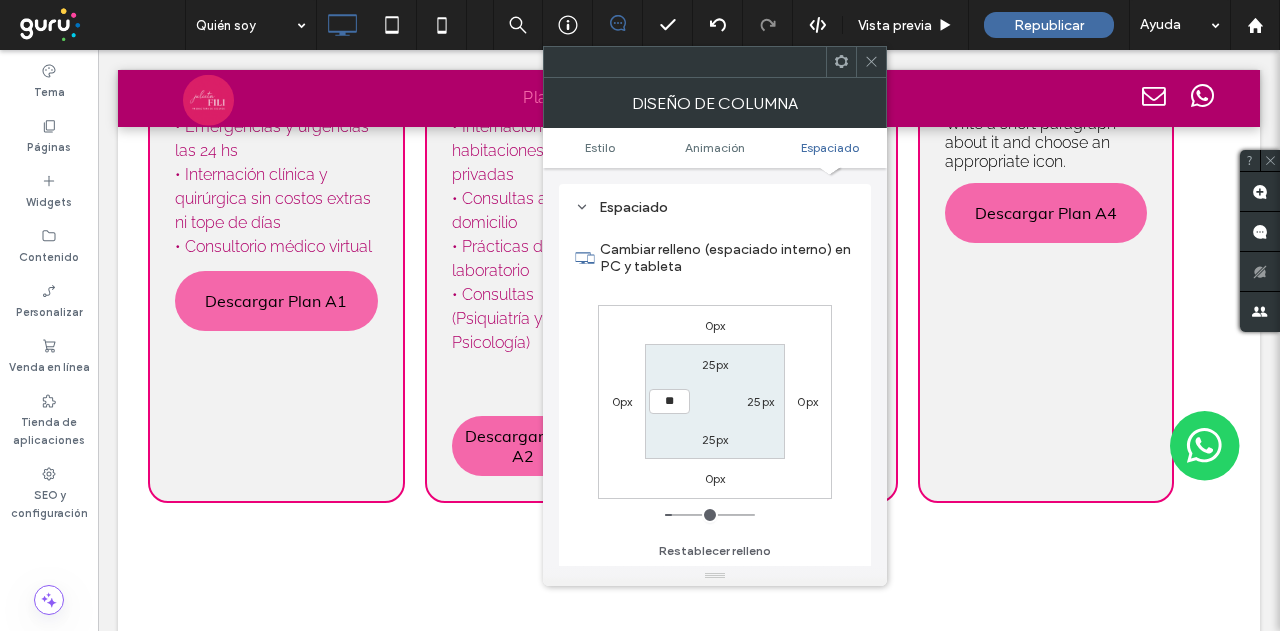 type on "**" 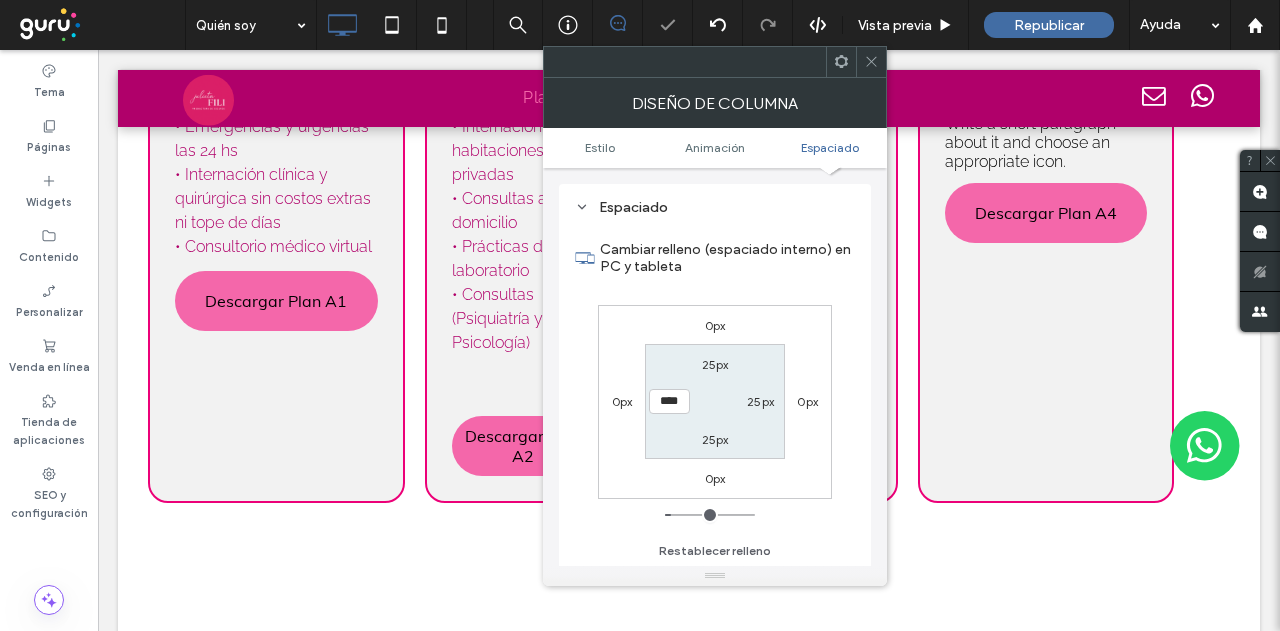 click on "25px" at bounding box center (760, 401) 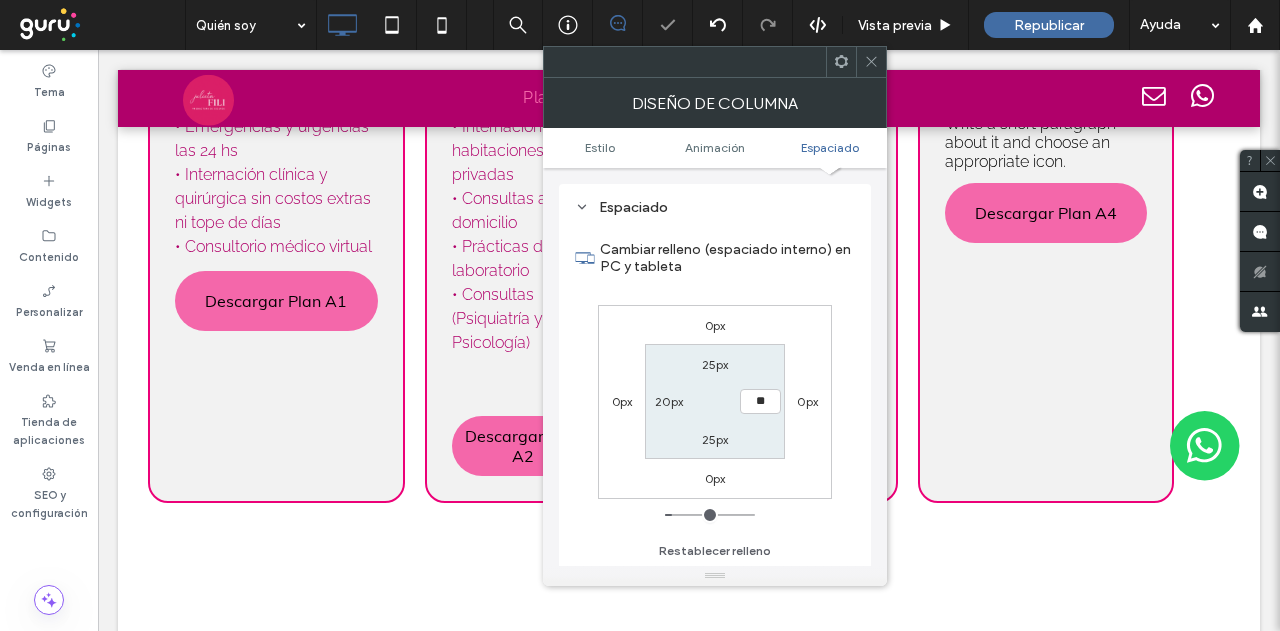 type on "**" 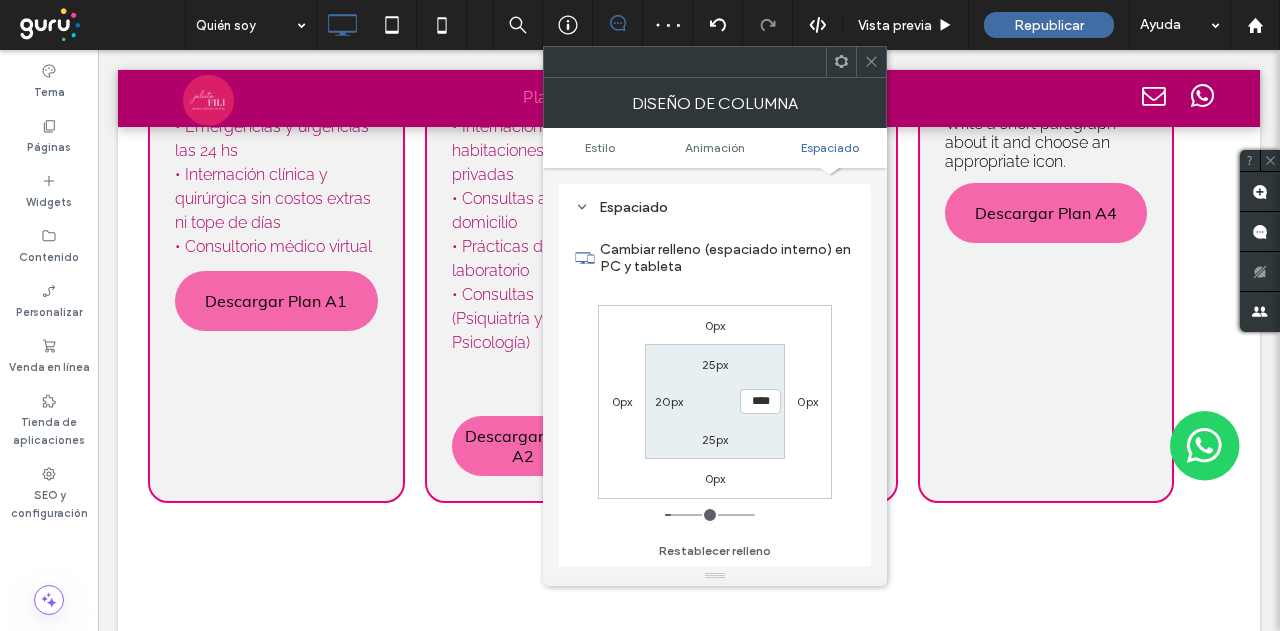 drag, startPoint x: 868, startPoint y: 63, endPoint x: 693, endPoint y: 126, distance: 185.99463 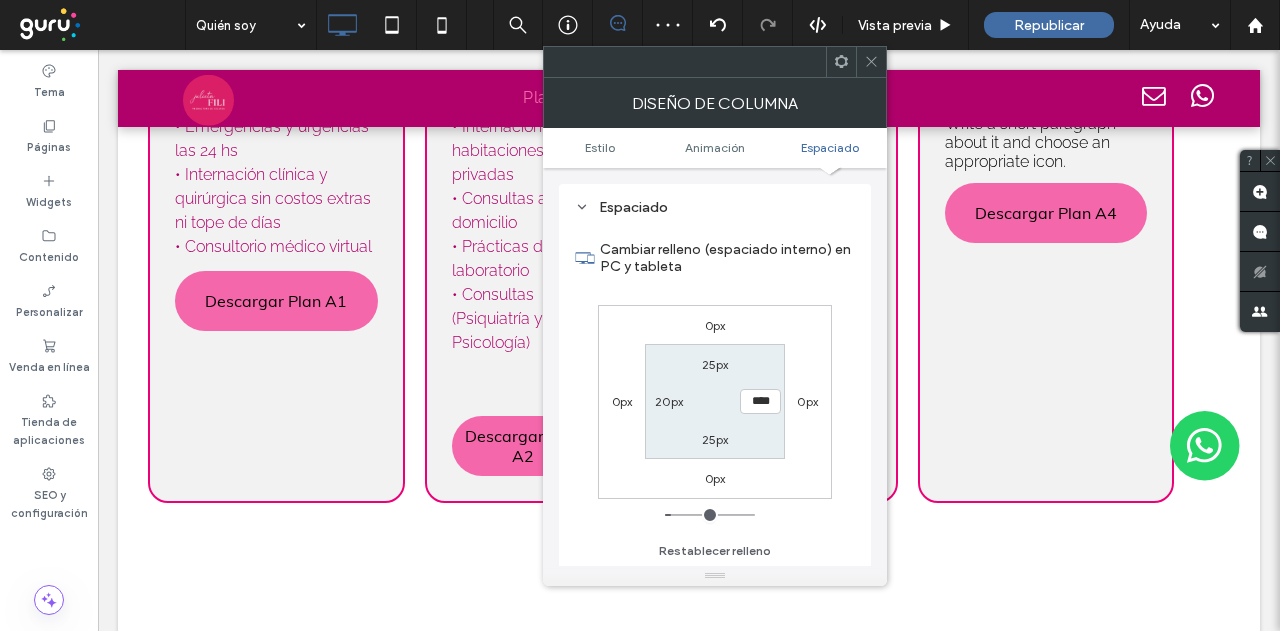 click 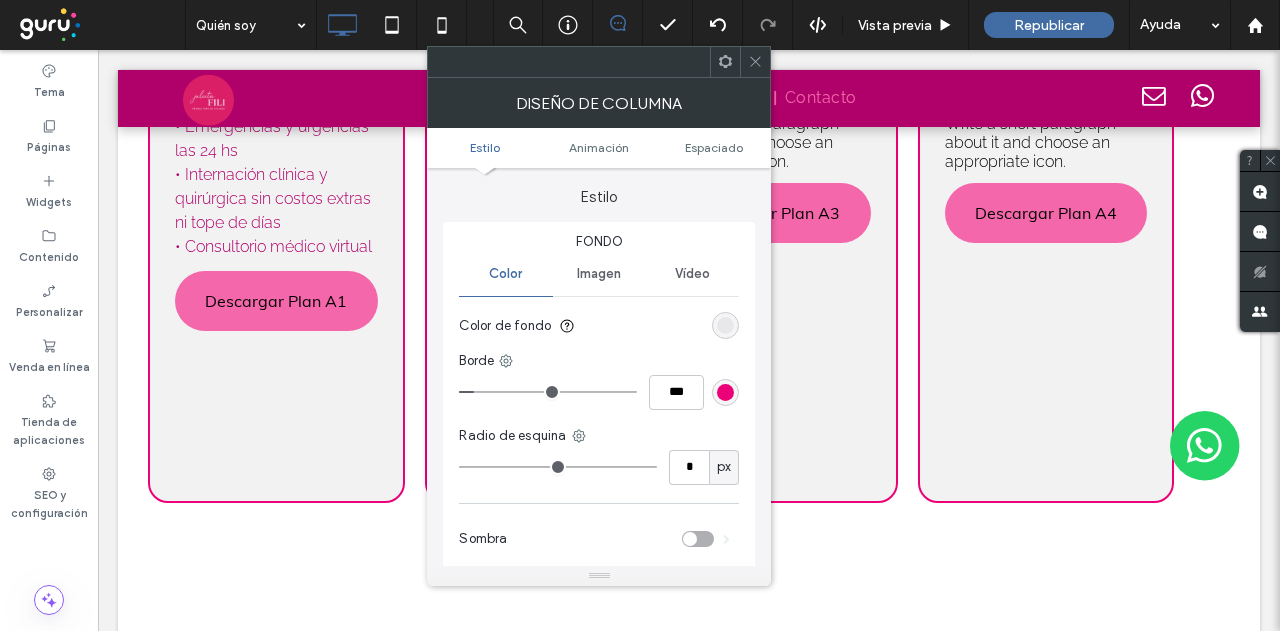 type on "**" 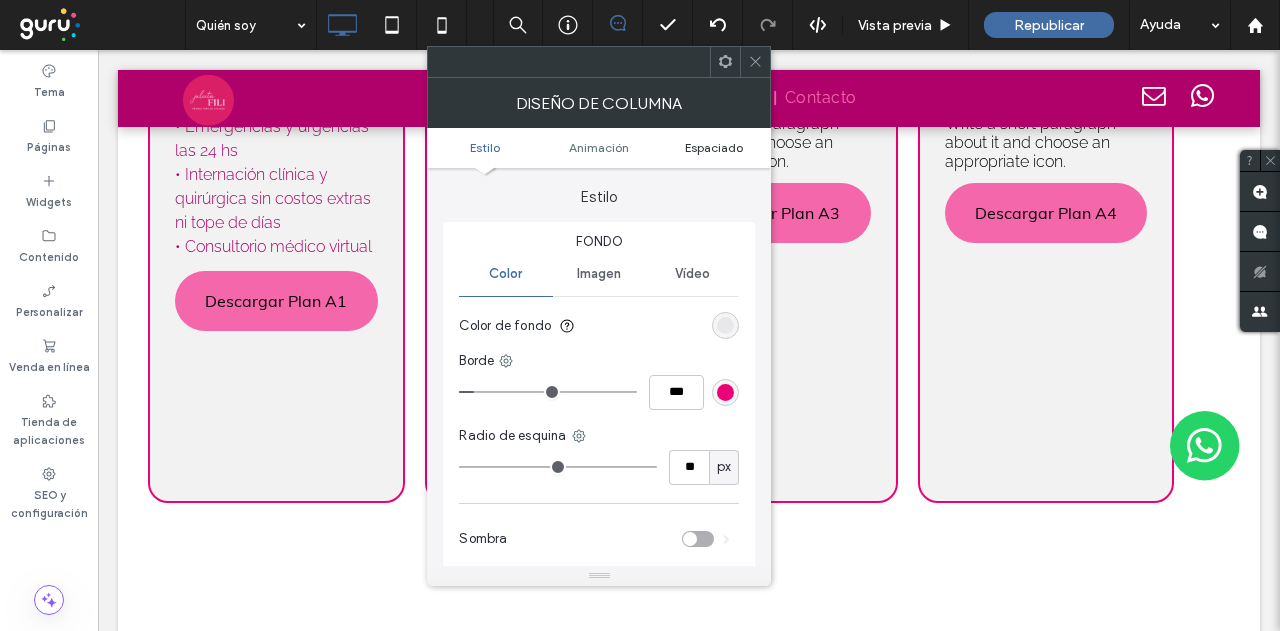 click on "Espaciado" at bounding box center (714, 147) 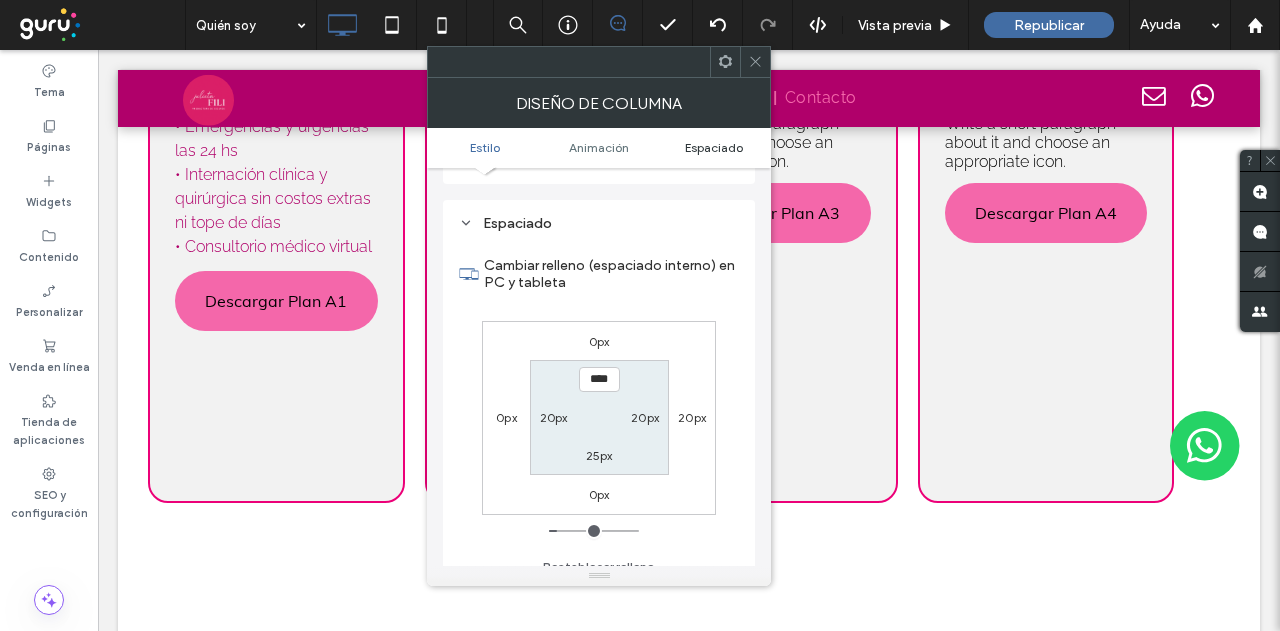 scroll, scrollTop: 469, scrollLeft: 0, axis: vertical 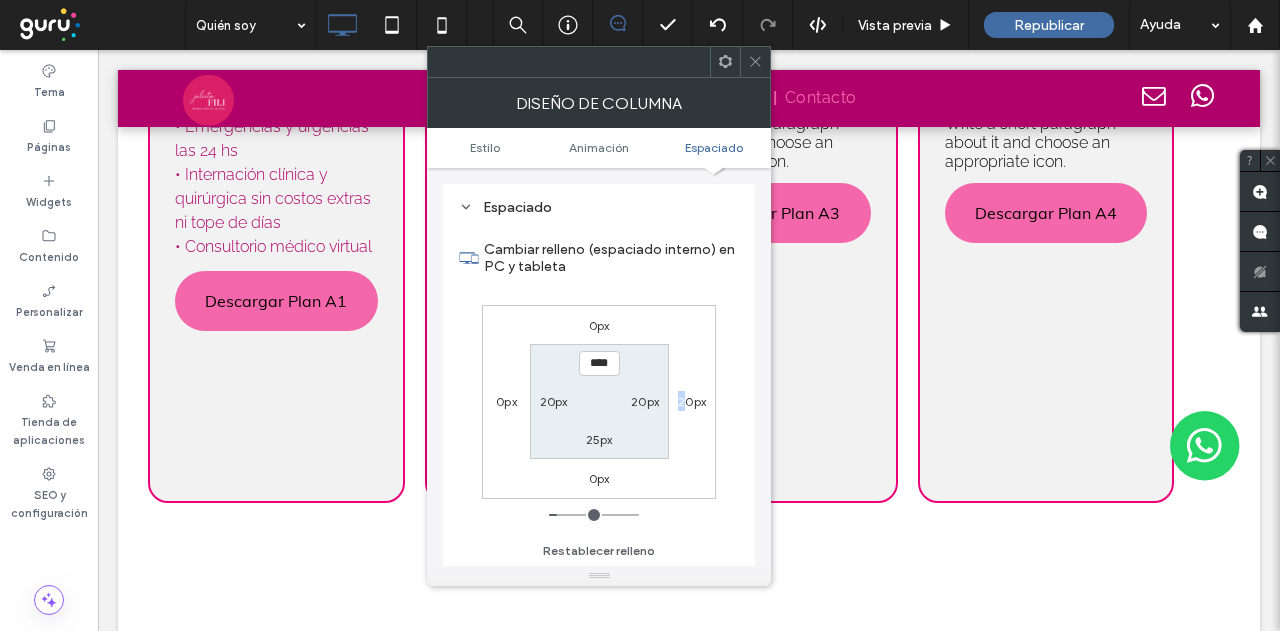 click on "20px" at bounding box center [692, 401] 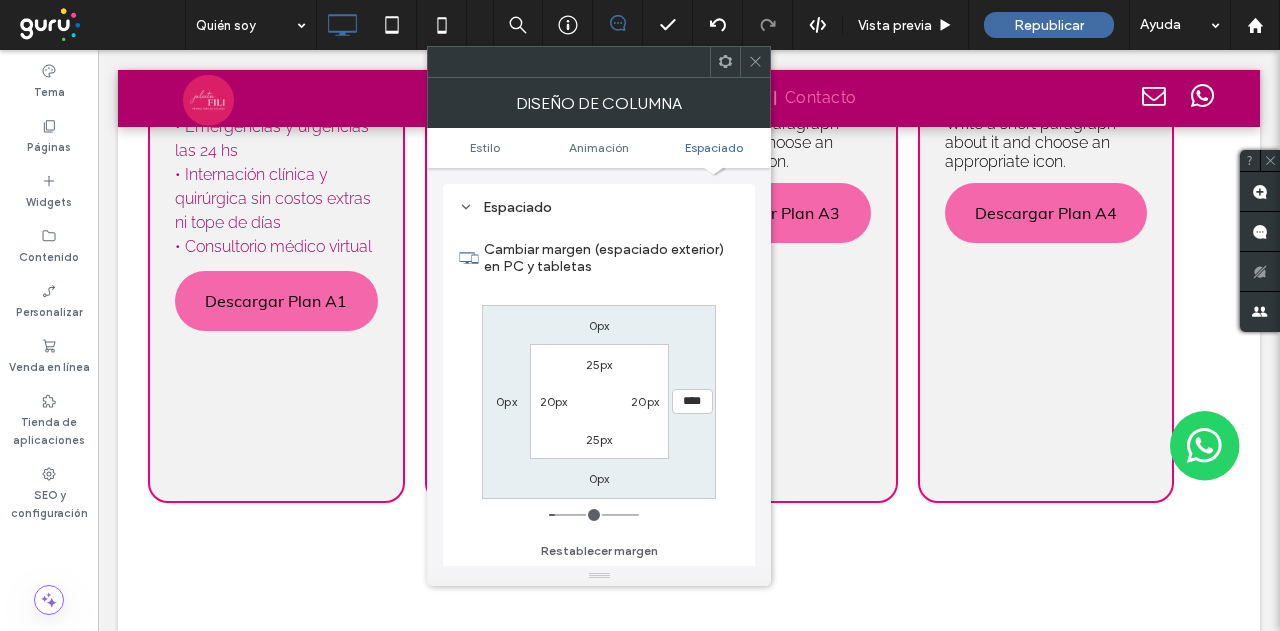 type on "**" 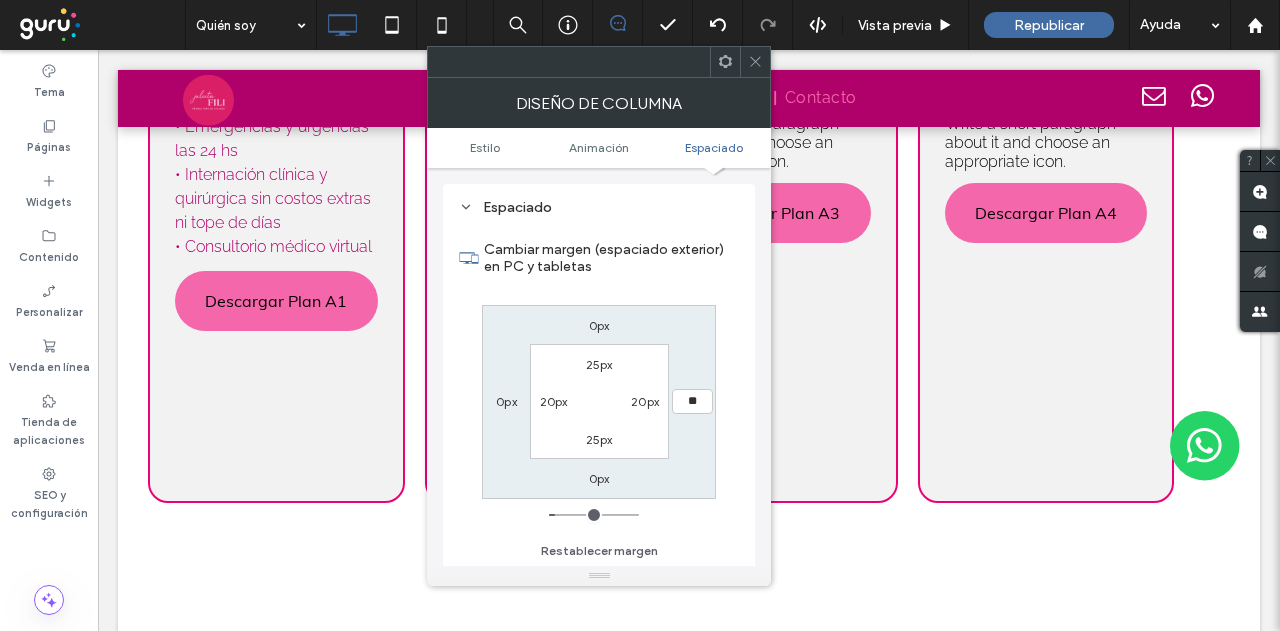 type on "**" 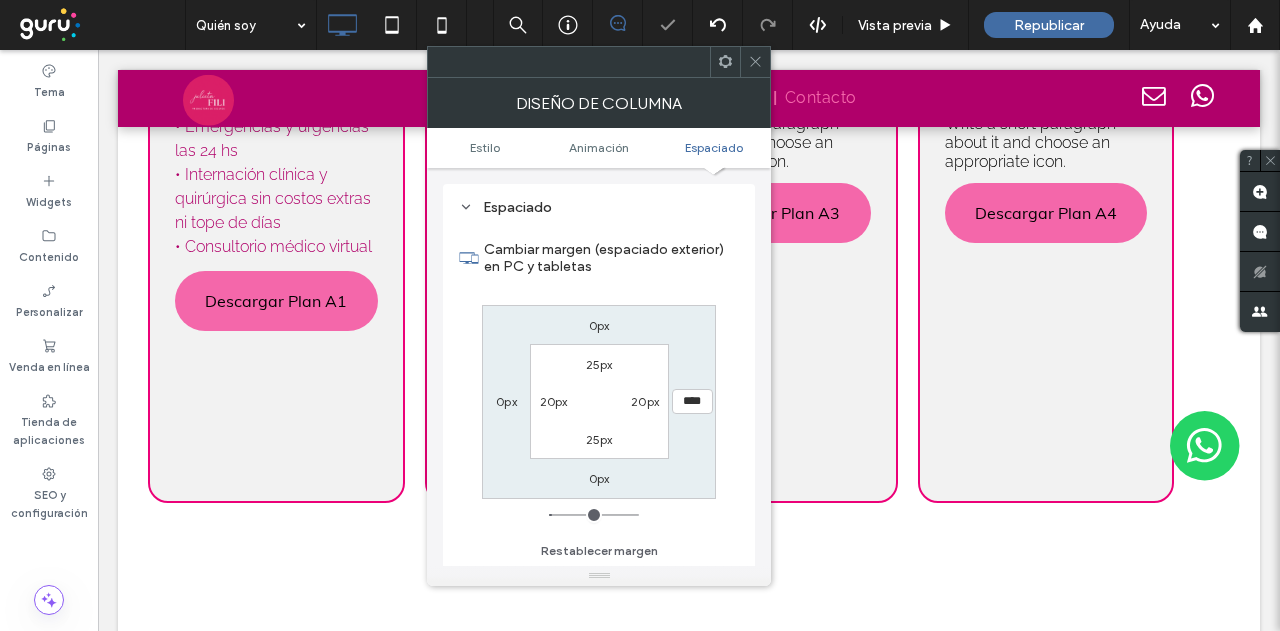 click at bounding box center (755, 62) 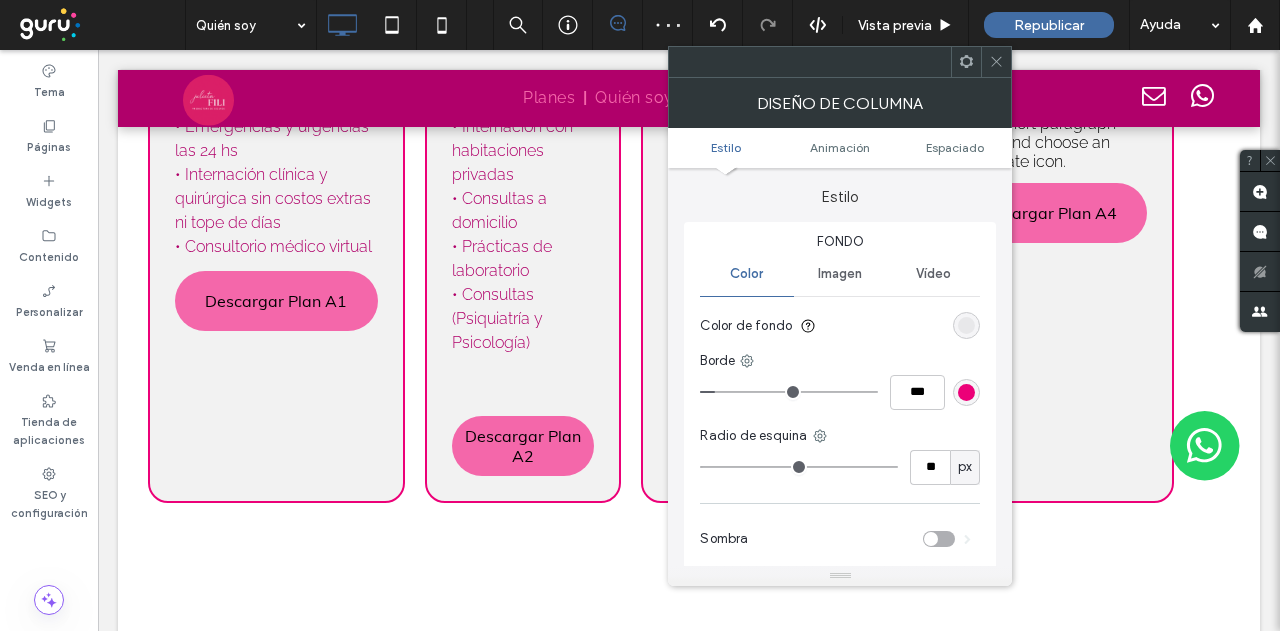 click on "Estilo Animación Espaciado" at bounding box center [840, 148] 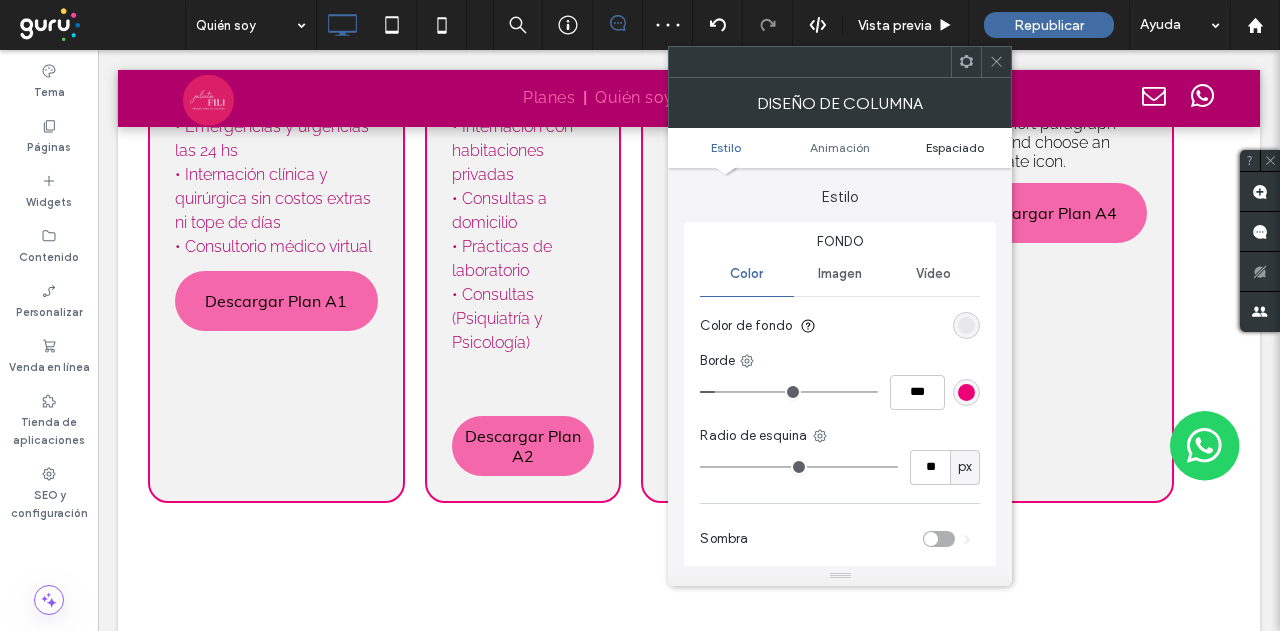 click on "Espaciado" at bounding box center (955, 147) 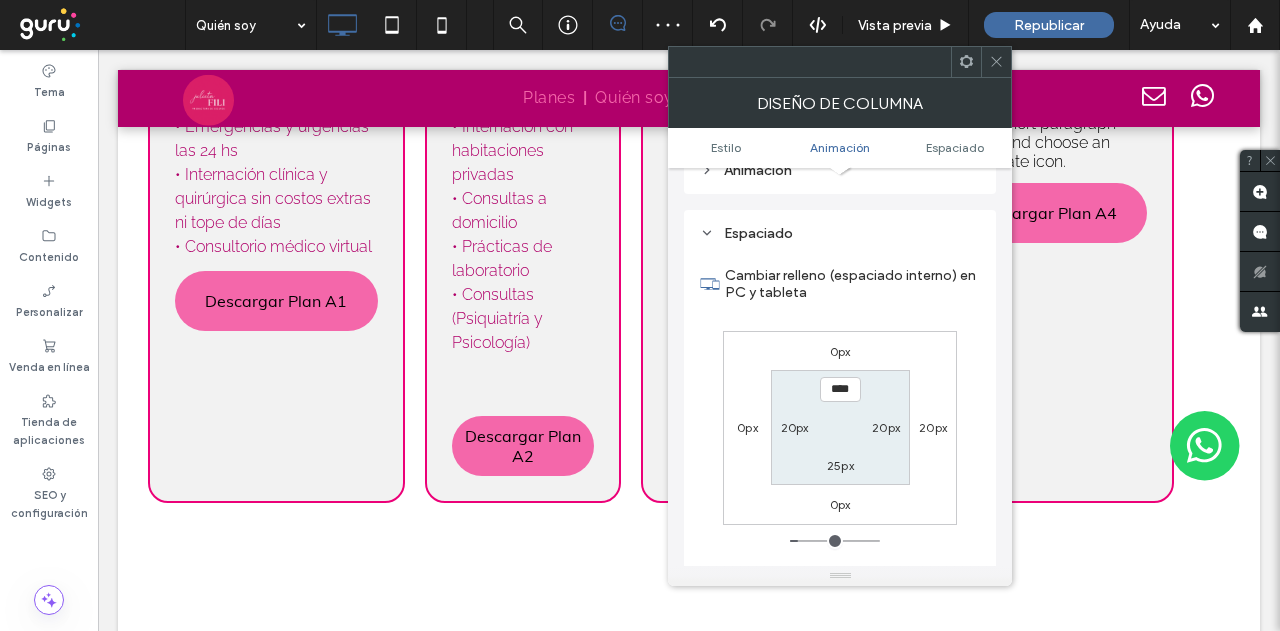 scroll, scrollTop: 469, scrollLeft: 0, axis: vertical 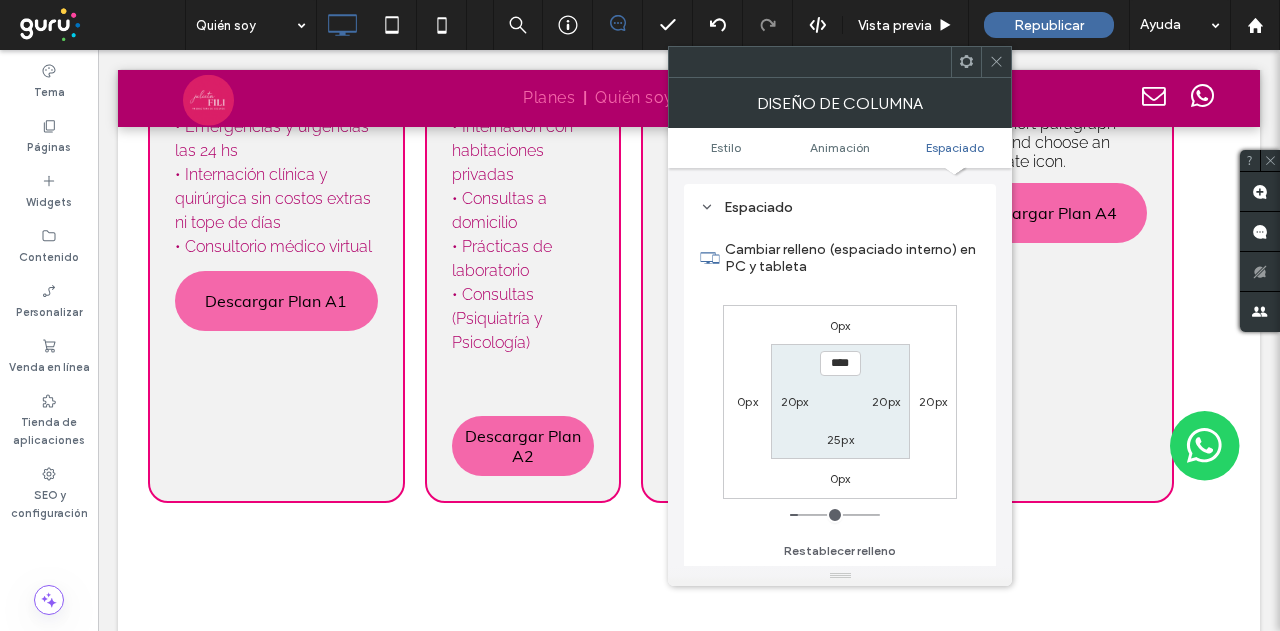 click on "20px" at bounding box center [795, 401] 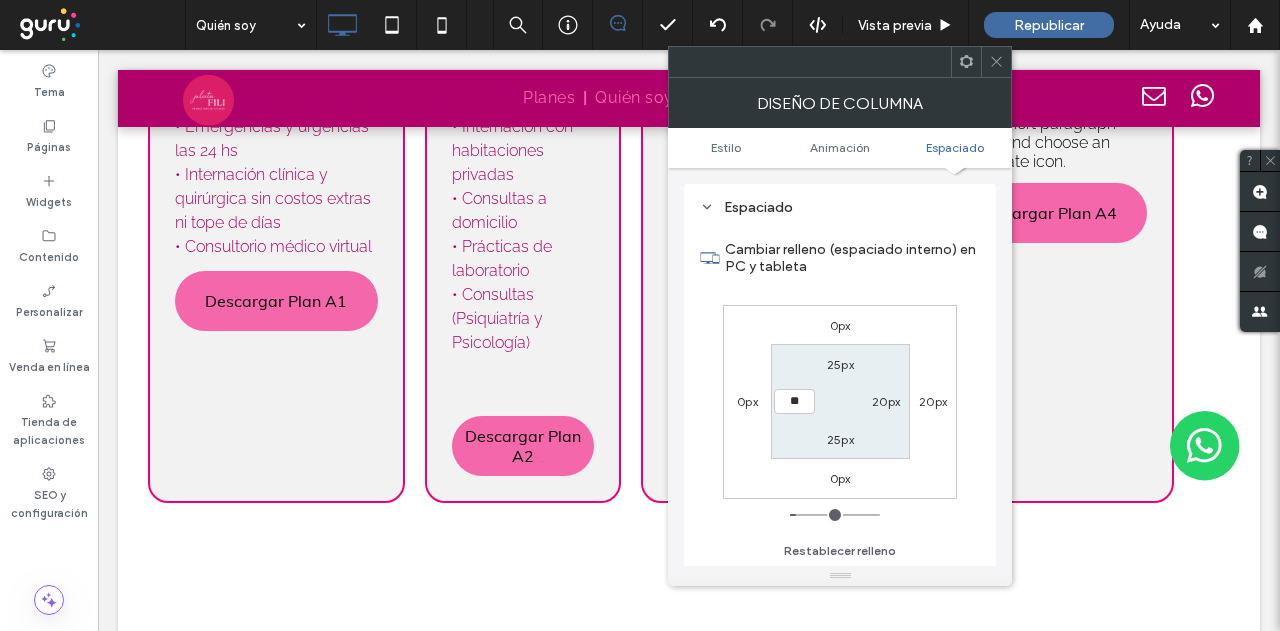 type on "**" 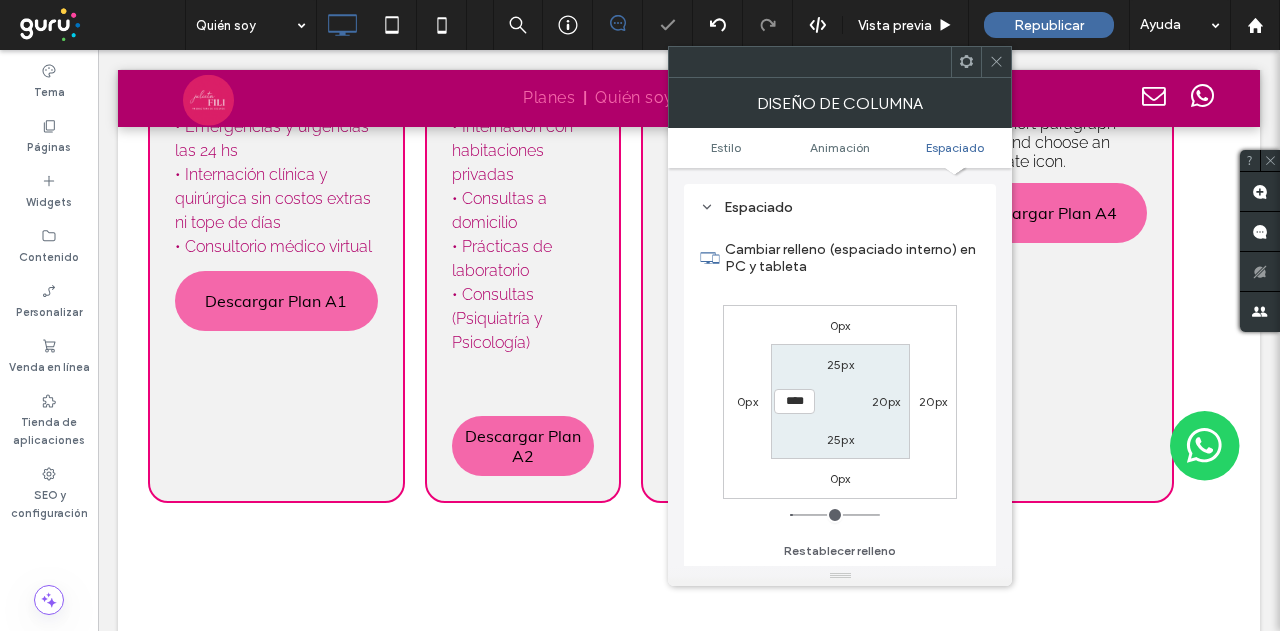 click on "20px" at bounding box center [886, 401] 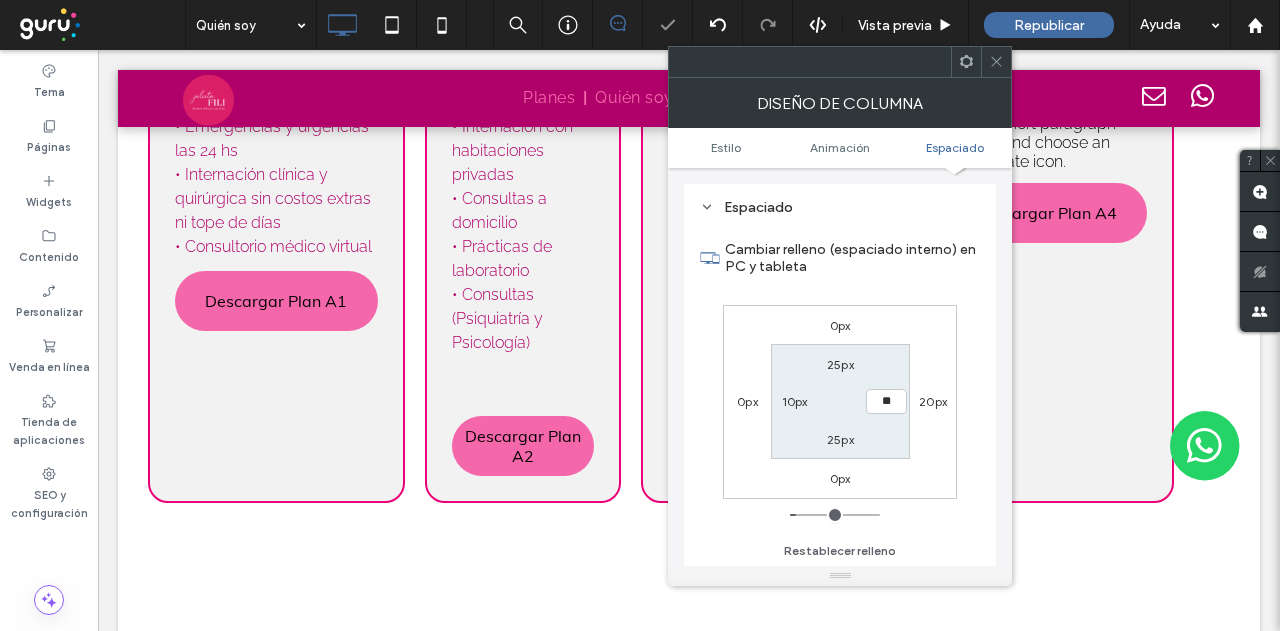 type on "**" 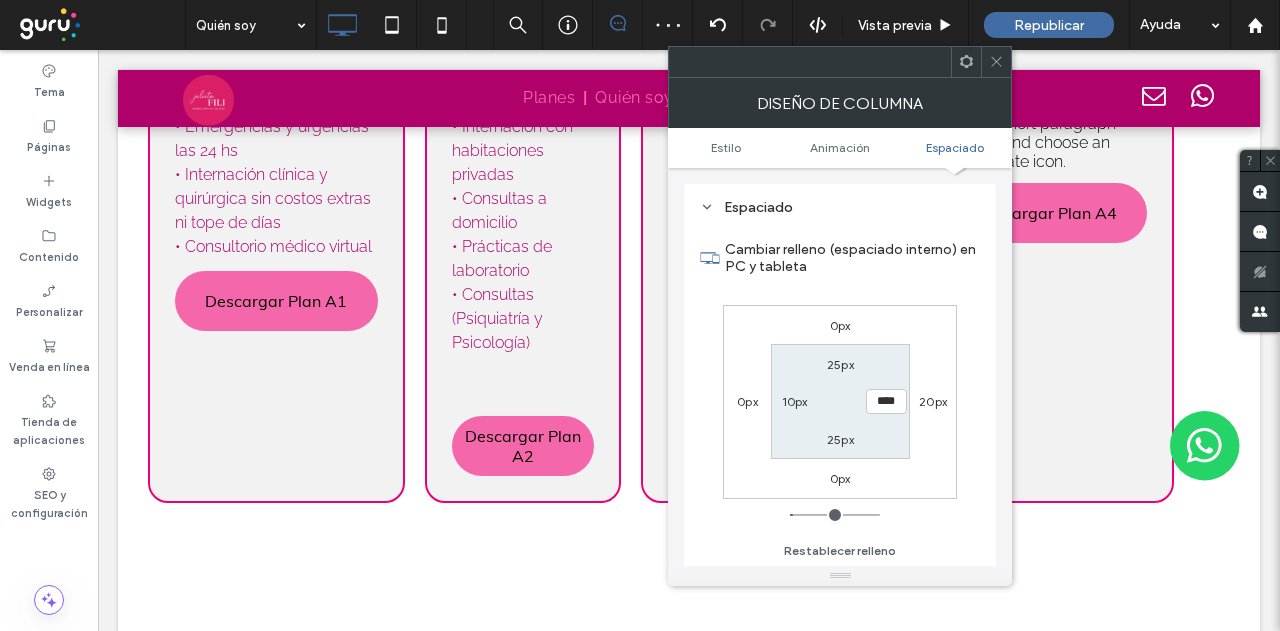 click at bounding box center (996, 62) 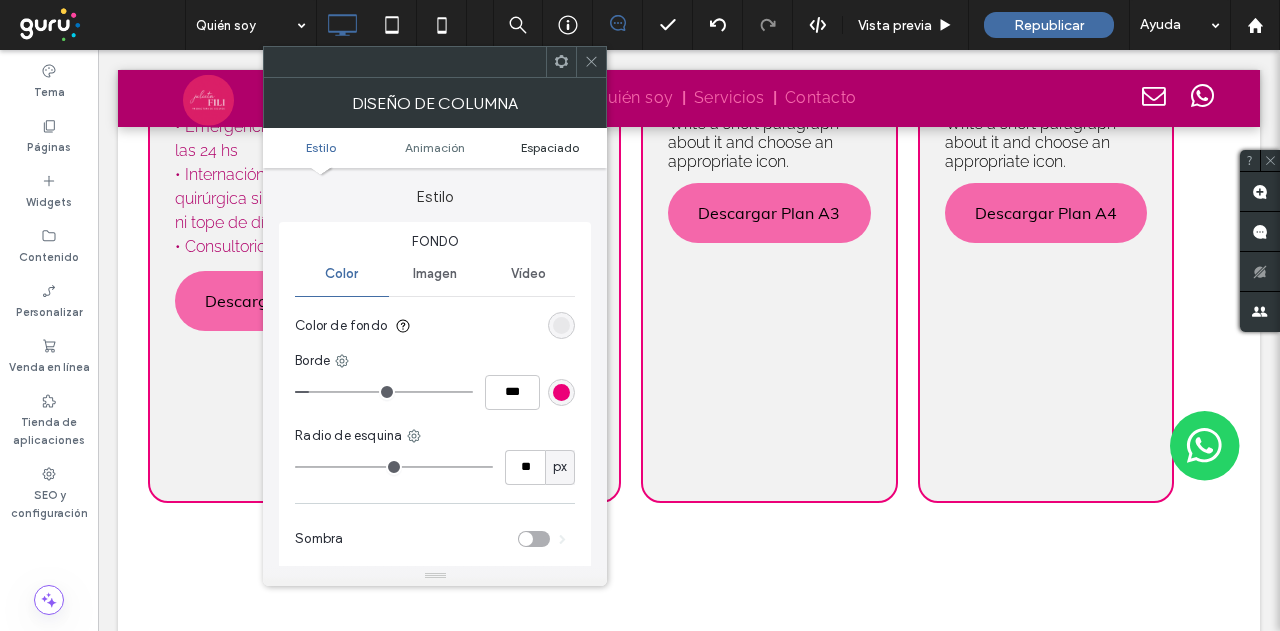click on "Espaciado" at bounding box center [550, 147] 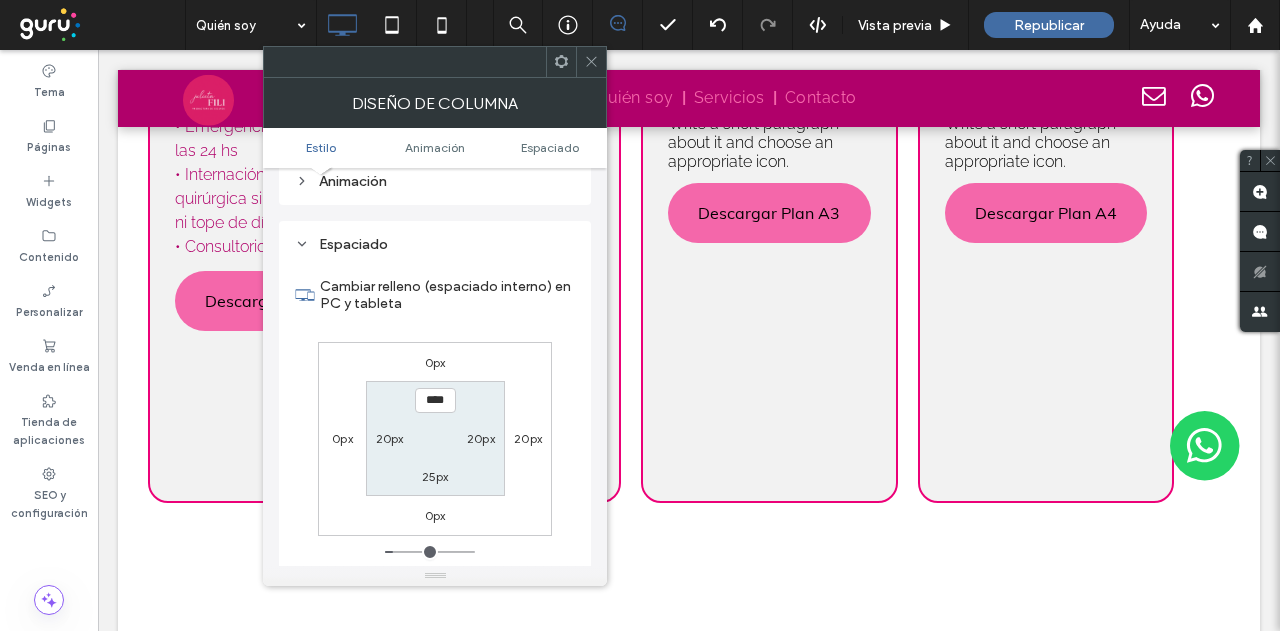 scroll, scrollTop: 469, scrollLeft: 0, axis: vertical 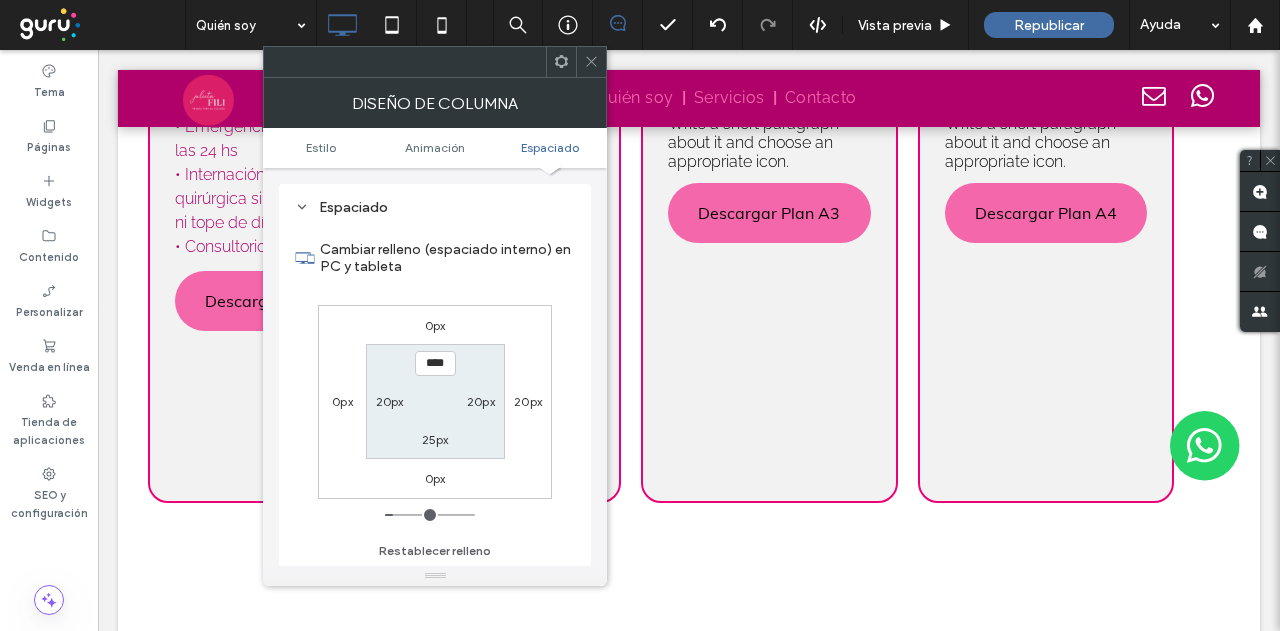 click on "20px" at bounding box center [390, 401] 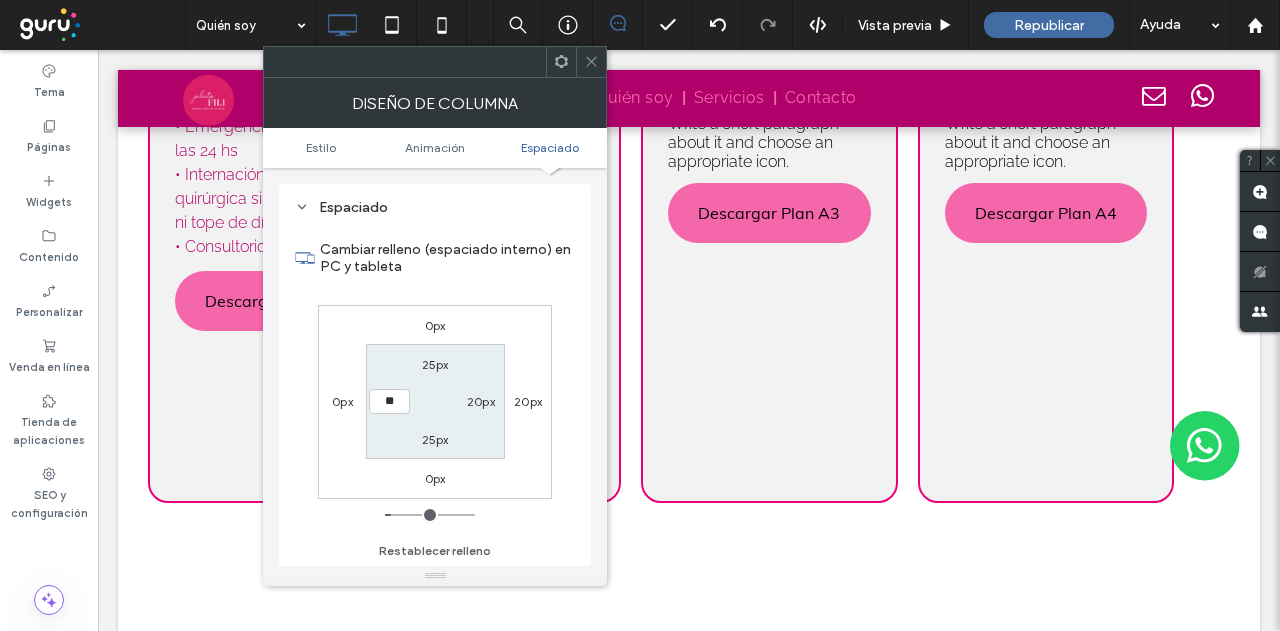 type on "**" 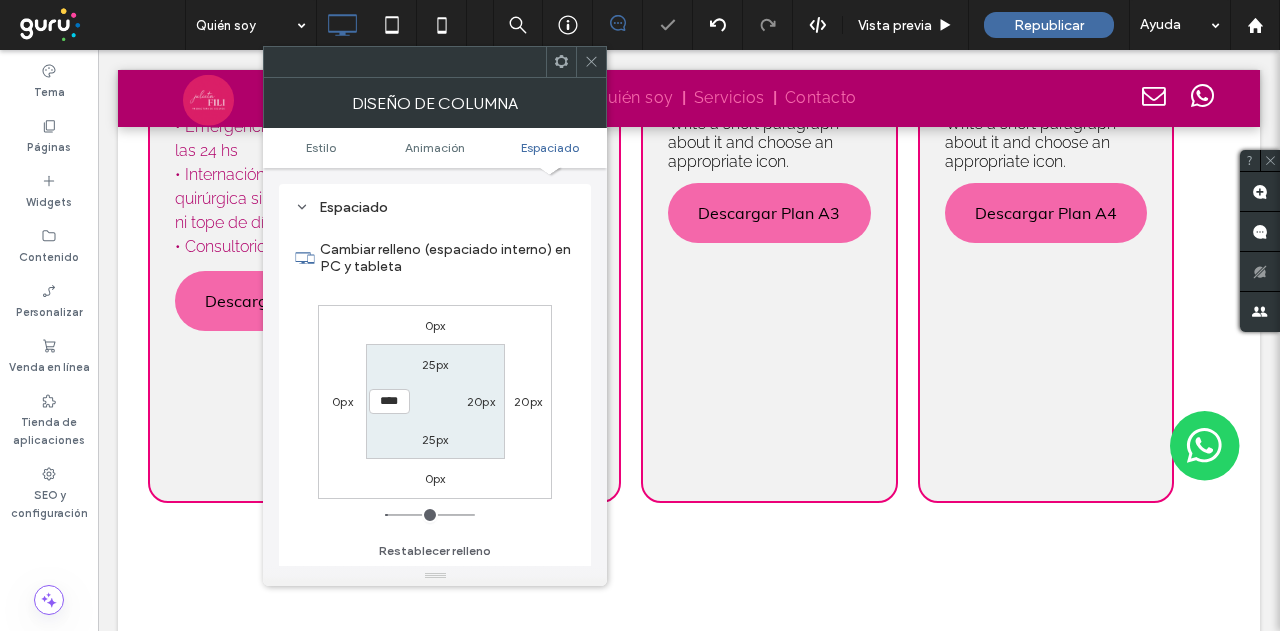 click on "20px" at bounding box center [481, 401] 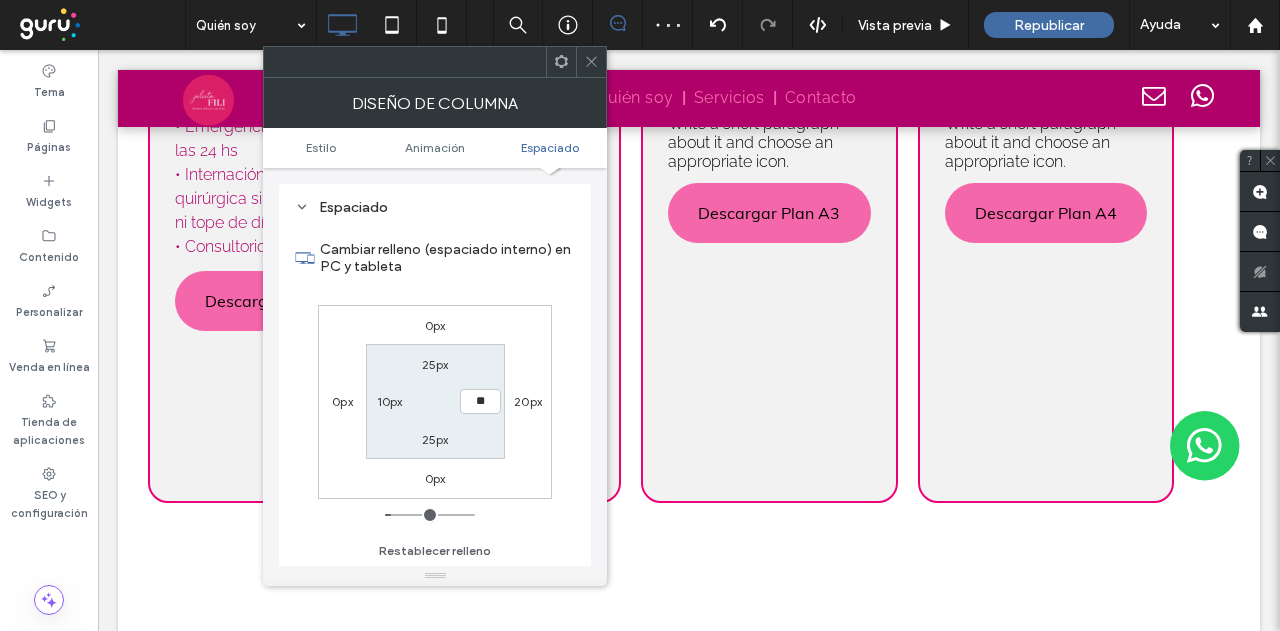 type on "**" 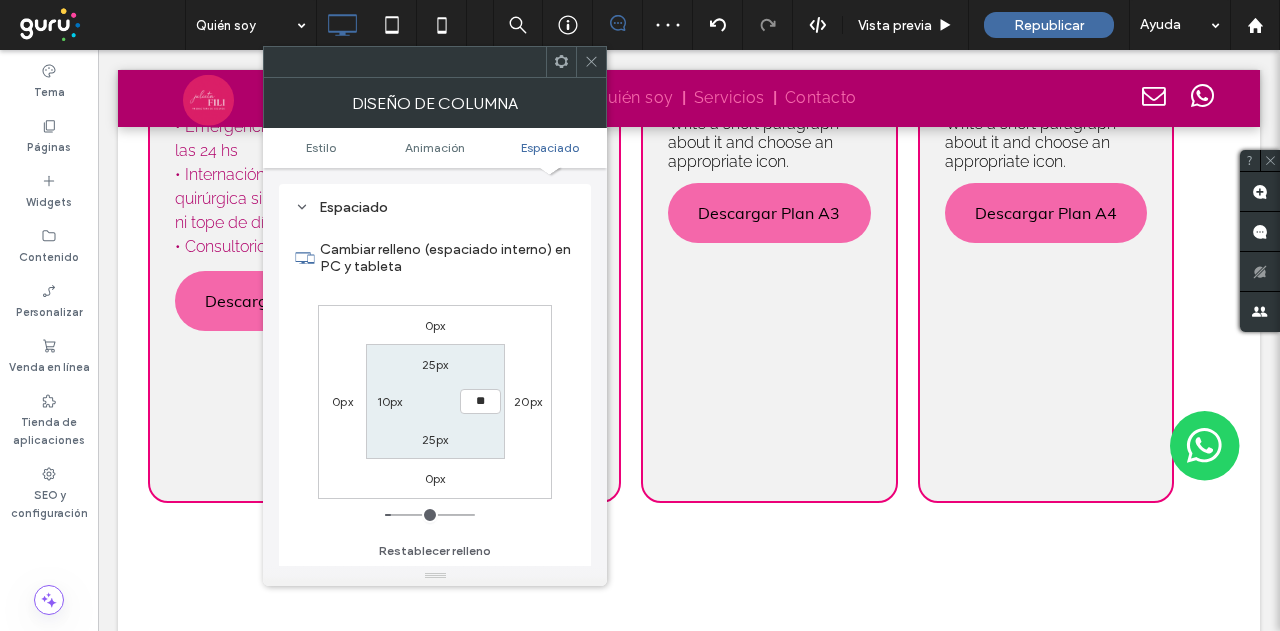 type on "**" 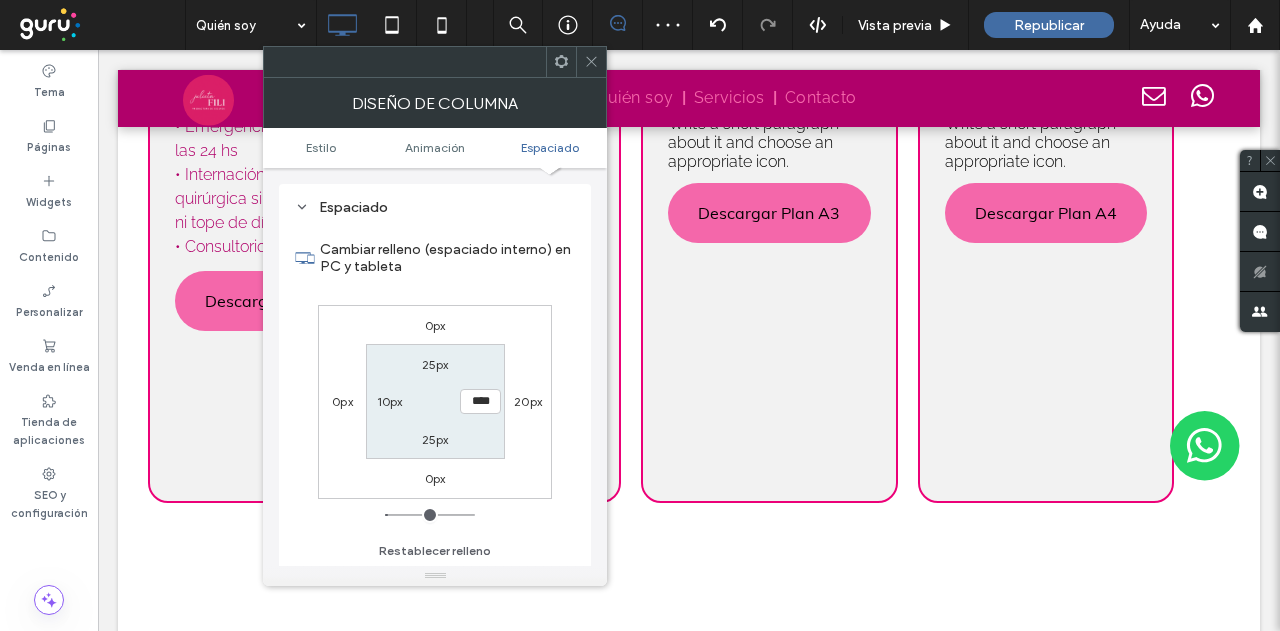 click at bounding box center (591, 62) 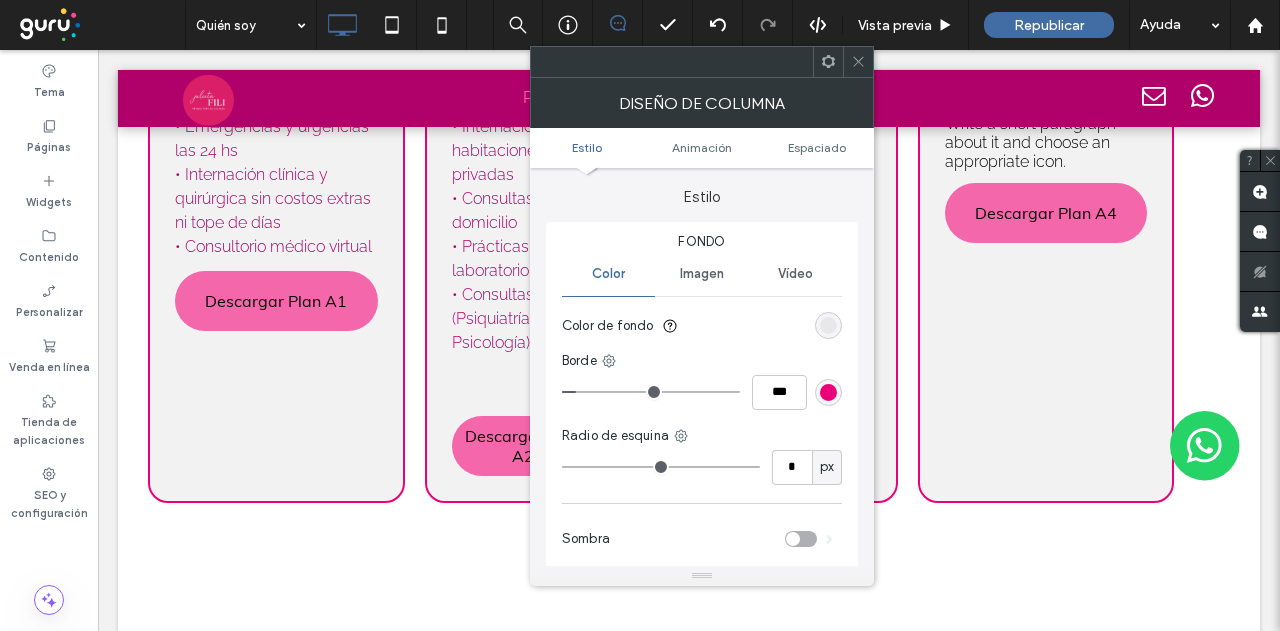 type on "**" 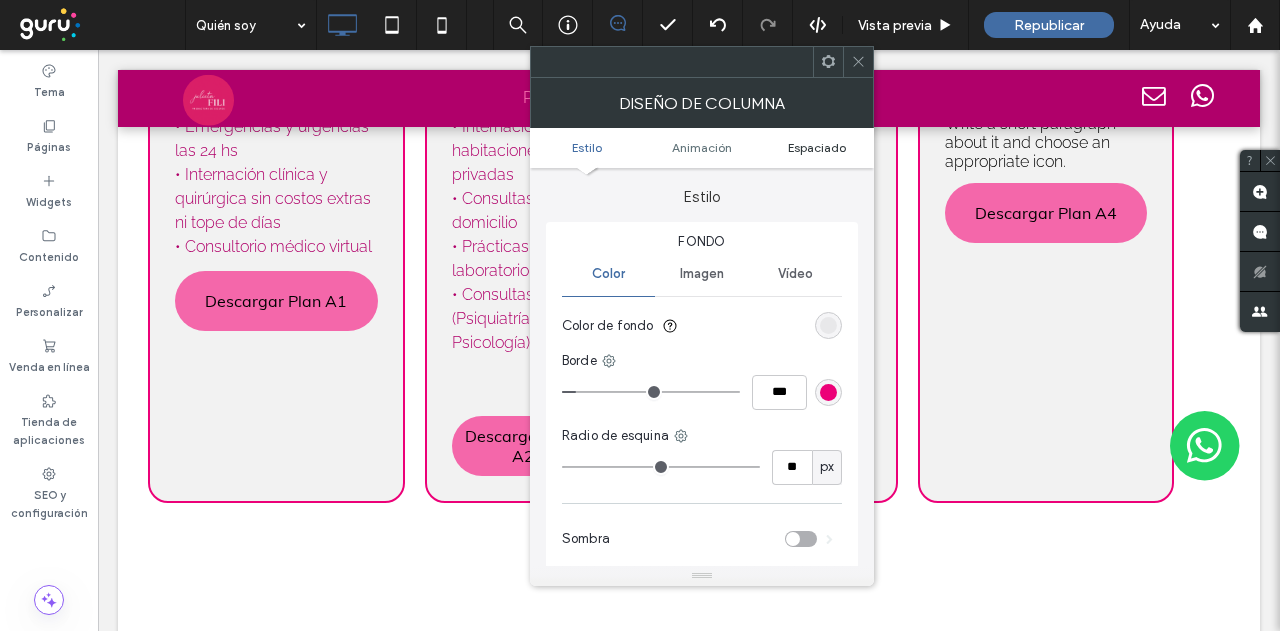 click on "Espaciado" at bounding box center (817, 147) 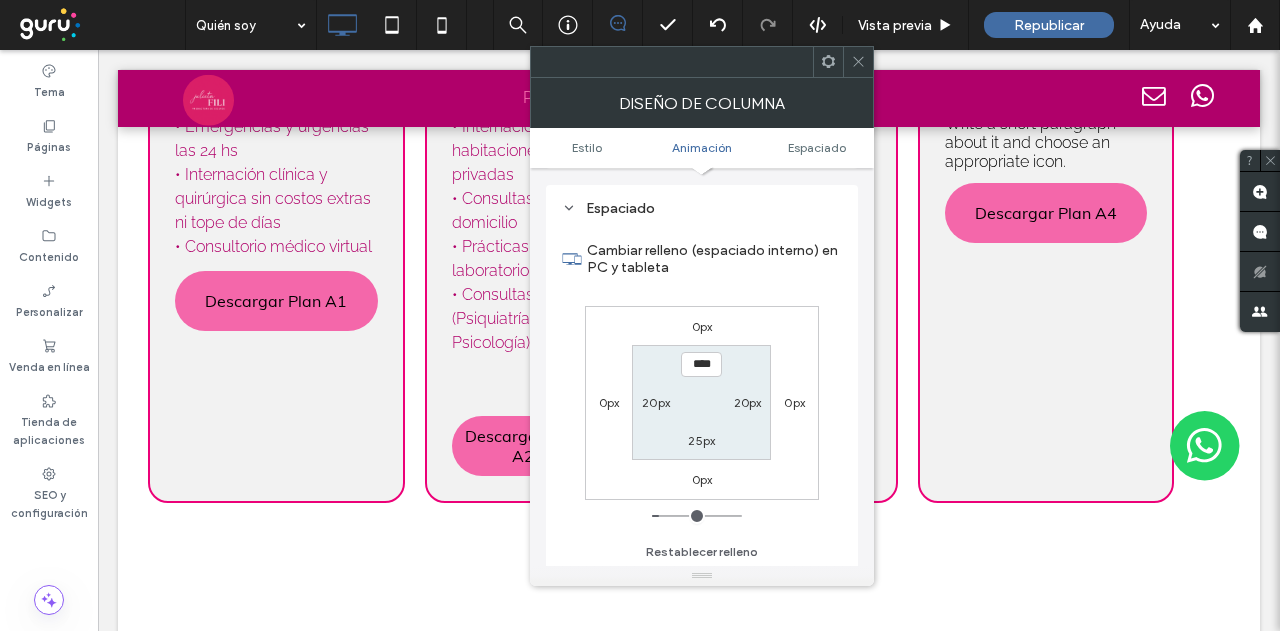 scroll, scrollTop: 469, scrollLeft: 0, axis: vertical 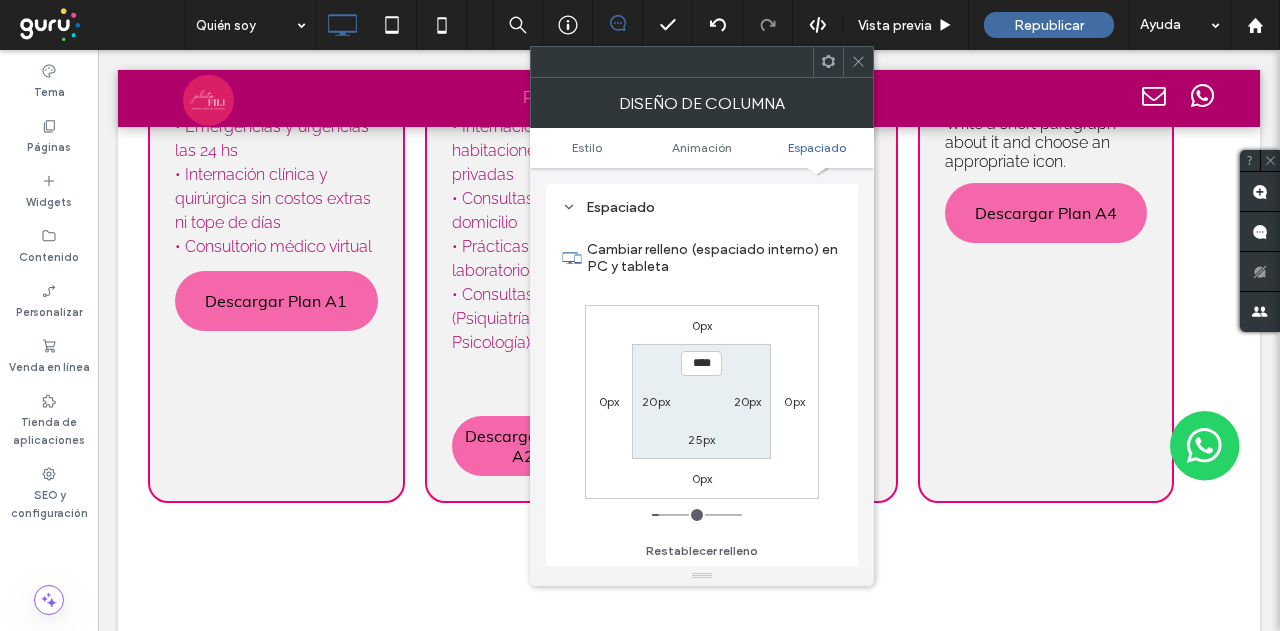 click on "20px" at bounding box center [656, 401] 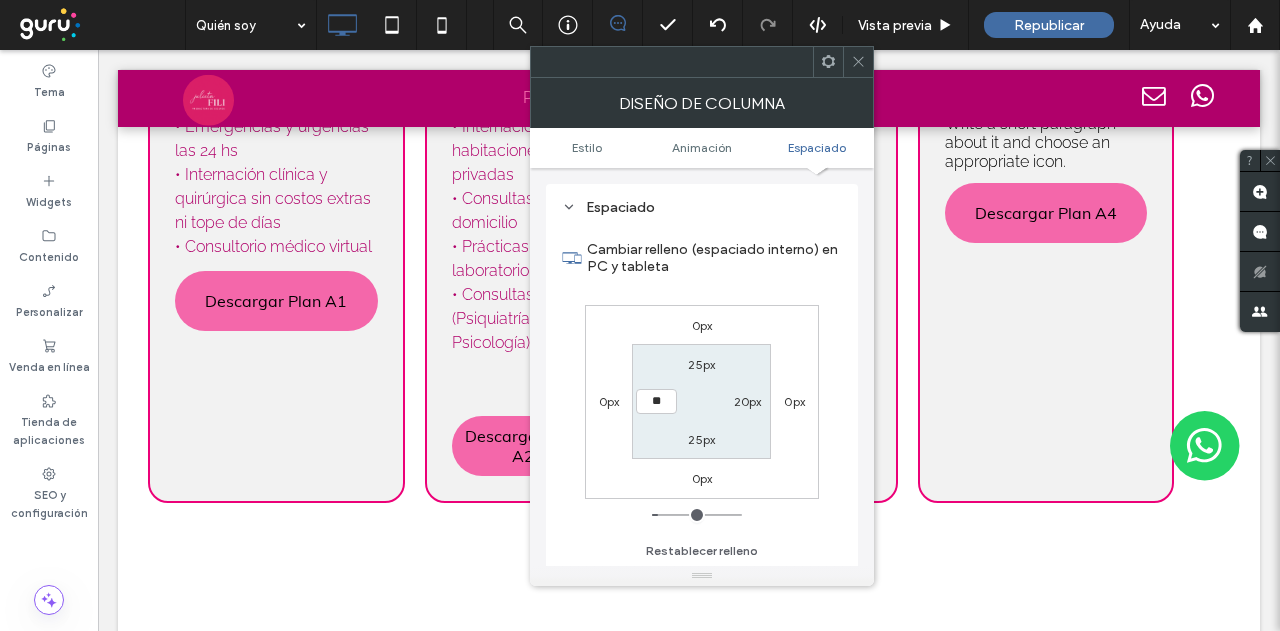 type on "**" 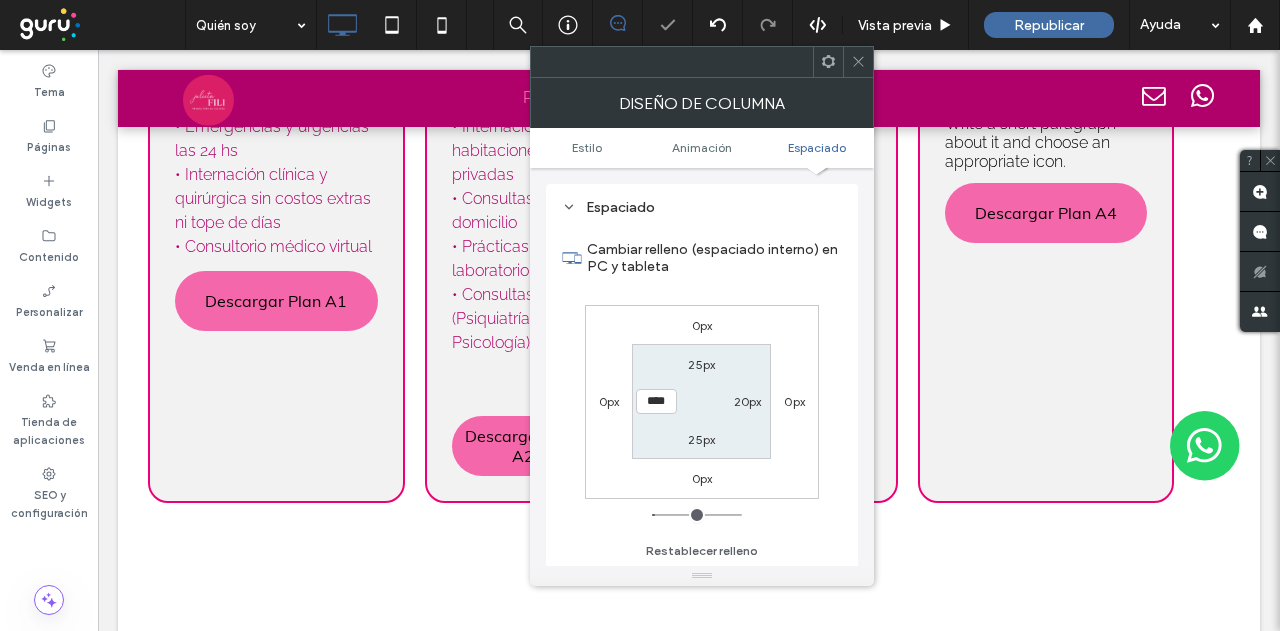 click on "20px" at bounding box center (748, 401) 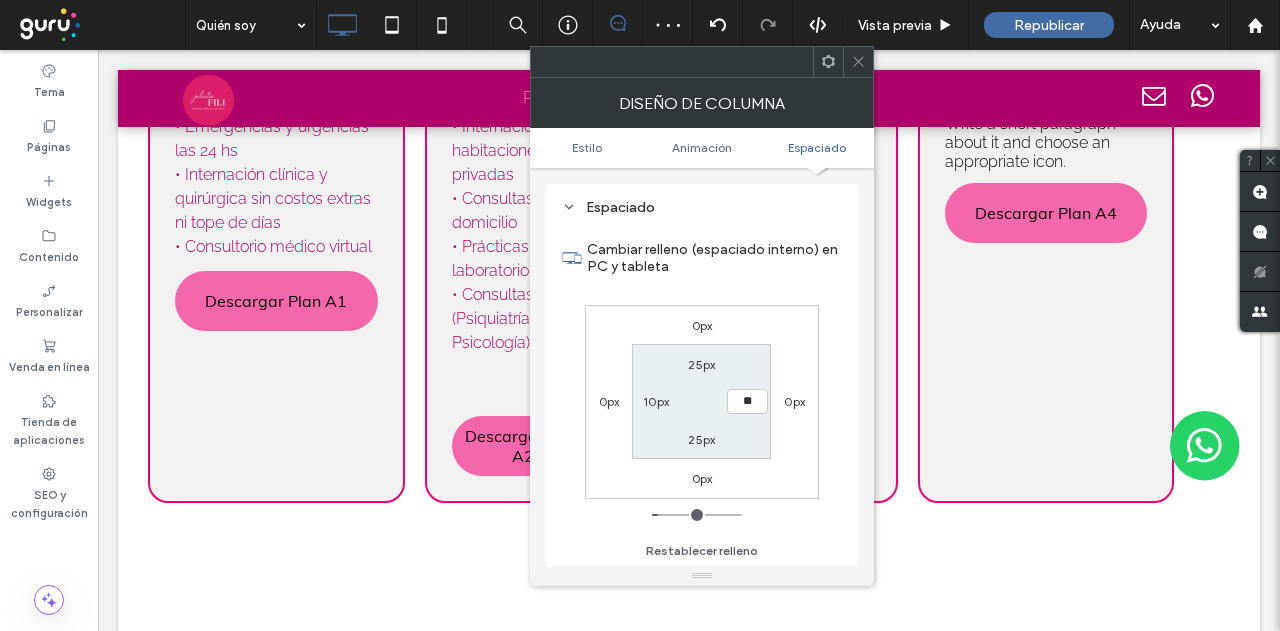 type on "**" 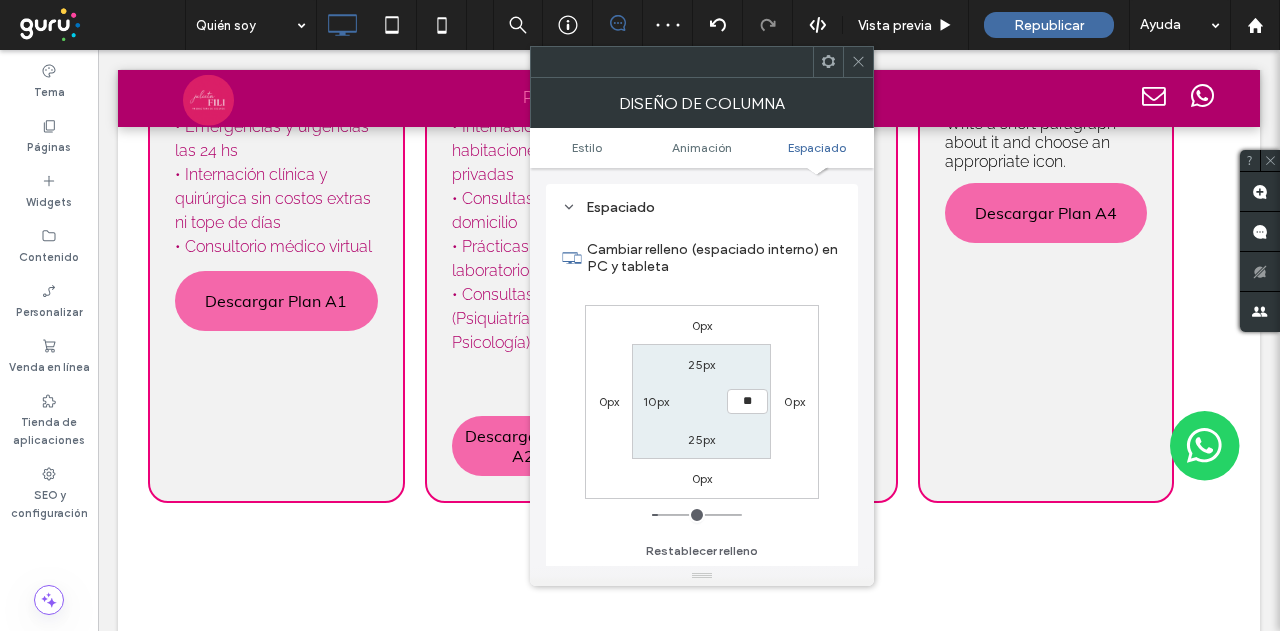type on "**" 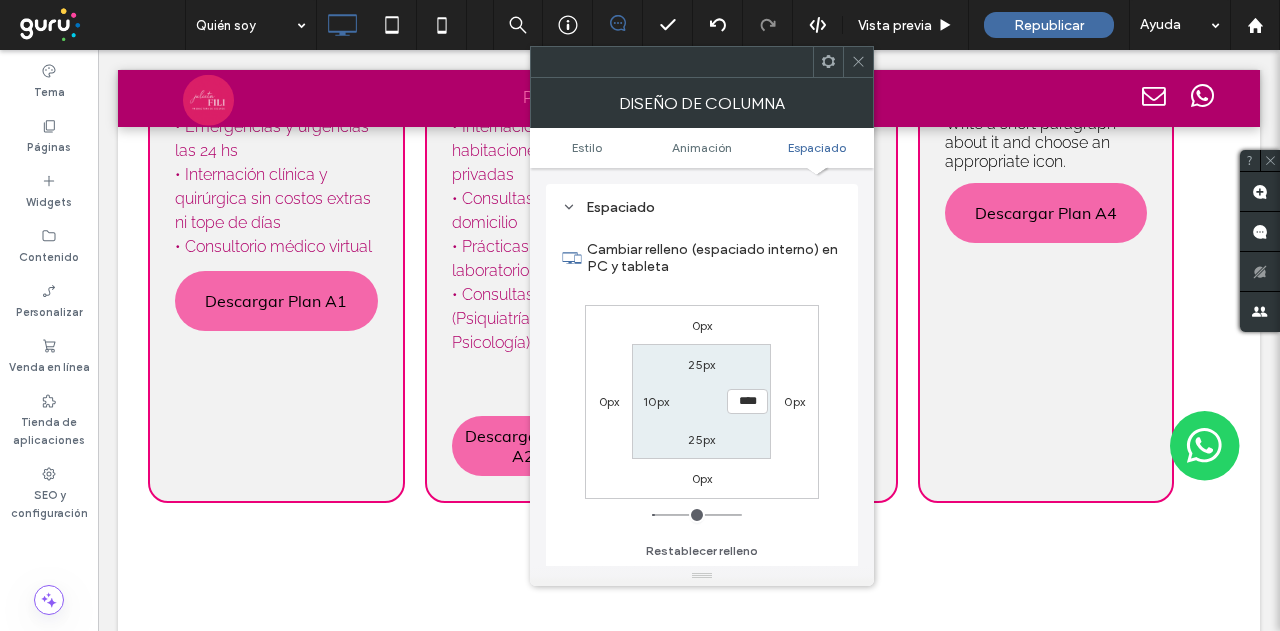 click on "Diseño de columna" at bounding box center [702, 103] 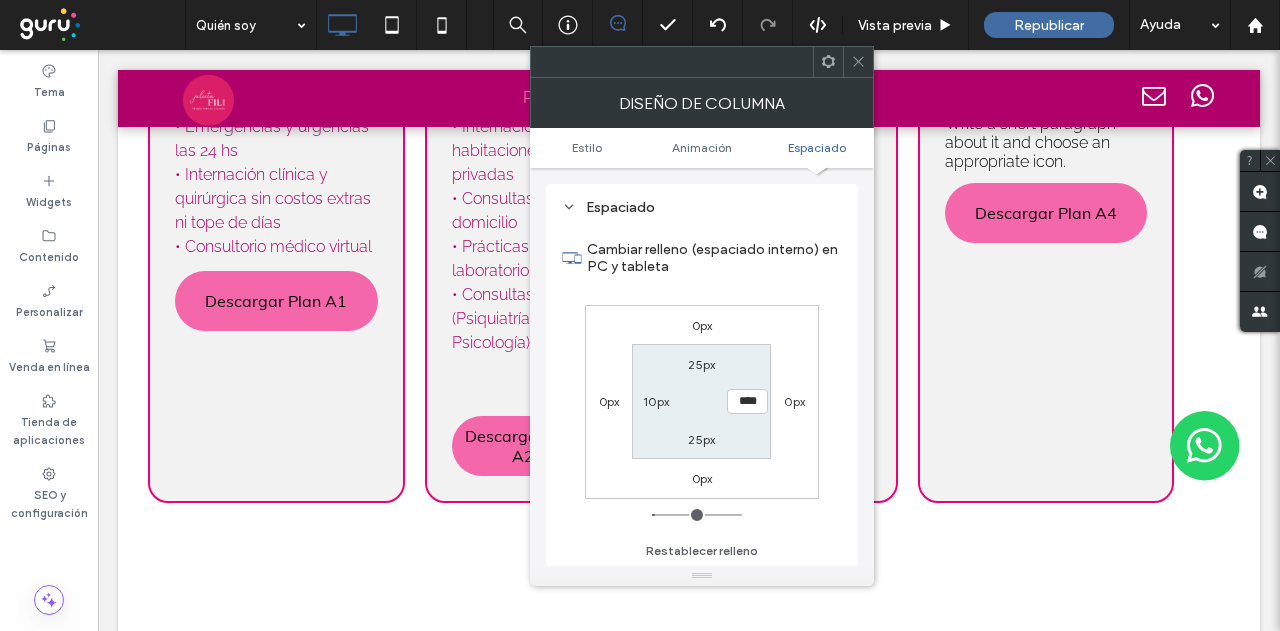 click 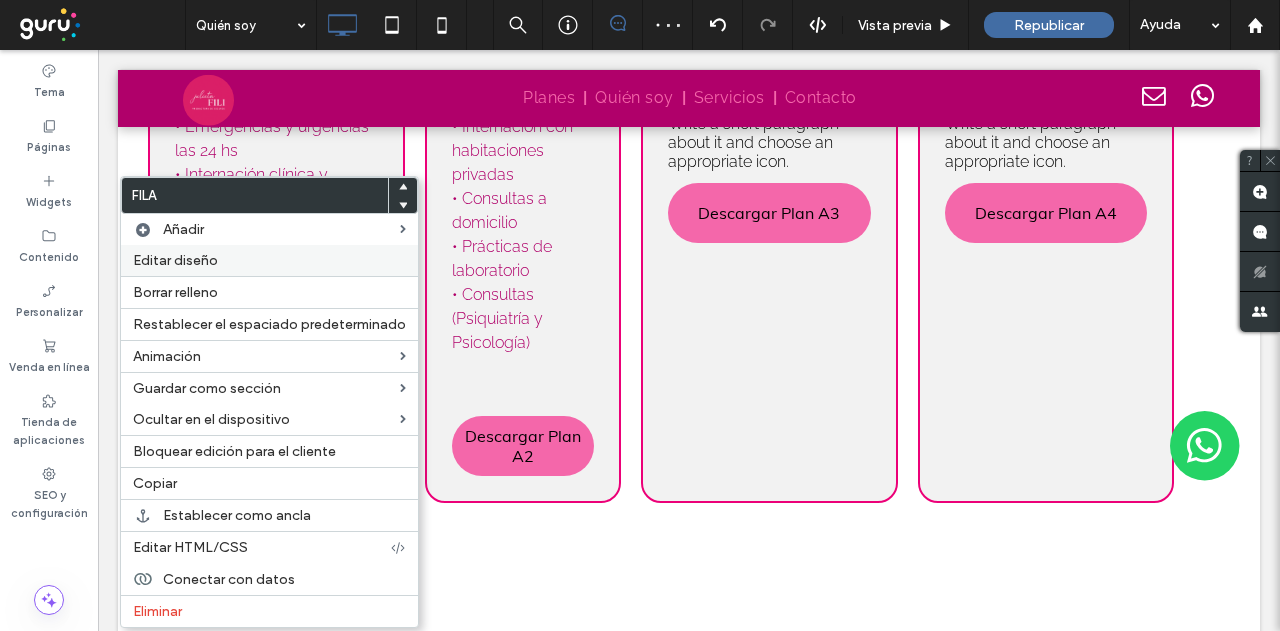 click on "Editar diseño" at bounding box center [175, 260] 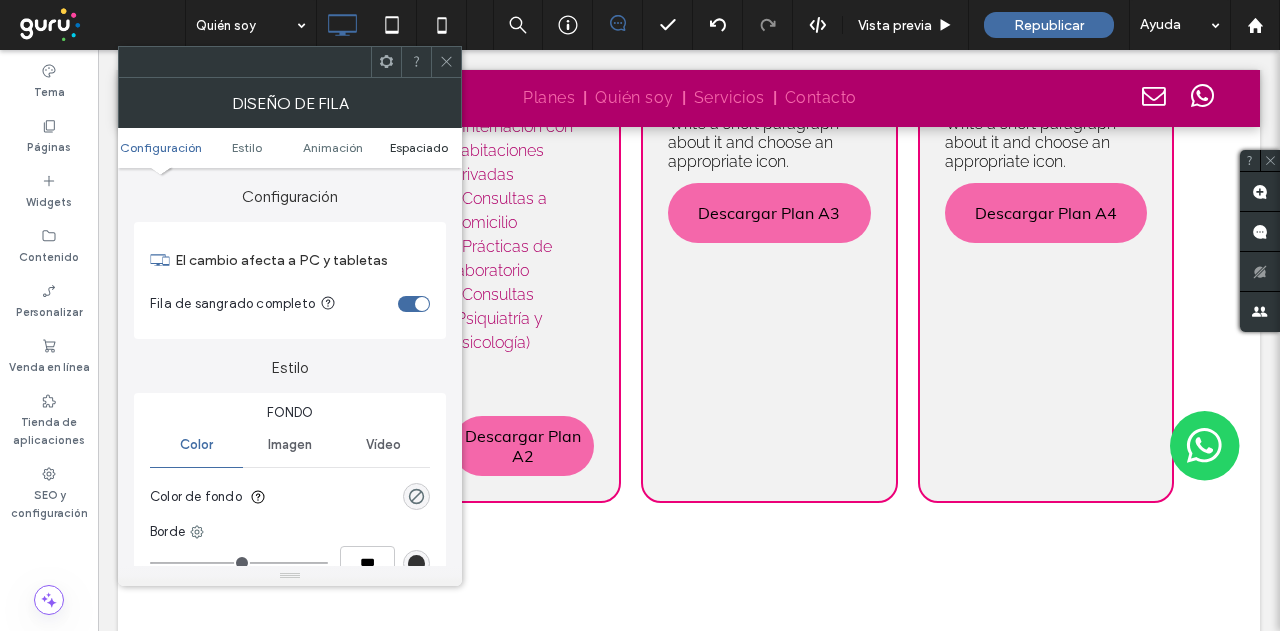 click on "Espaciado" at bounding box center (419, 147) 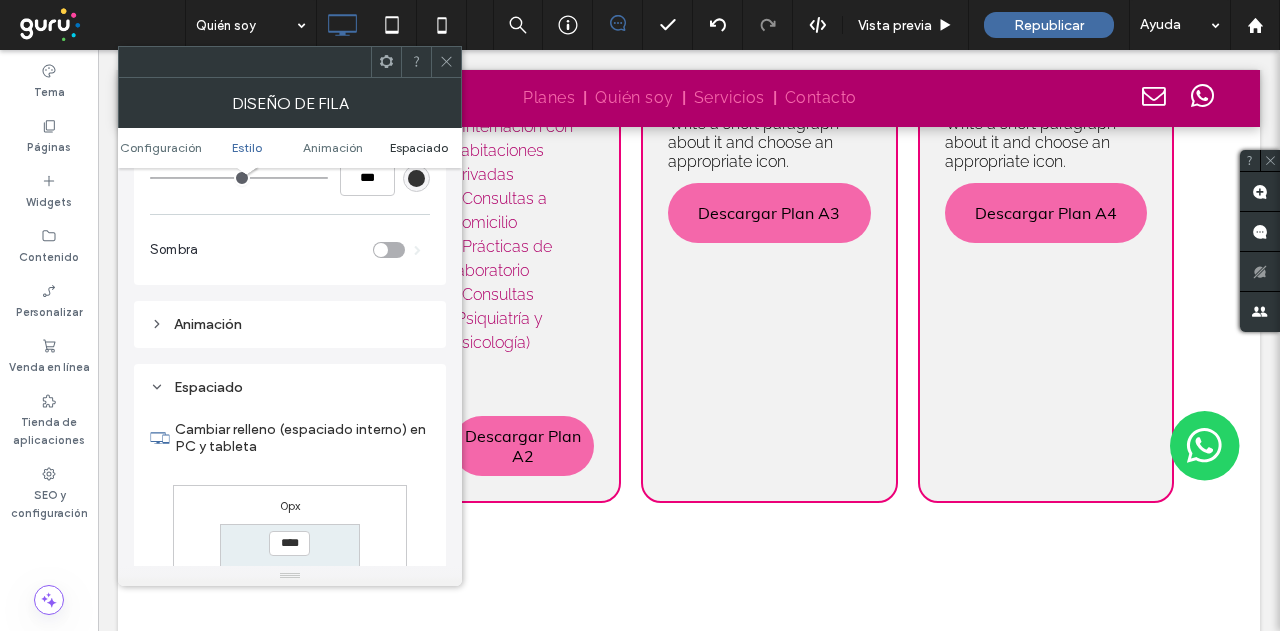 scroll, scrollTop: 565, scrollLeft: 0, axis: vertical 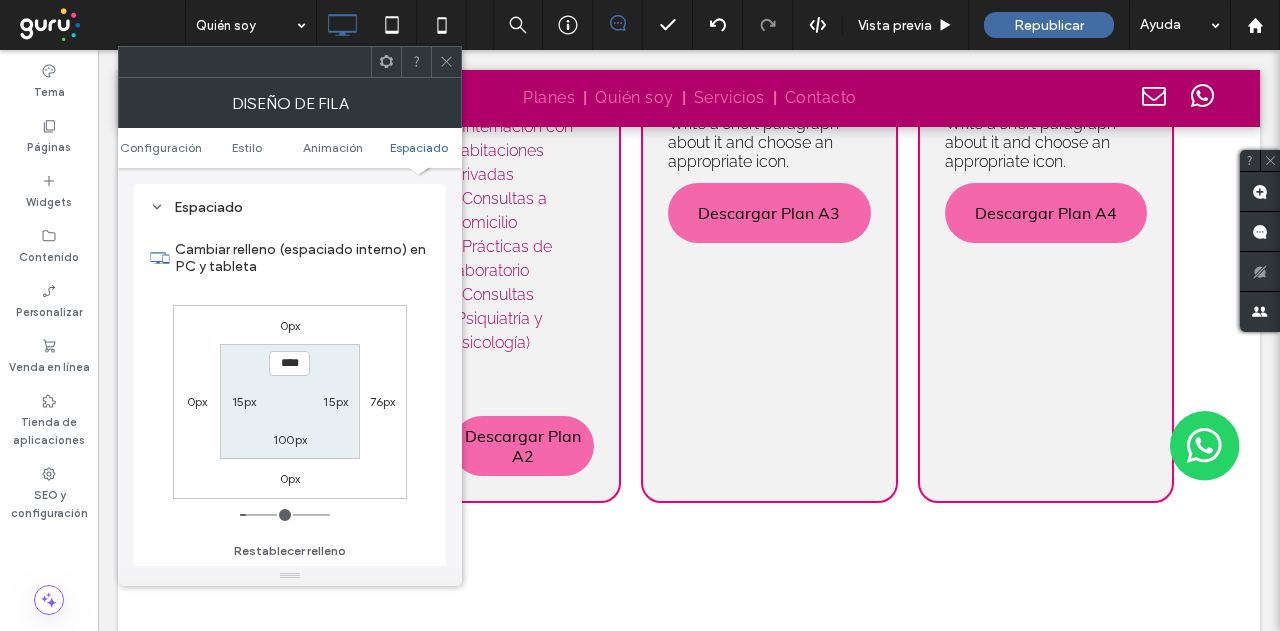 click on "76px" at bounding box center [383, 401] 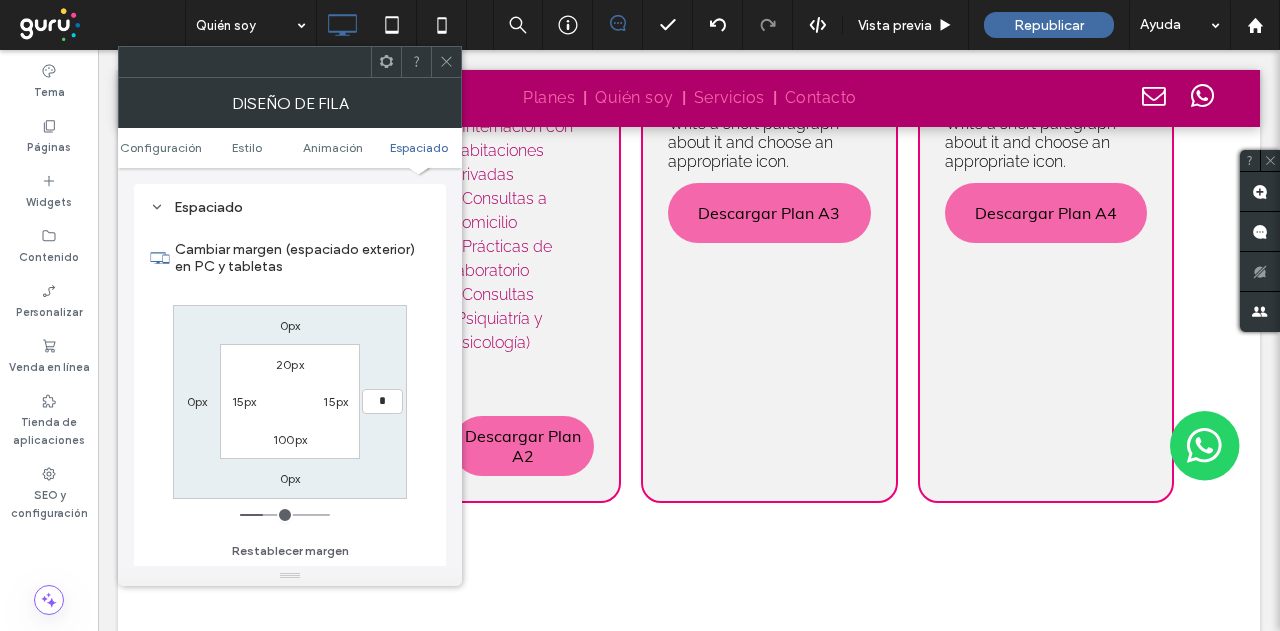 type on "*" 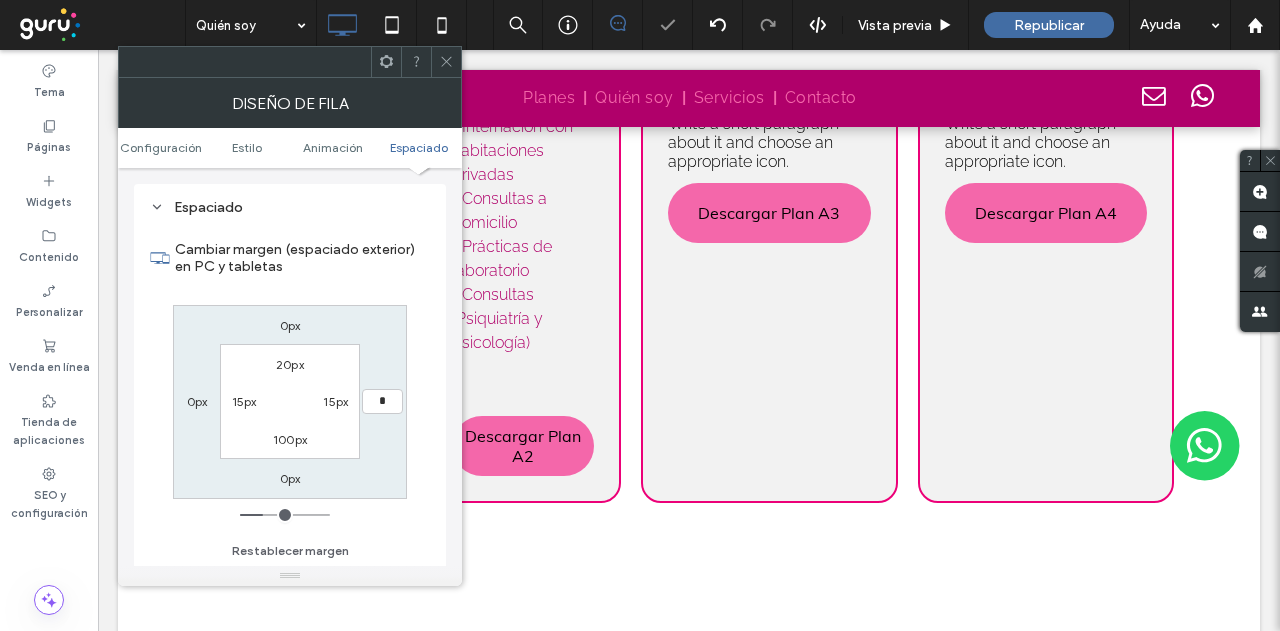type on "*" 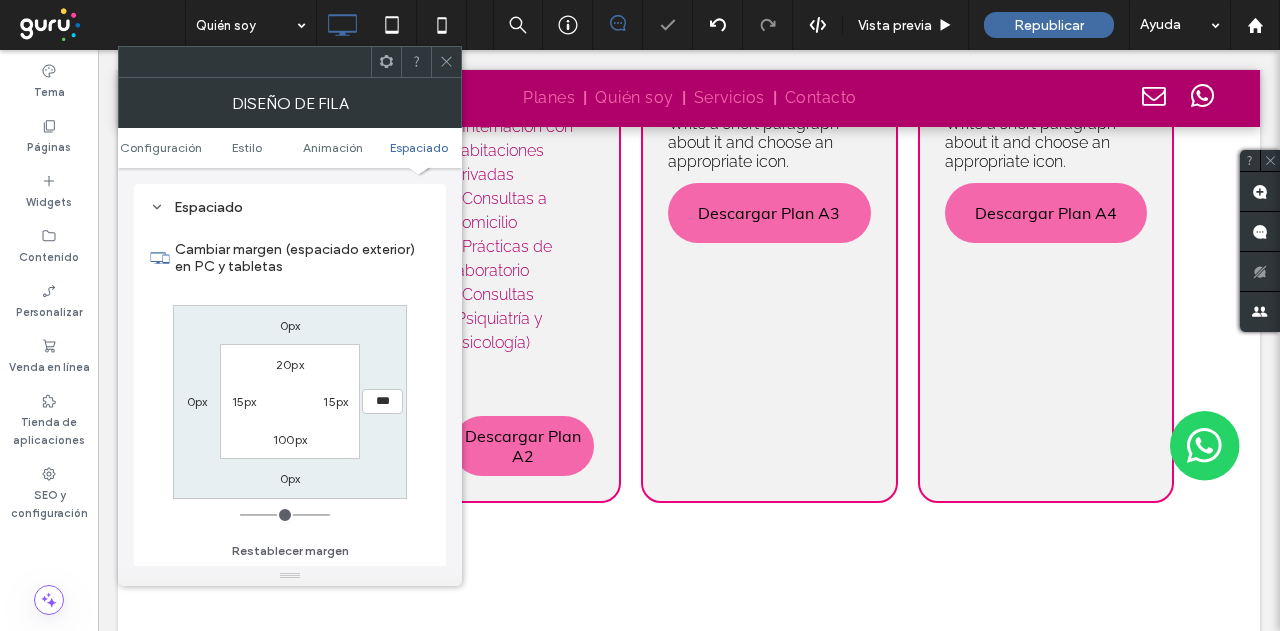 click 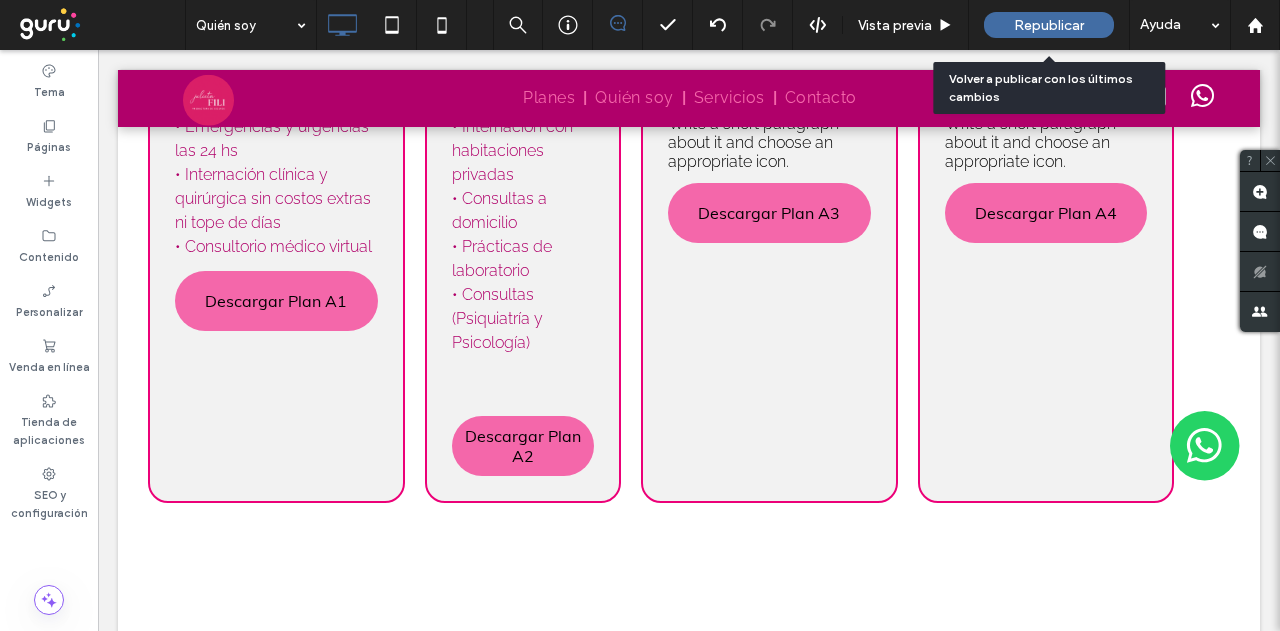 click on "Republicar" at bounding box center (1049, 25) 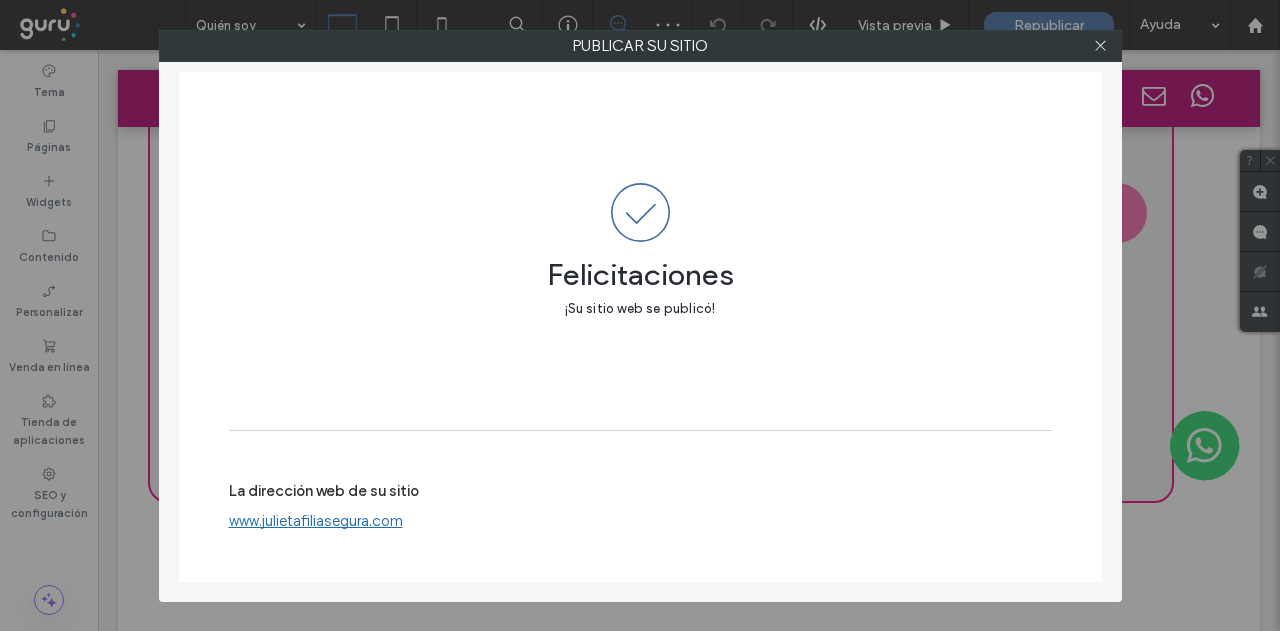 drag, startPoint x: 1100, startPoint y: 49, endPoint x: 940, endPoint y: 101, distance: 168.23793 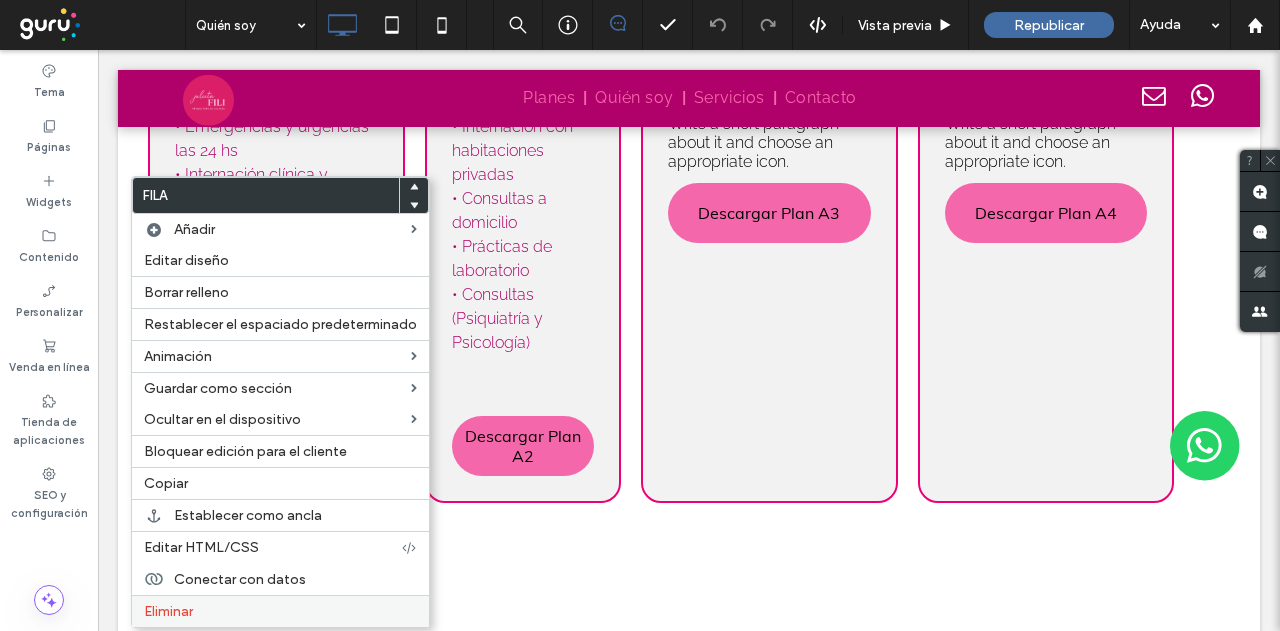 click on "Eliminar" at bounding box center [168, 611] 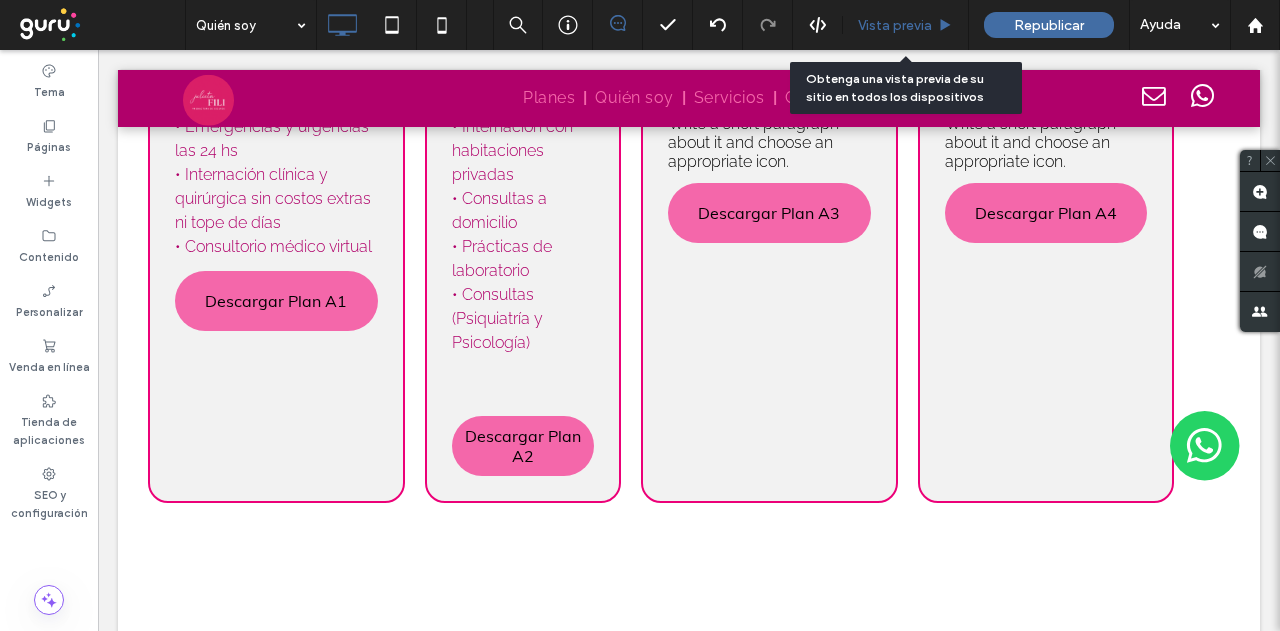 click on "Vista previa" at bounding box center (895, 25) 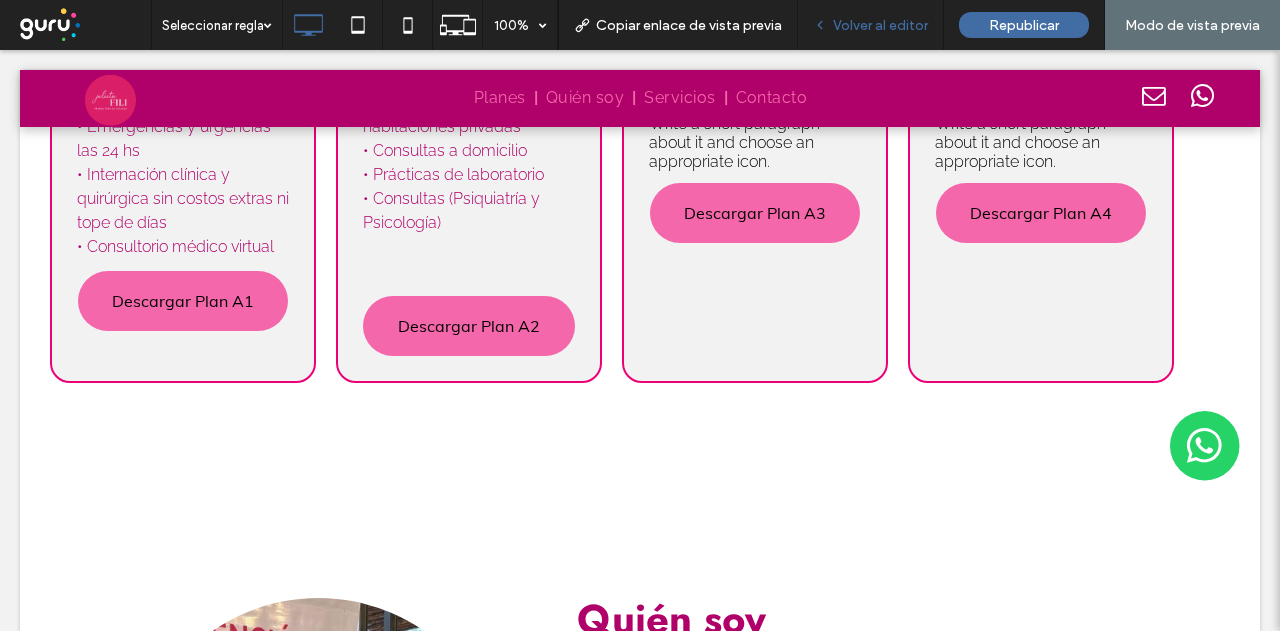click on "Volver al editor" at bounding box center (880, 25) 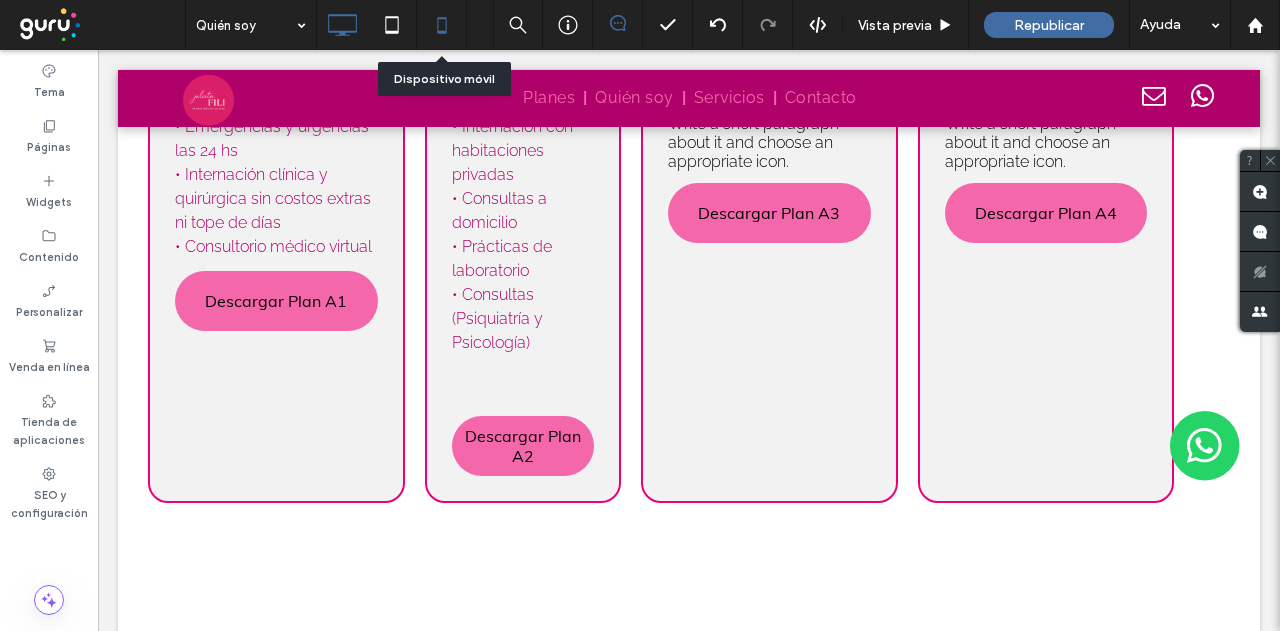 click 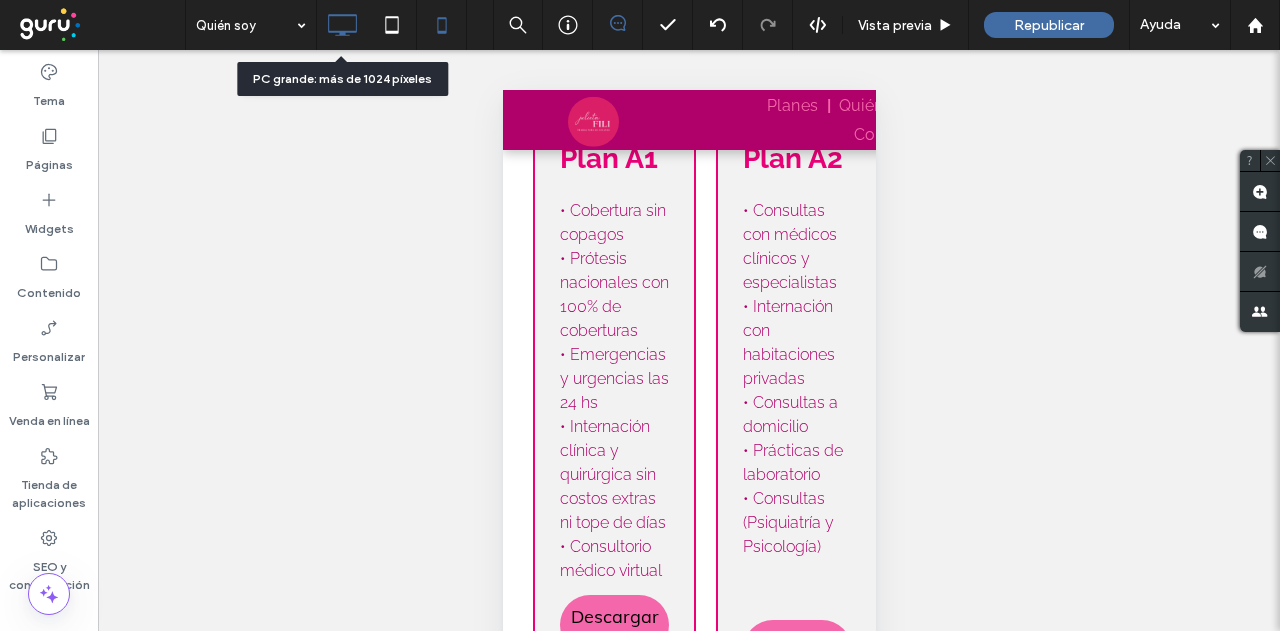 click 